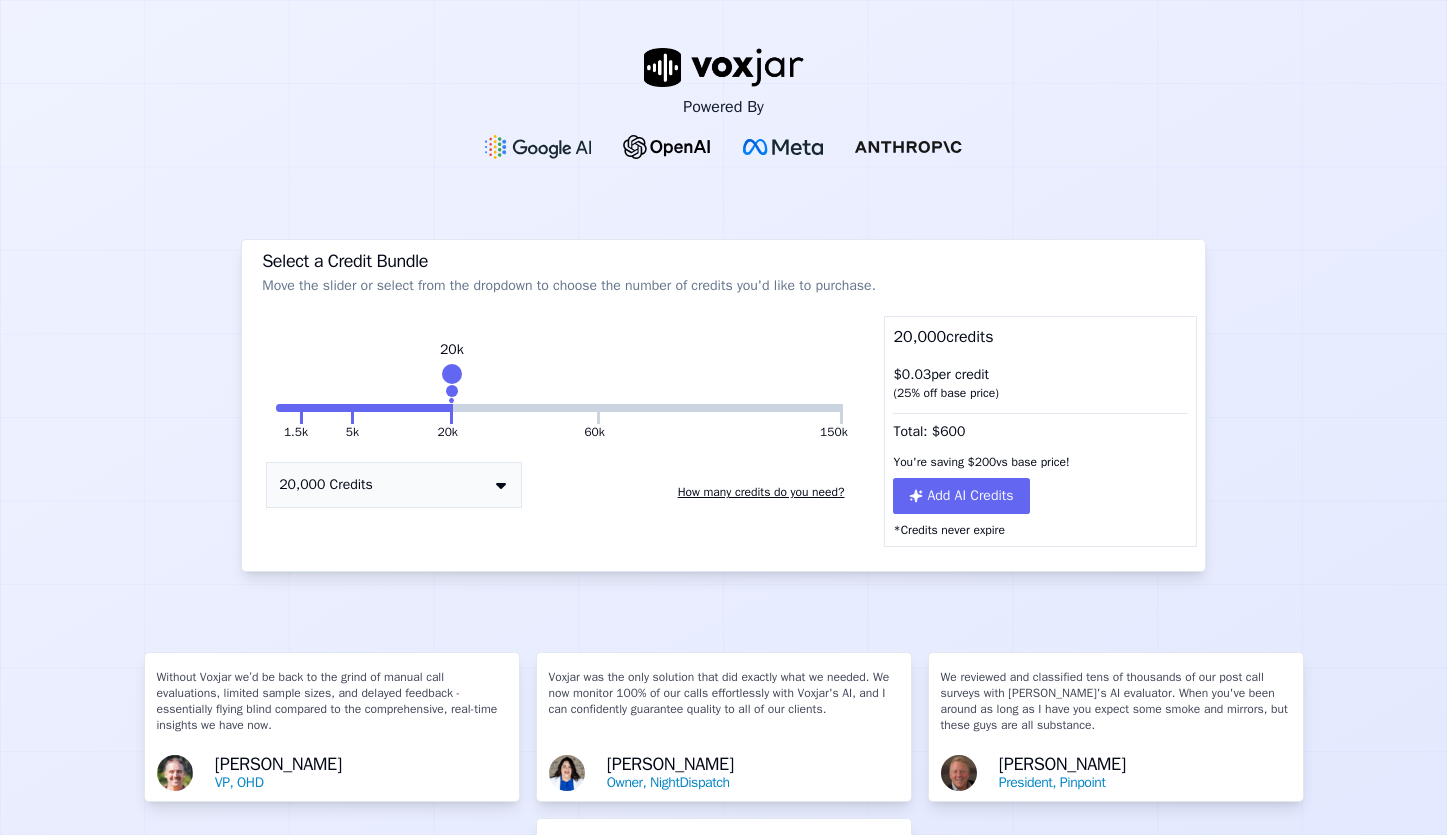 scroll, scrollTop: 0, scrollLeft: 0, axis: both 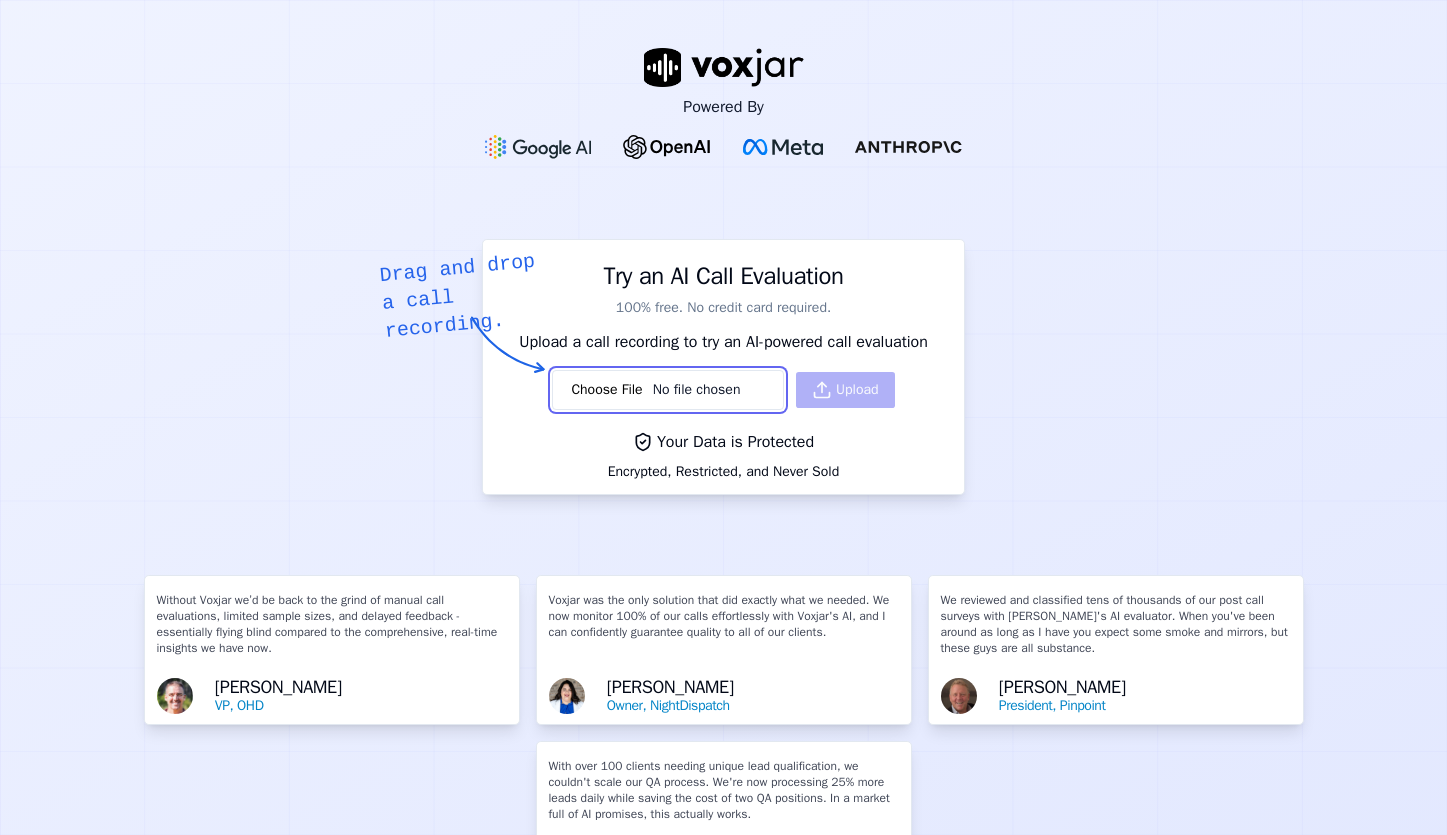 click at bounding box center [668, 390] 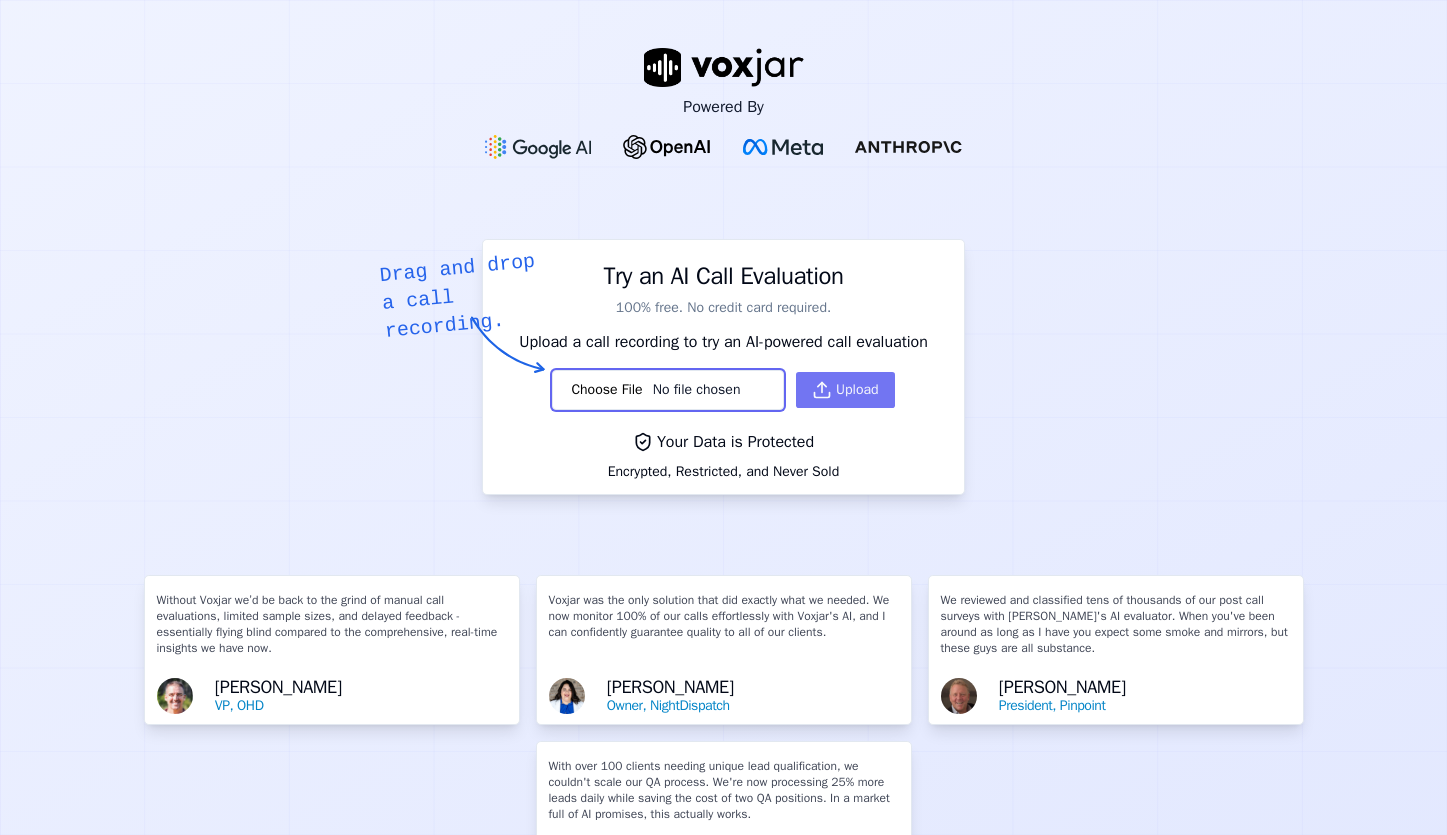 click on "Upload" at bounding box center [845, 390] 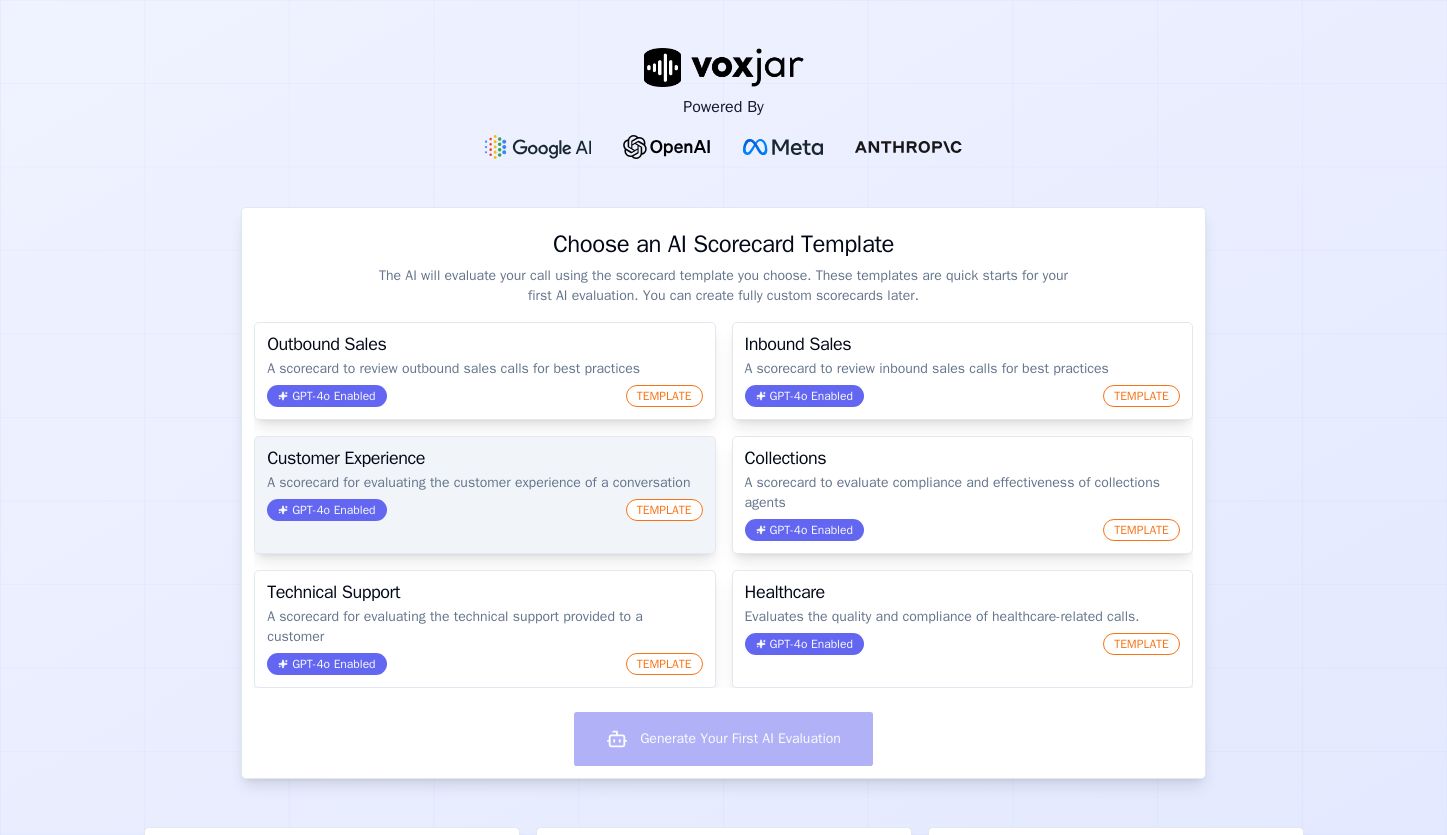click on "TEMPLATE" 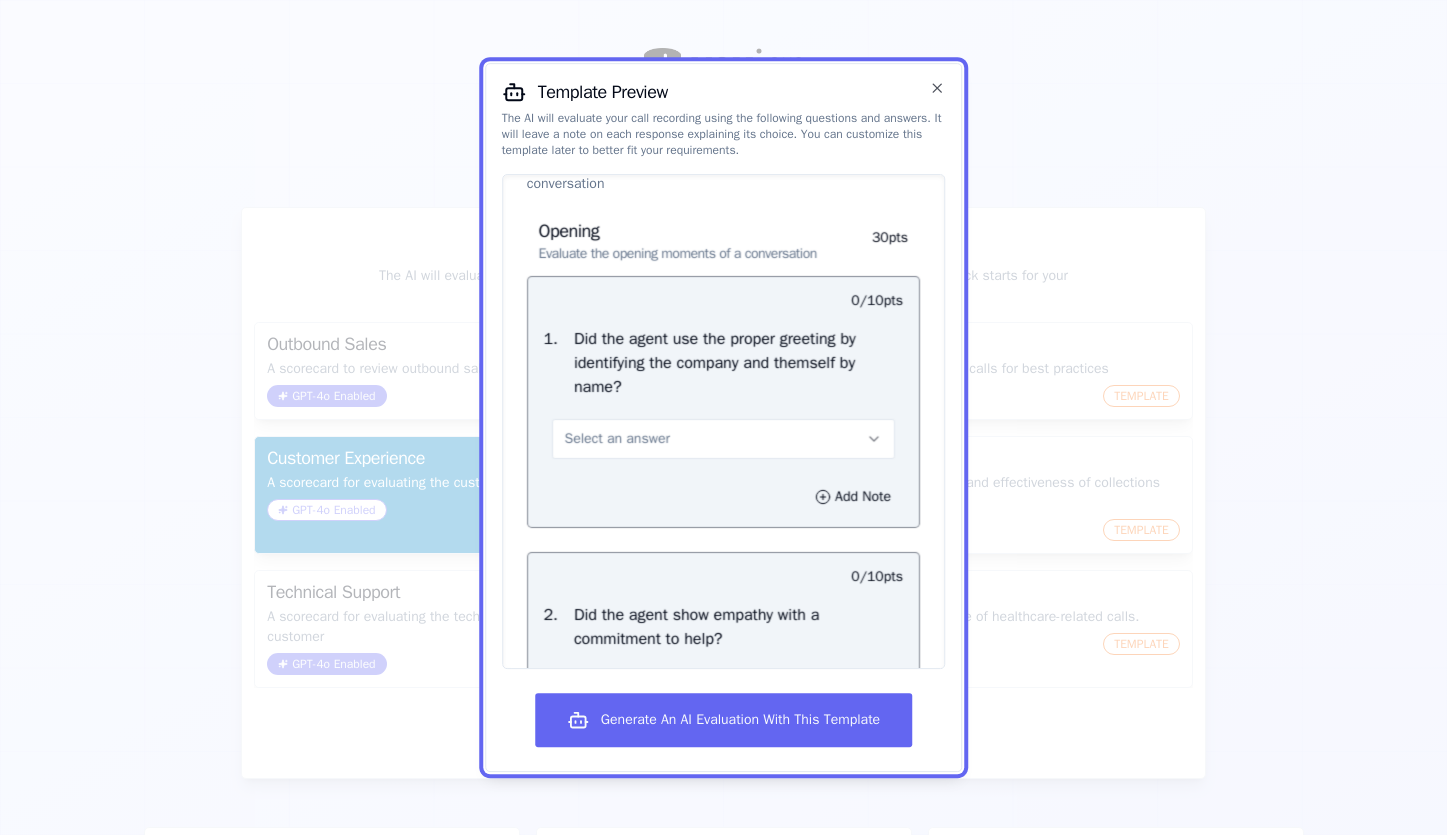 scroll, scrollTop: 75, scrollLeft: 0, axis: vertical 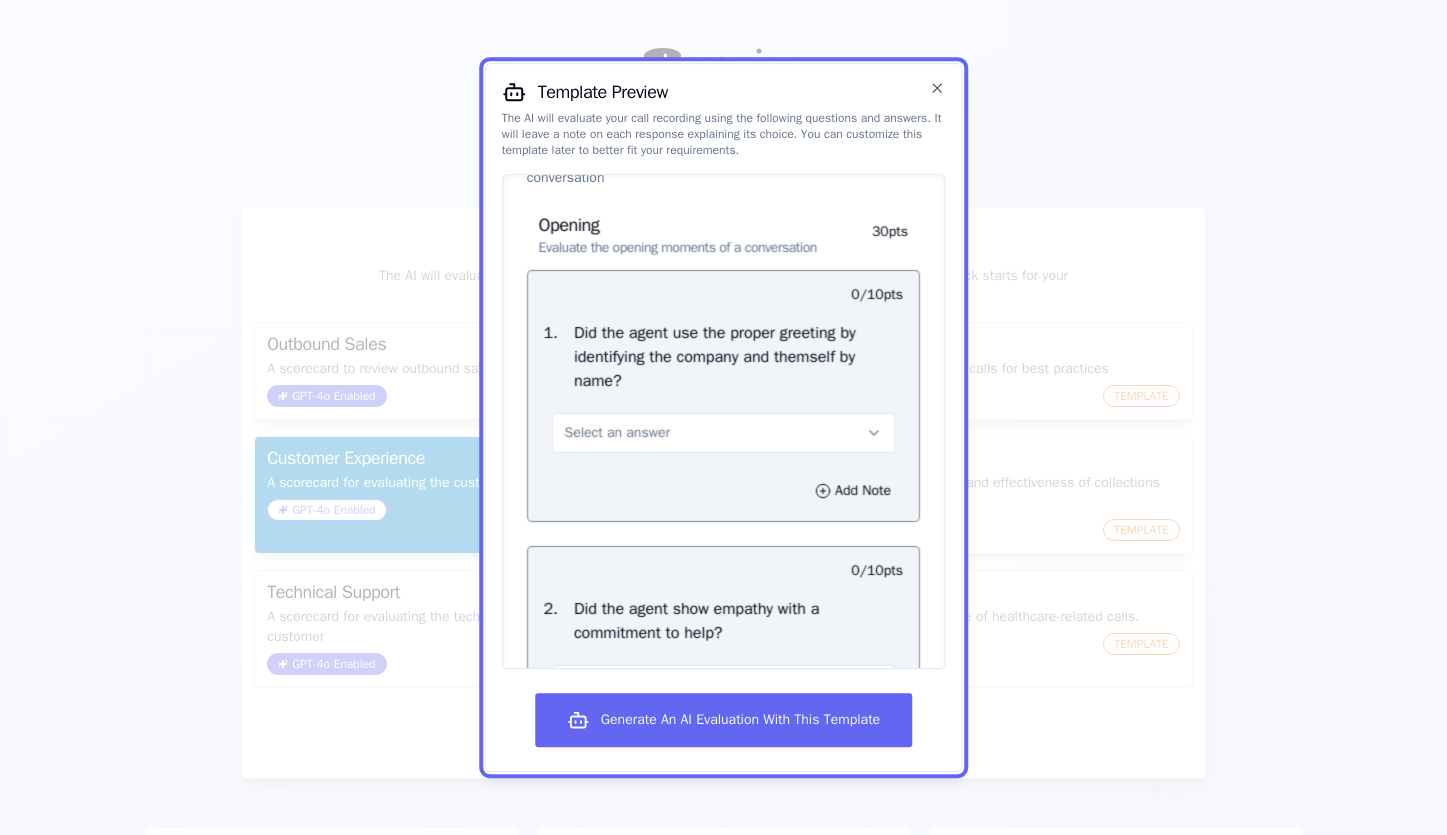 click 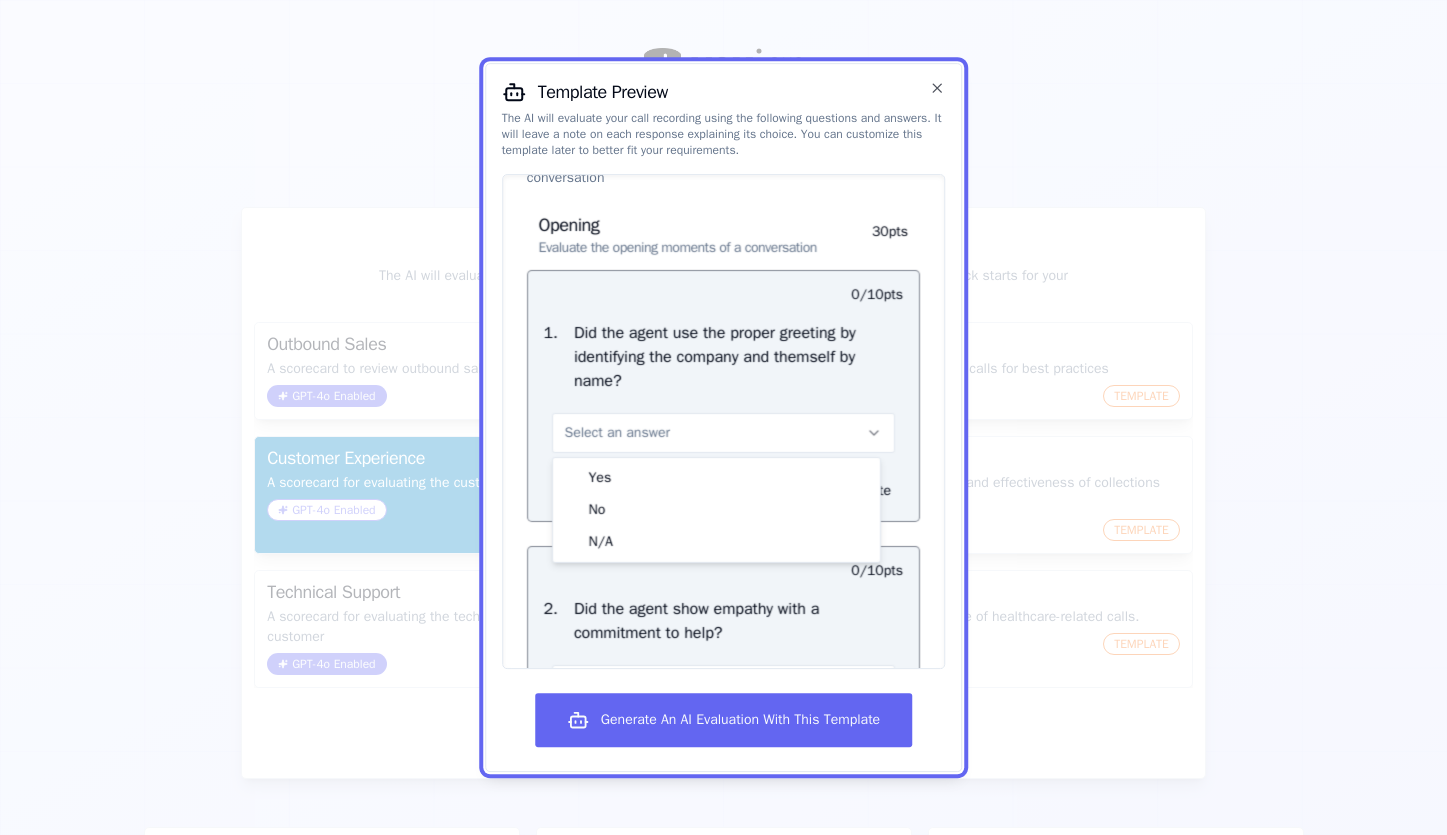 click 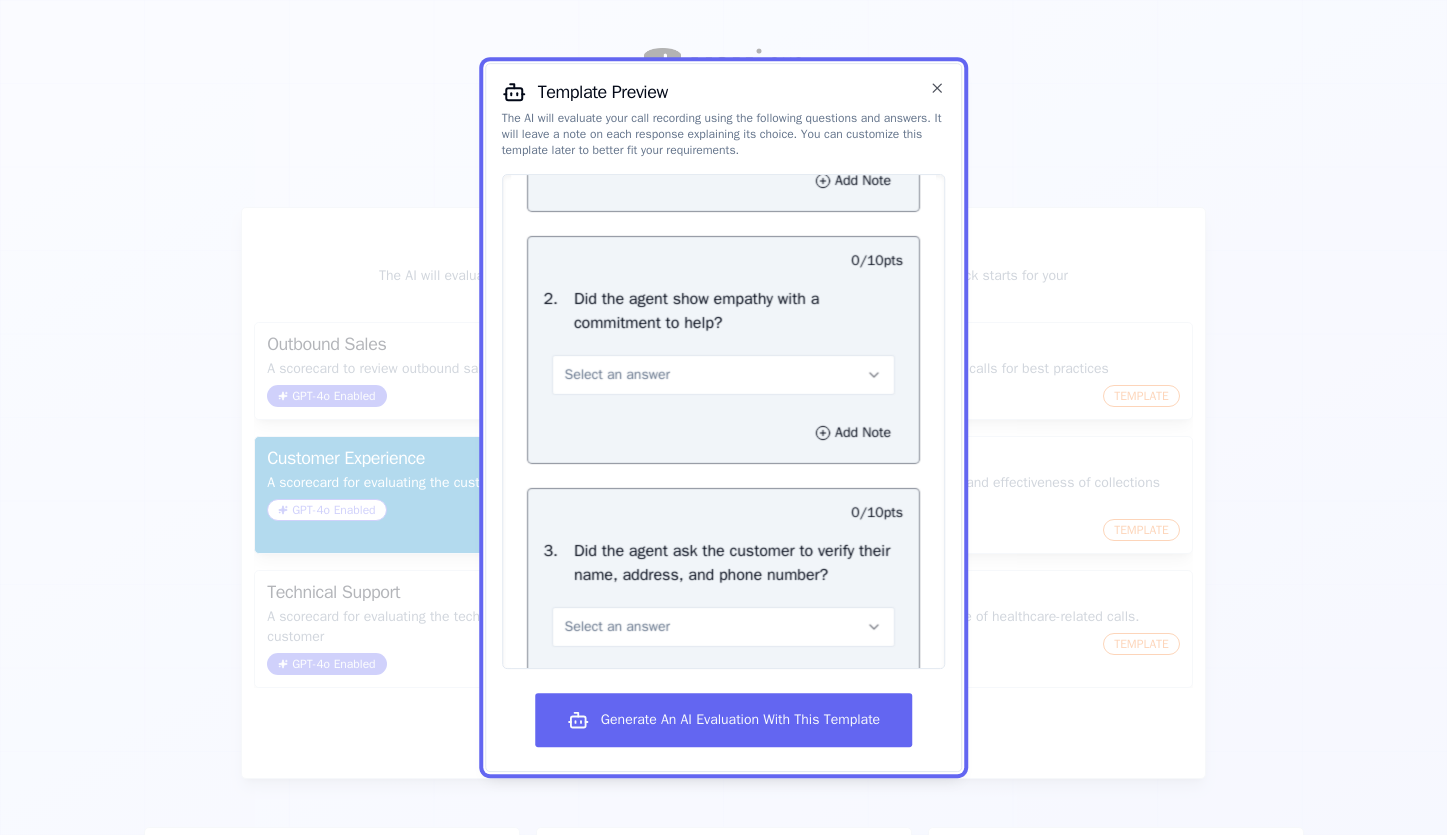scroll, scrollTop: 0, scrollLeft: 0, axis: both 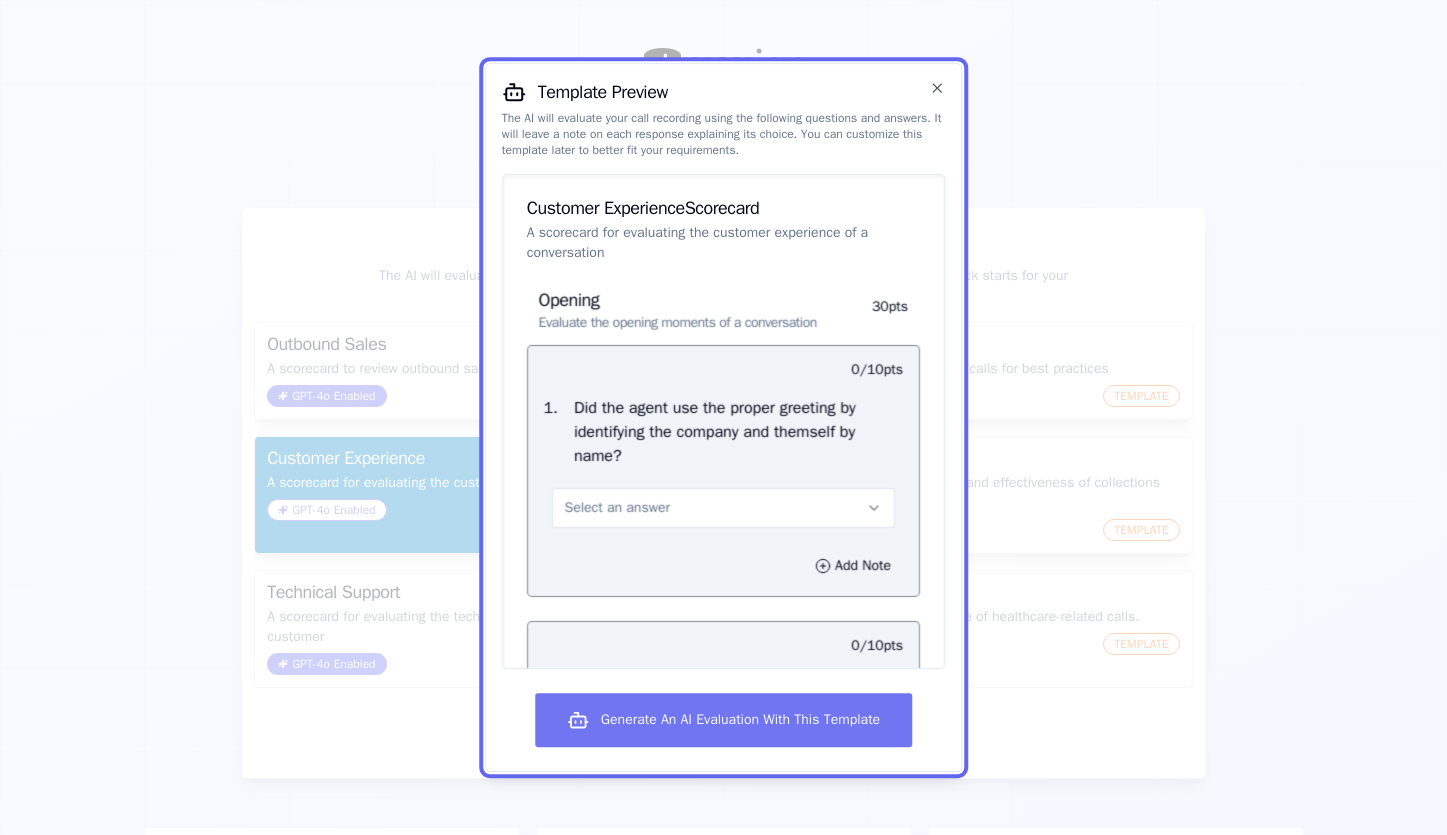 click on "Generate An AI Evaluation With This Template" at bounding box center (723, 720) 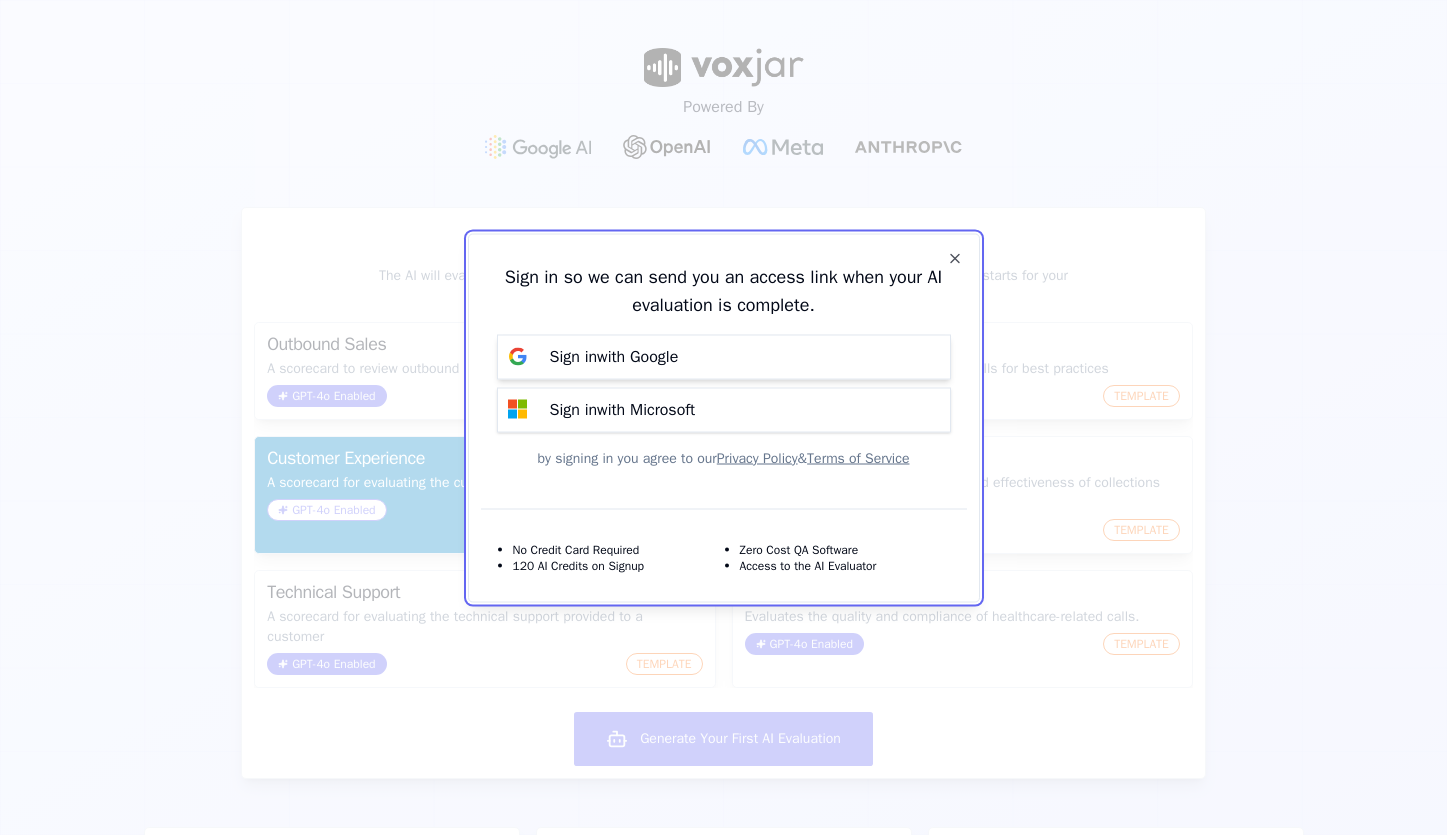 click on "Sign in  with Google" at bounding box center (614, 357) 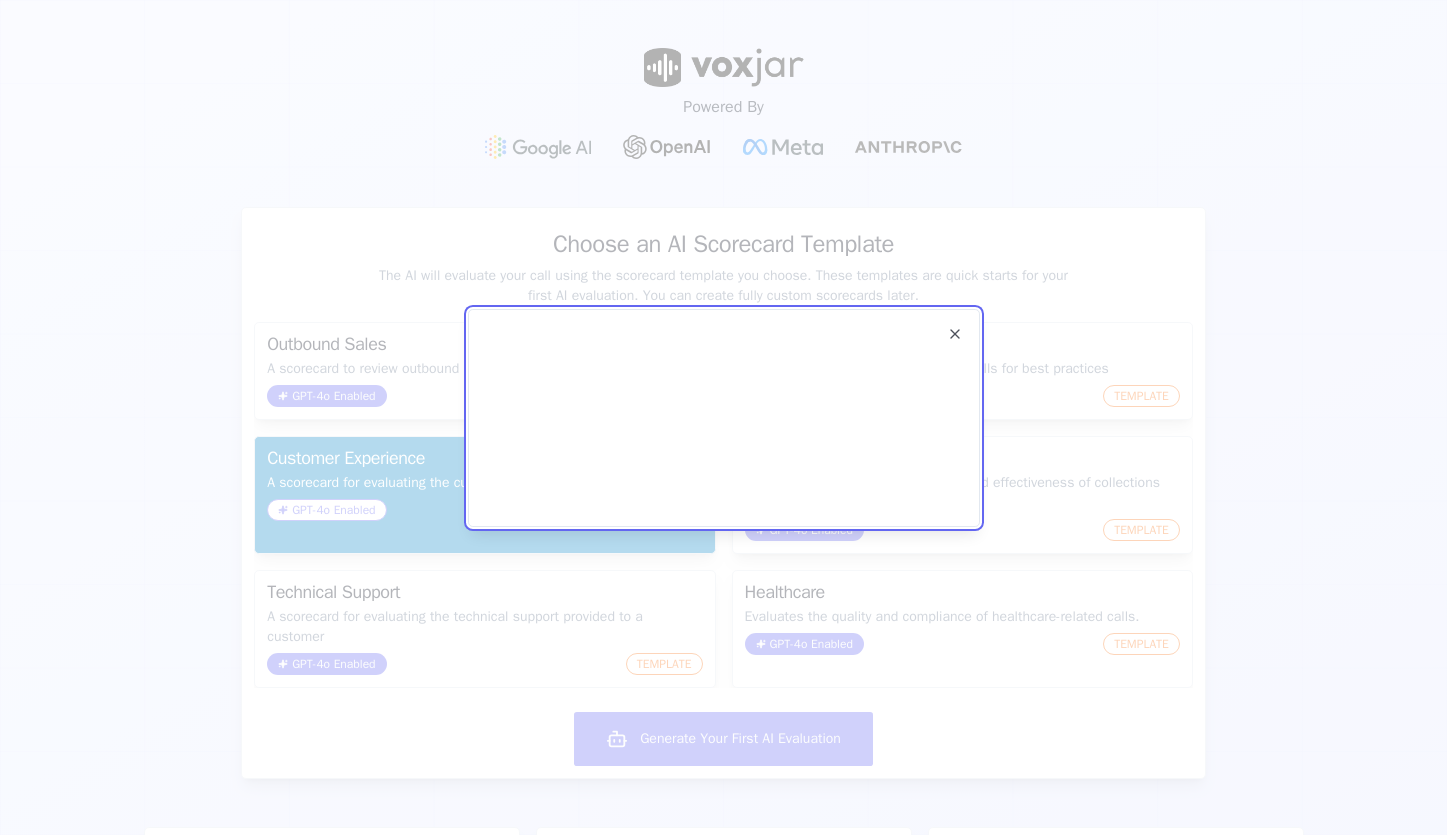 scroll, scrollTop: 0, scrollLeft: 0, axis: both 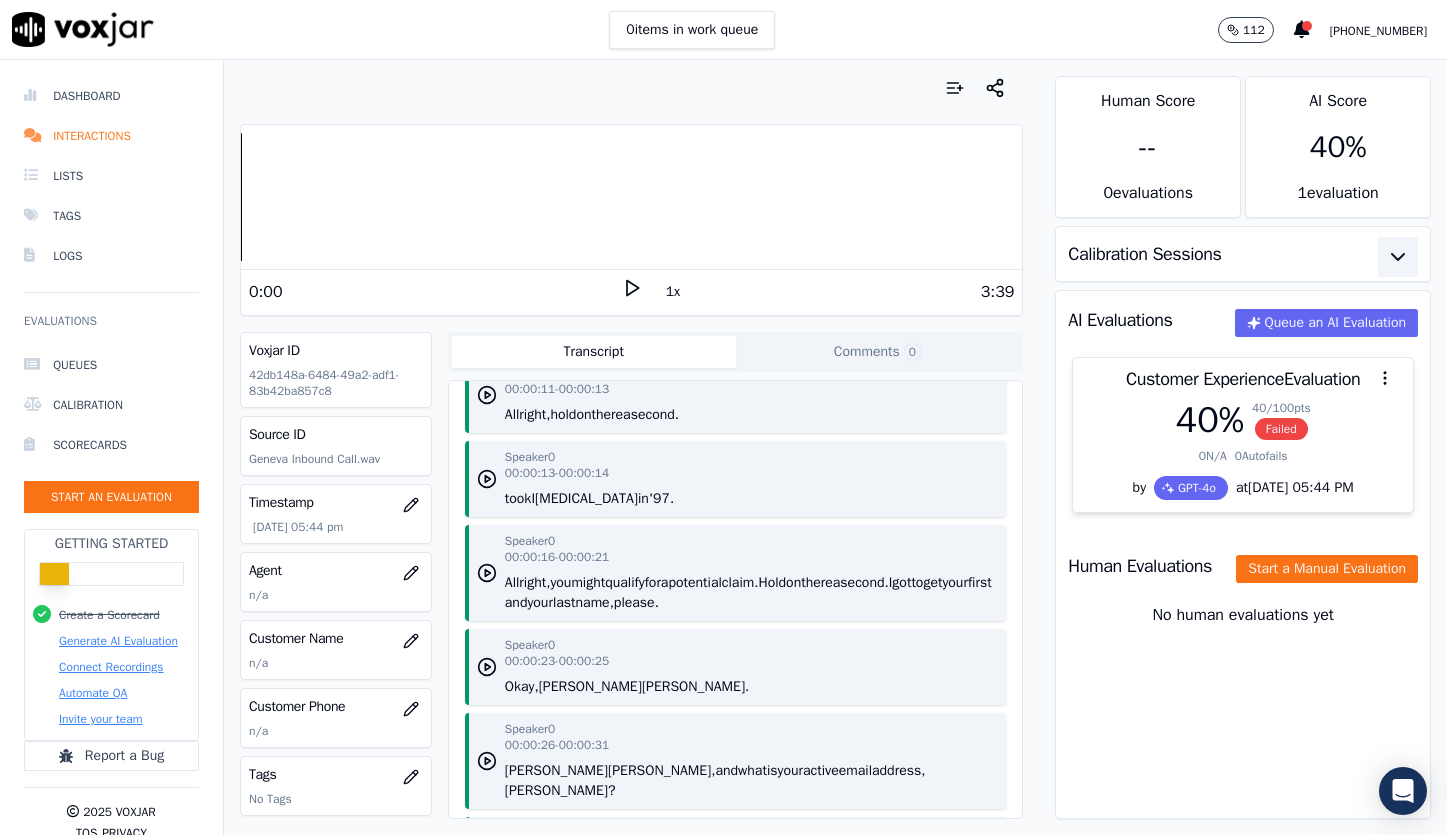 click 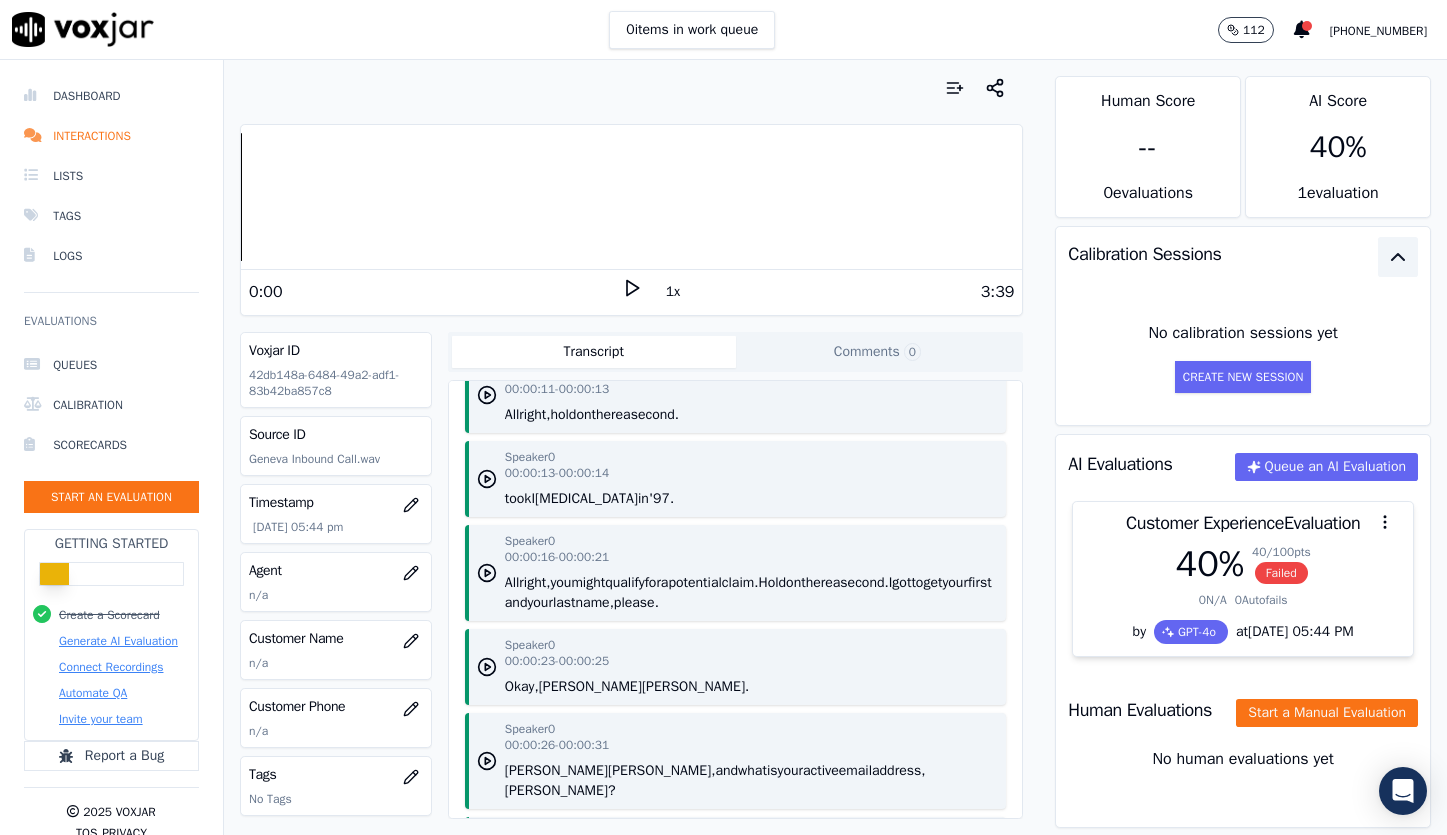 click 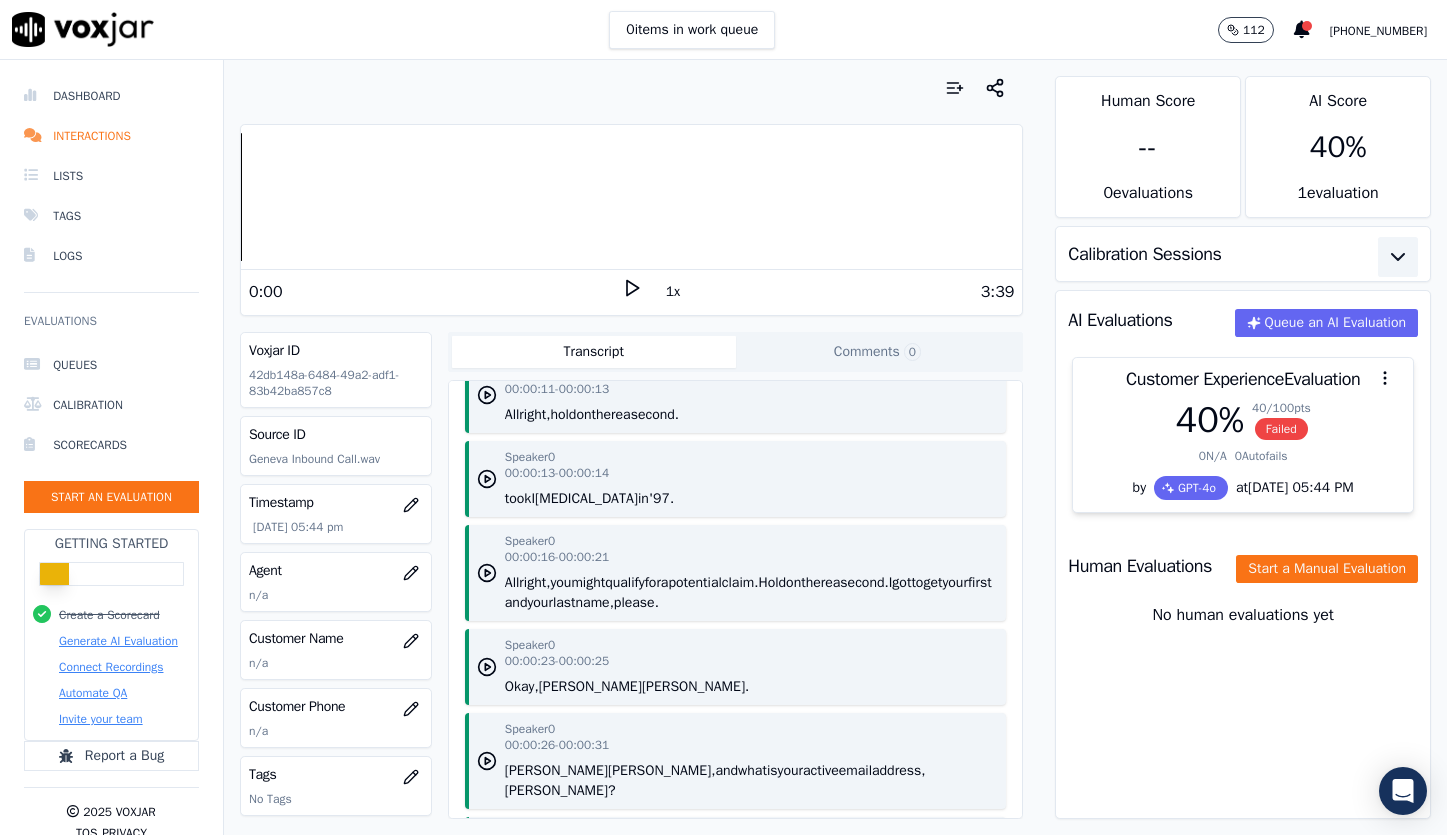 click on "40 %" at bounding box center [1338, 147] 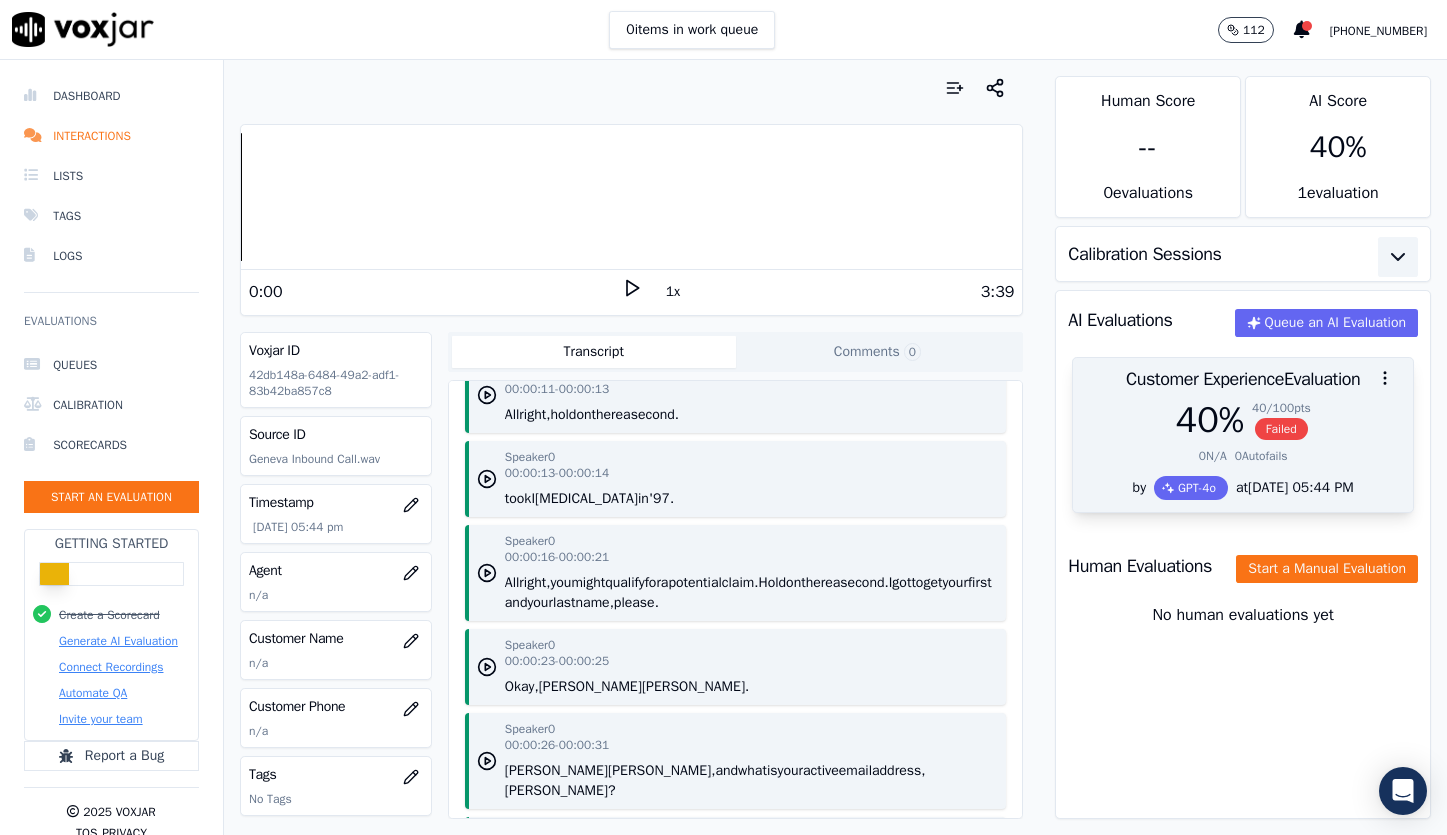 click on "Failed" at bounding box center (1281, 429) 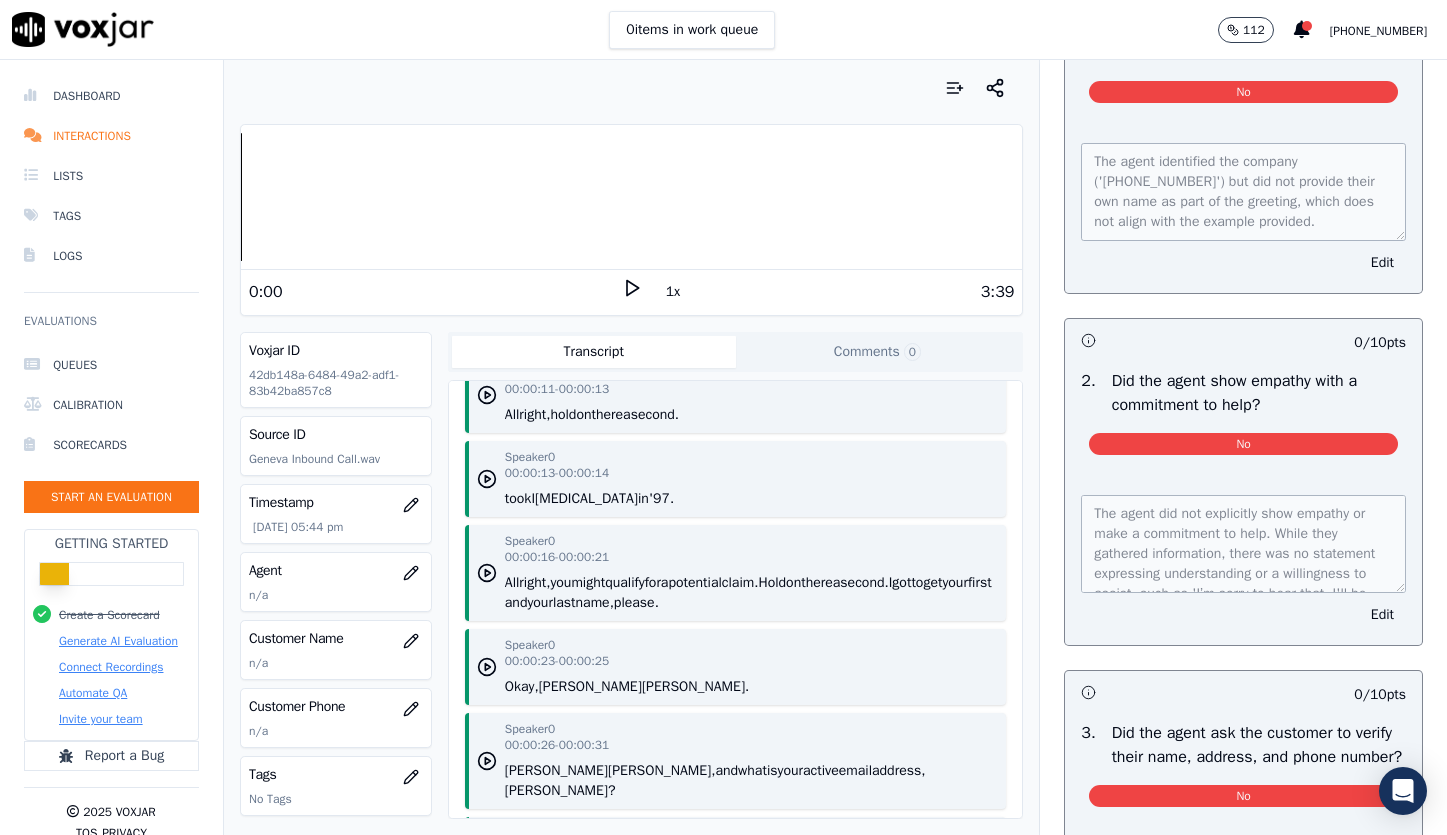scroll, scrollTop: 314, scrollLeft: 0, axis: vertical 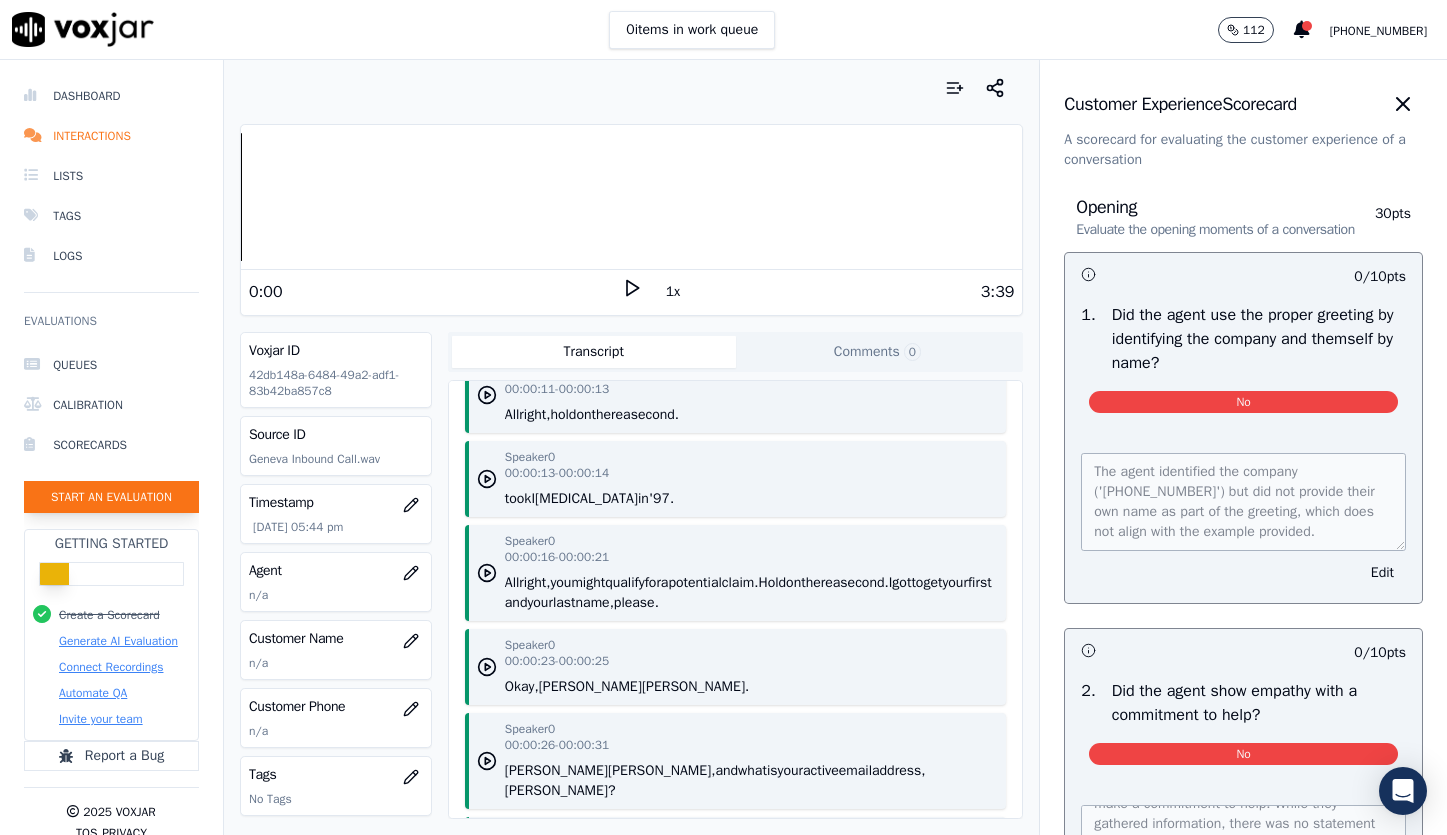 click on "Start an Evaluation" 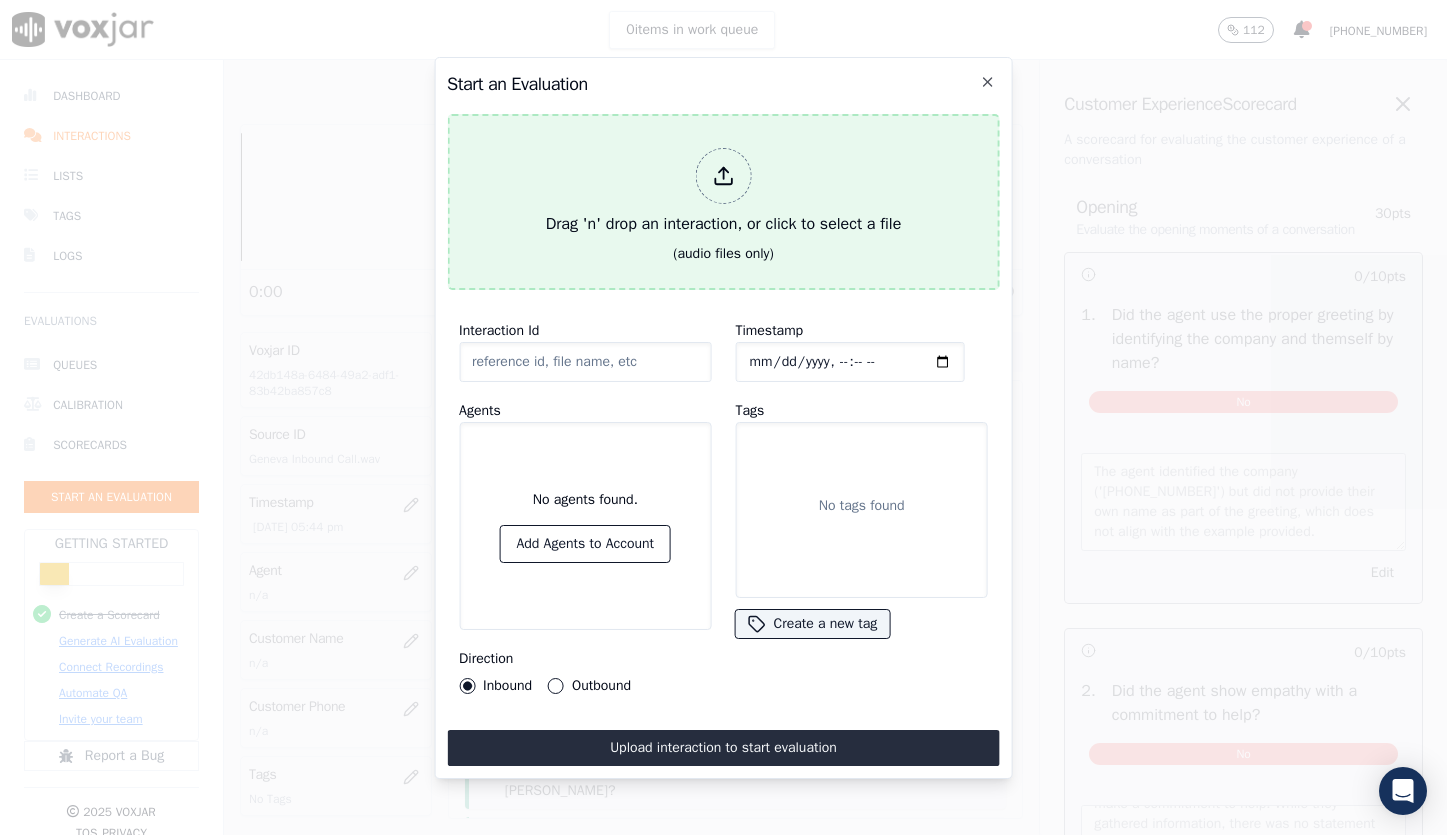 click on "Drag 'n' drop an interaction, or click to select a file" at bounding box center [724, 192] 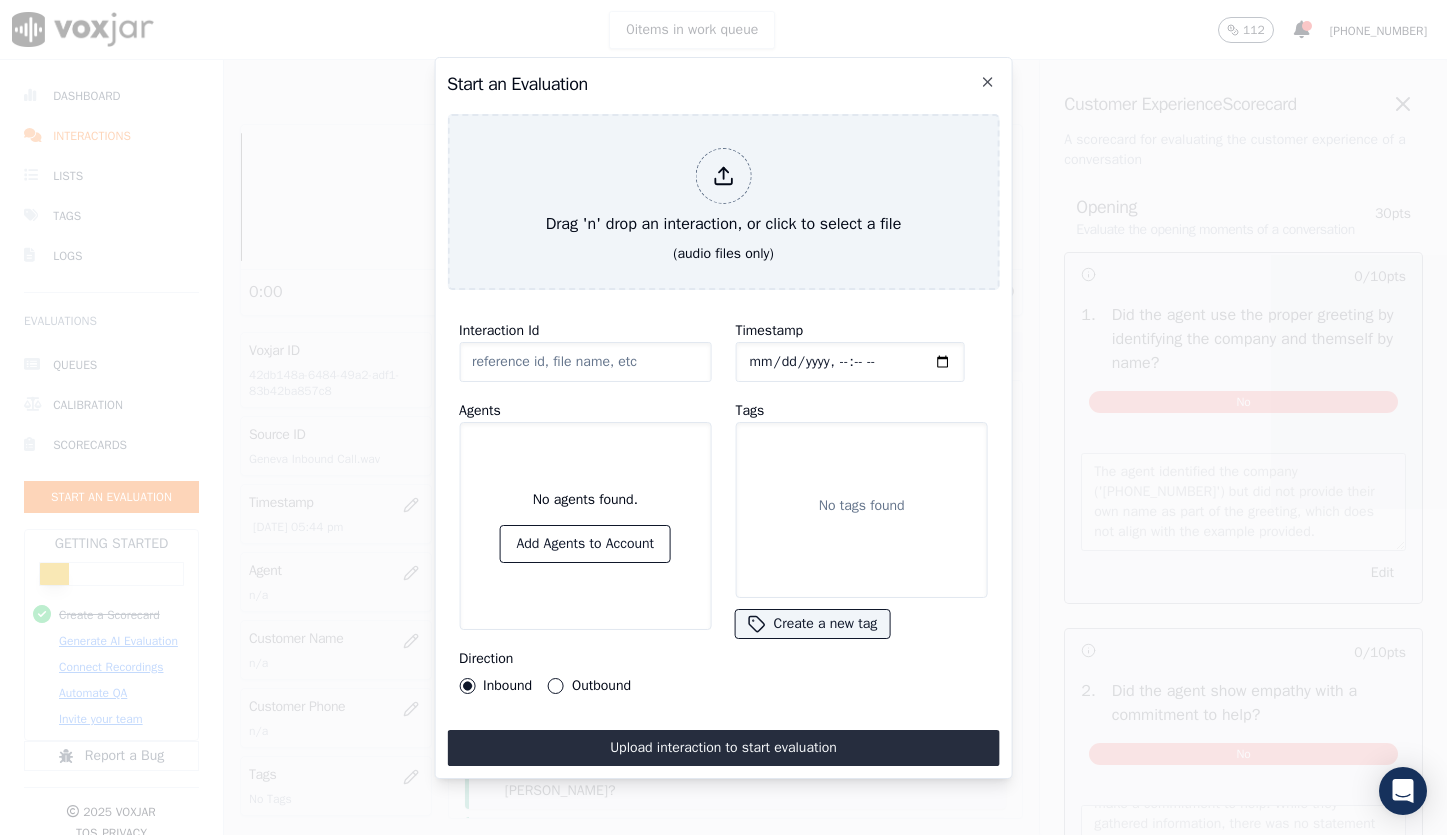 type on "[PERSON_NAME] Inbound Call.wav" 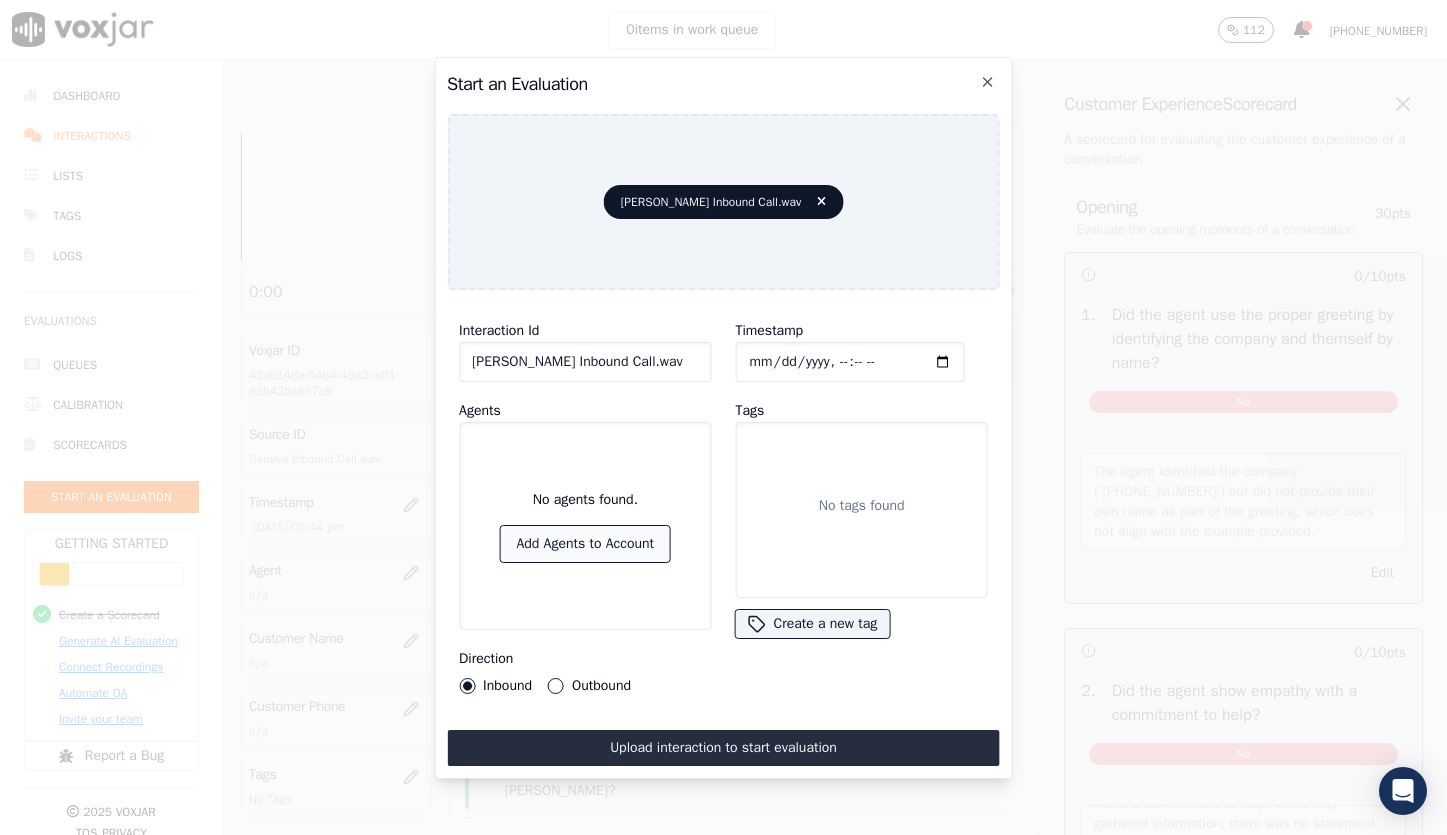 click on "Add Agents to Account" at bounding box center [585, 544] 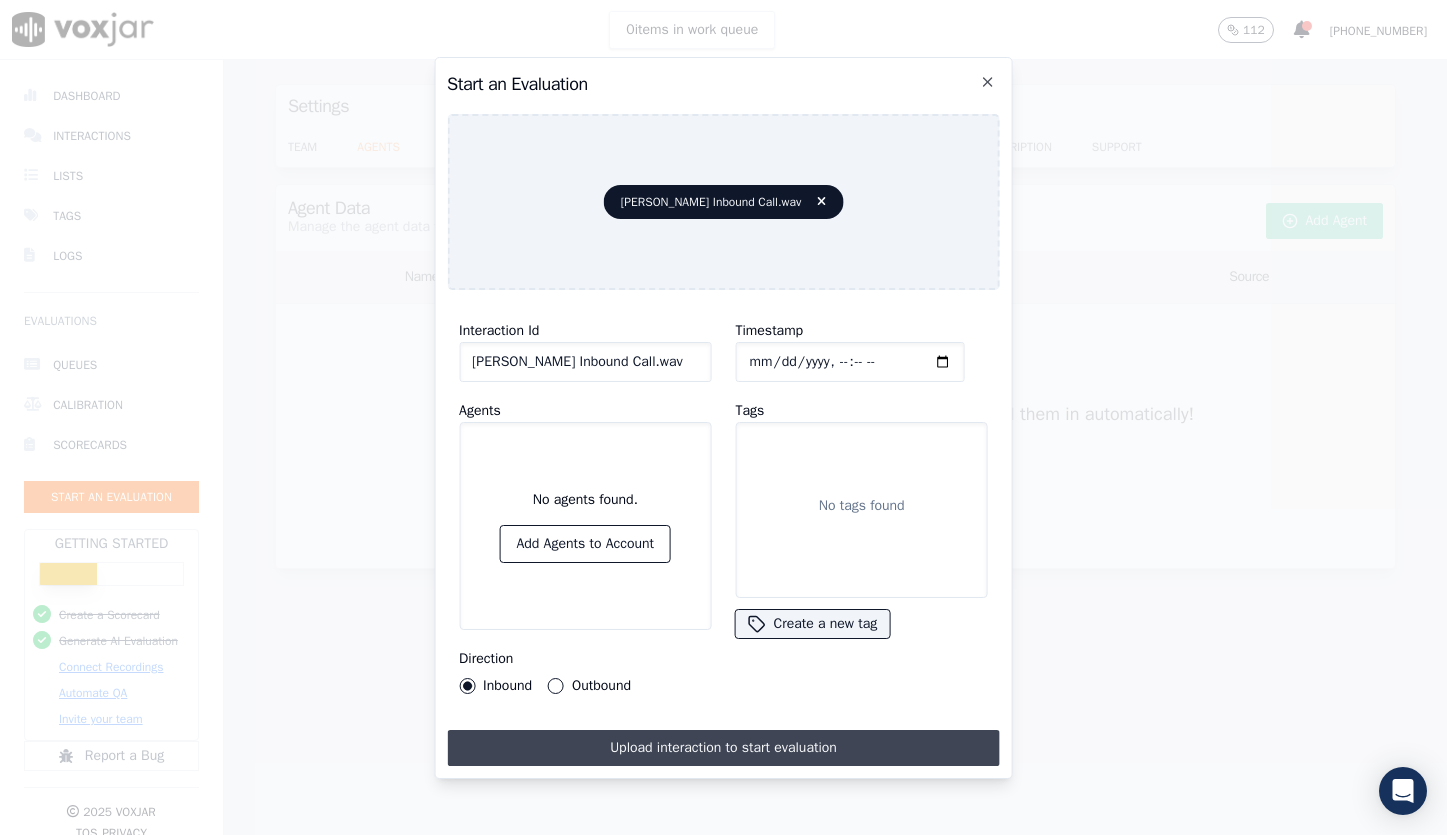 click on "Upload interaction to start evaluation" at bounding box center (723, 748) 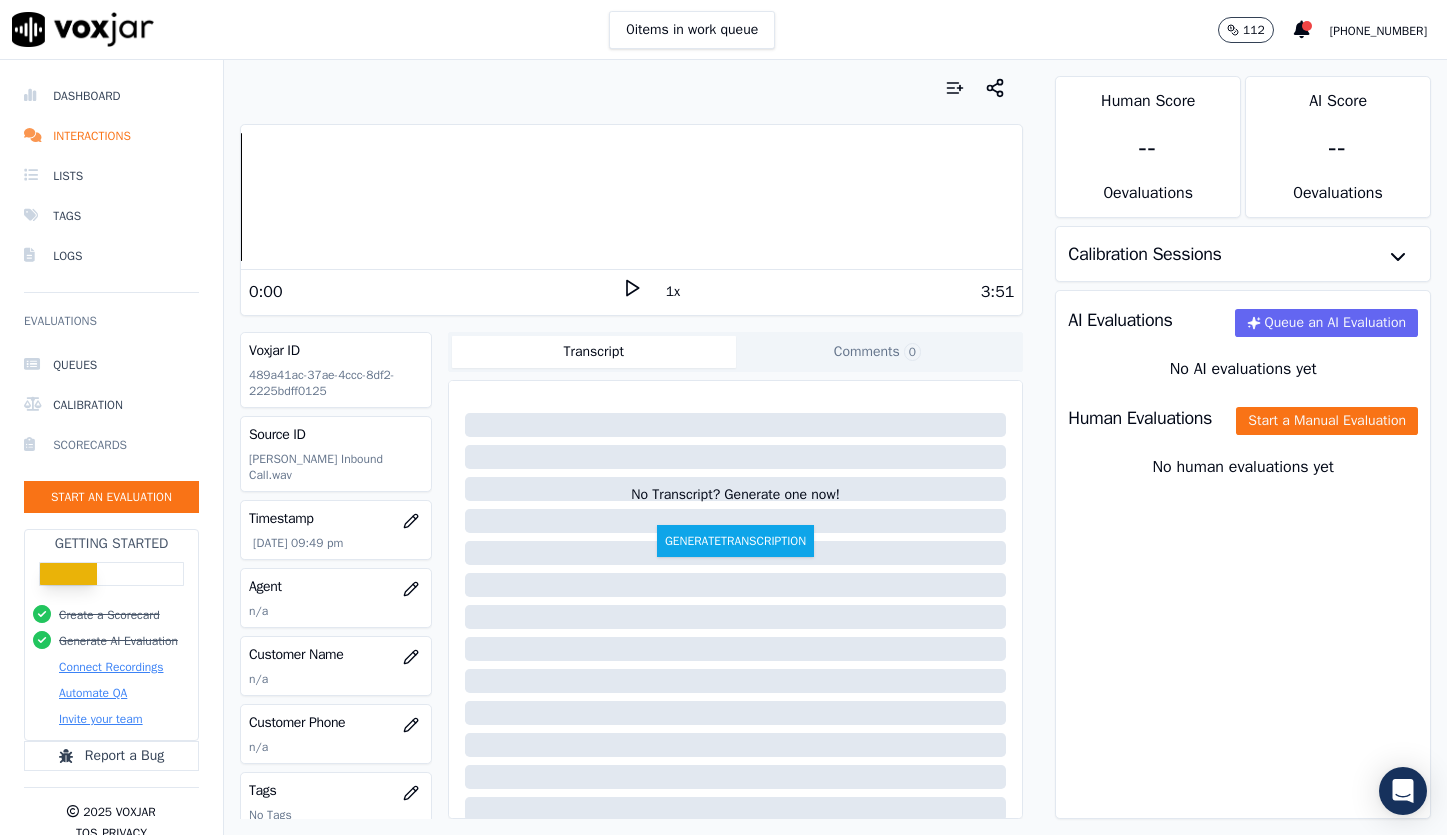 click on "Scorecards" at bounding box center [111, 445] 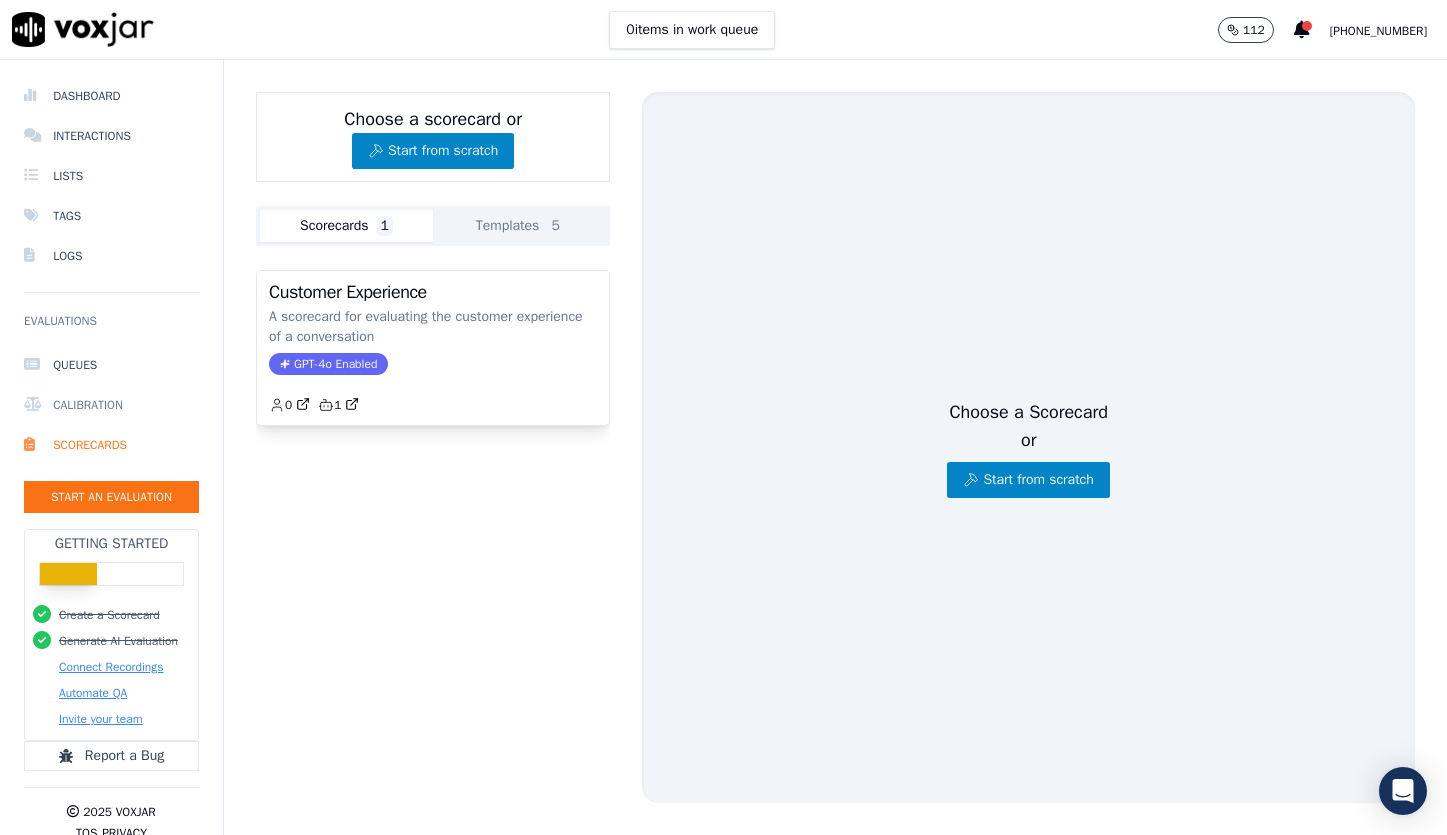 click on "Calibration" at bounding box center (111, 405) 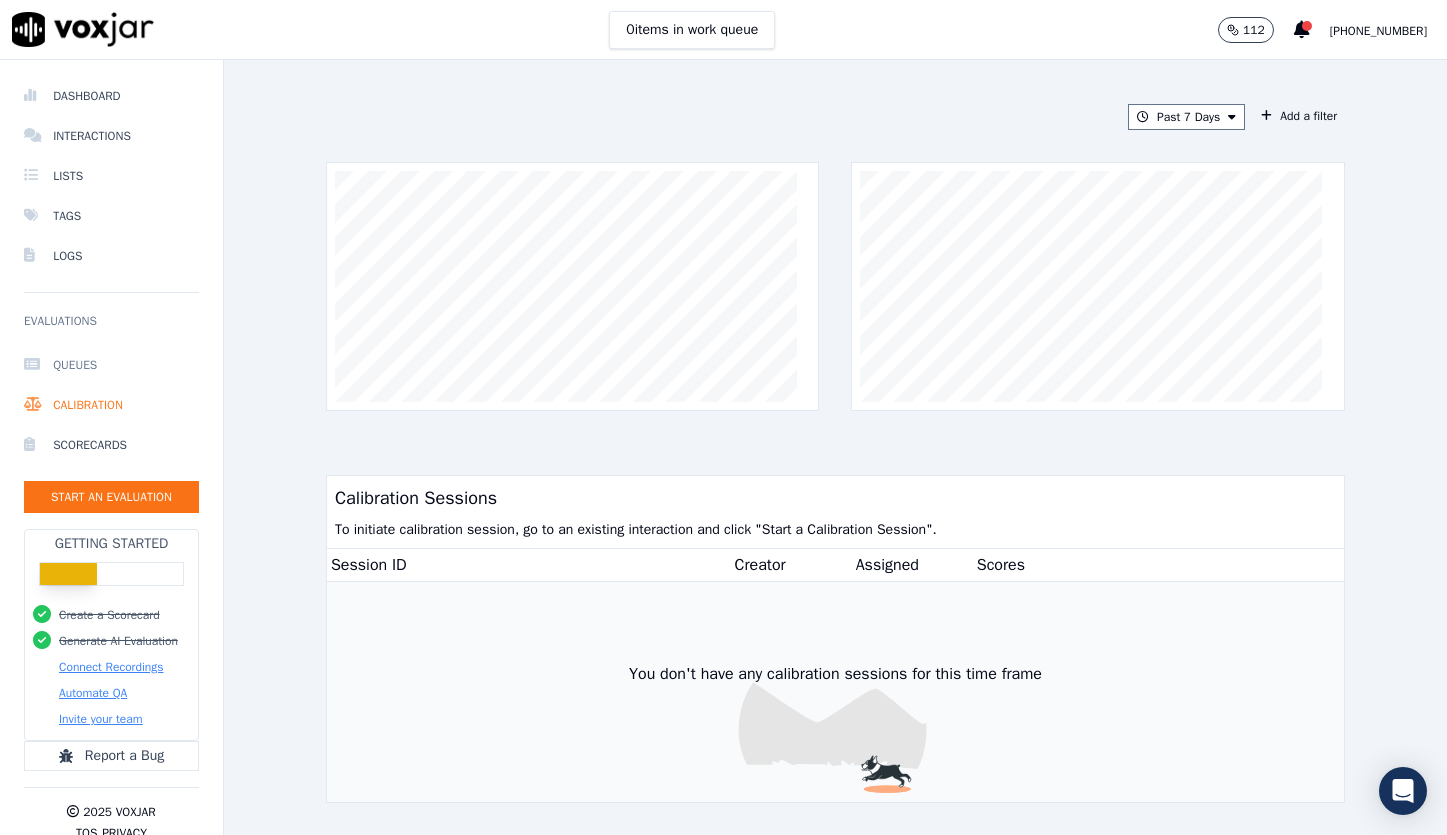click on "Queues" at bounding box center (111, 365) 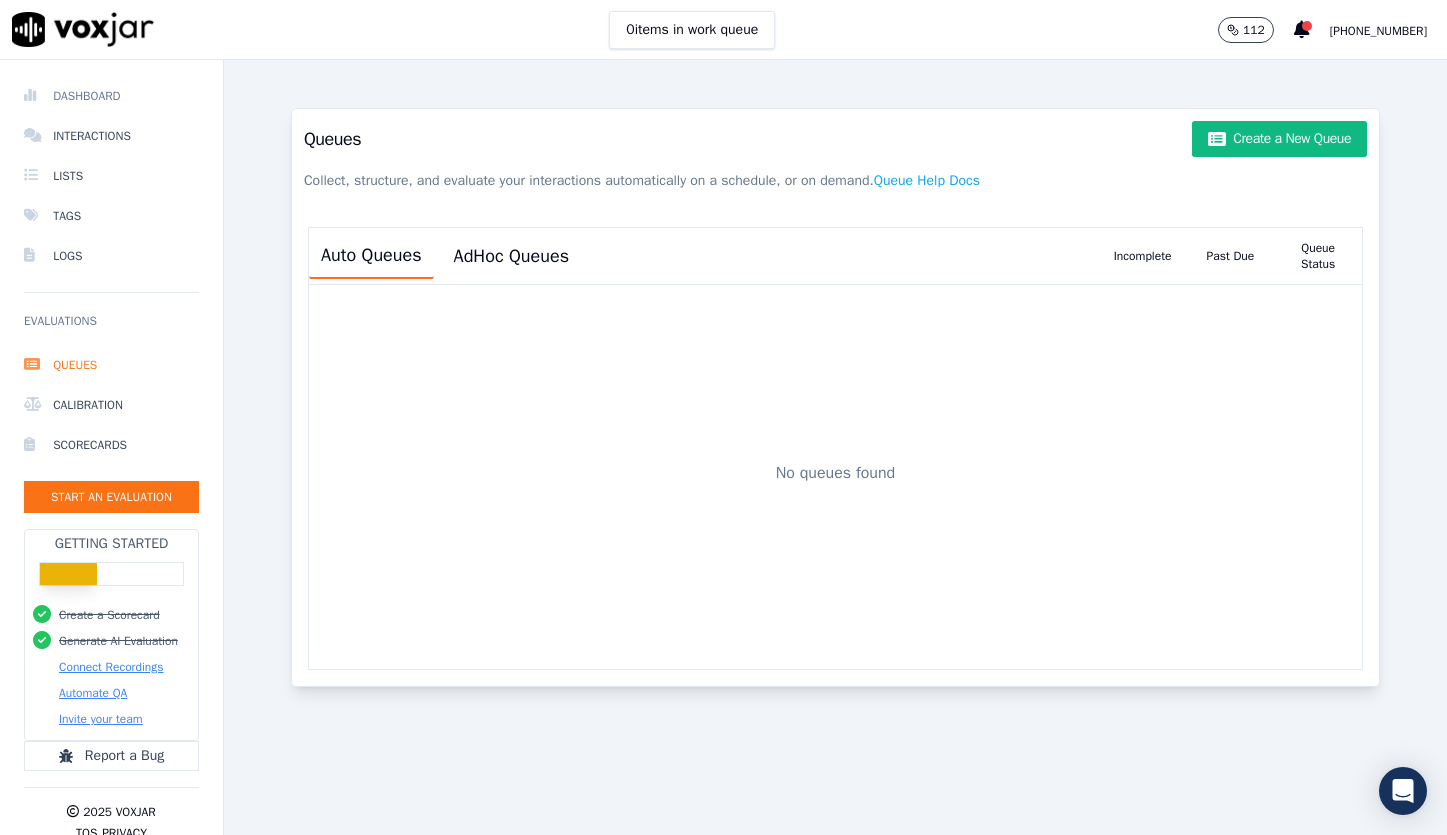 click on "Dashboard" at bounding box center (111, 96) 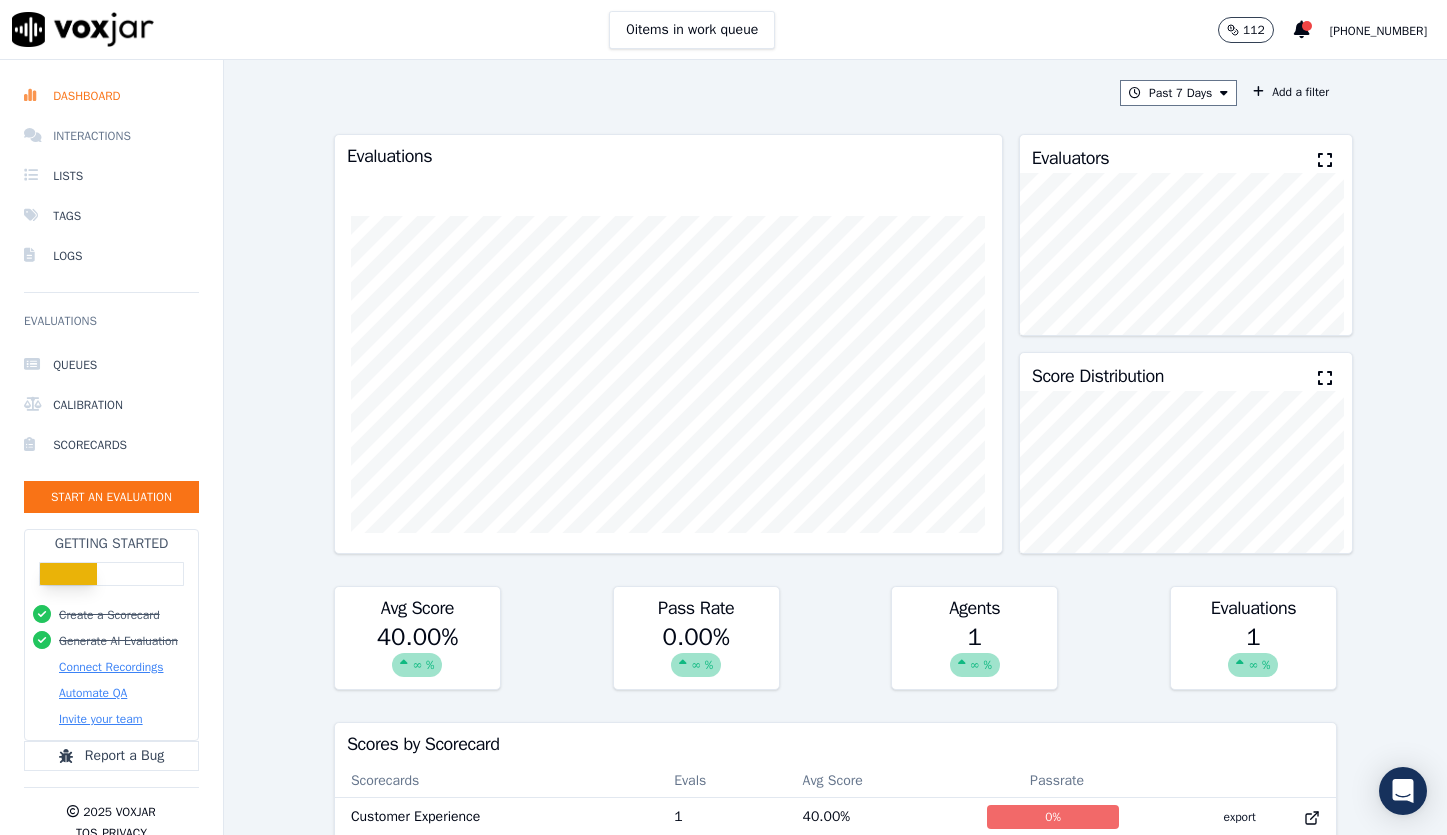 click on "Interactions" at bounding box center (111, 136) 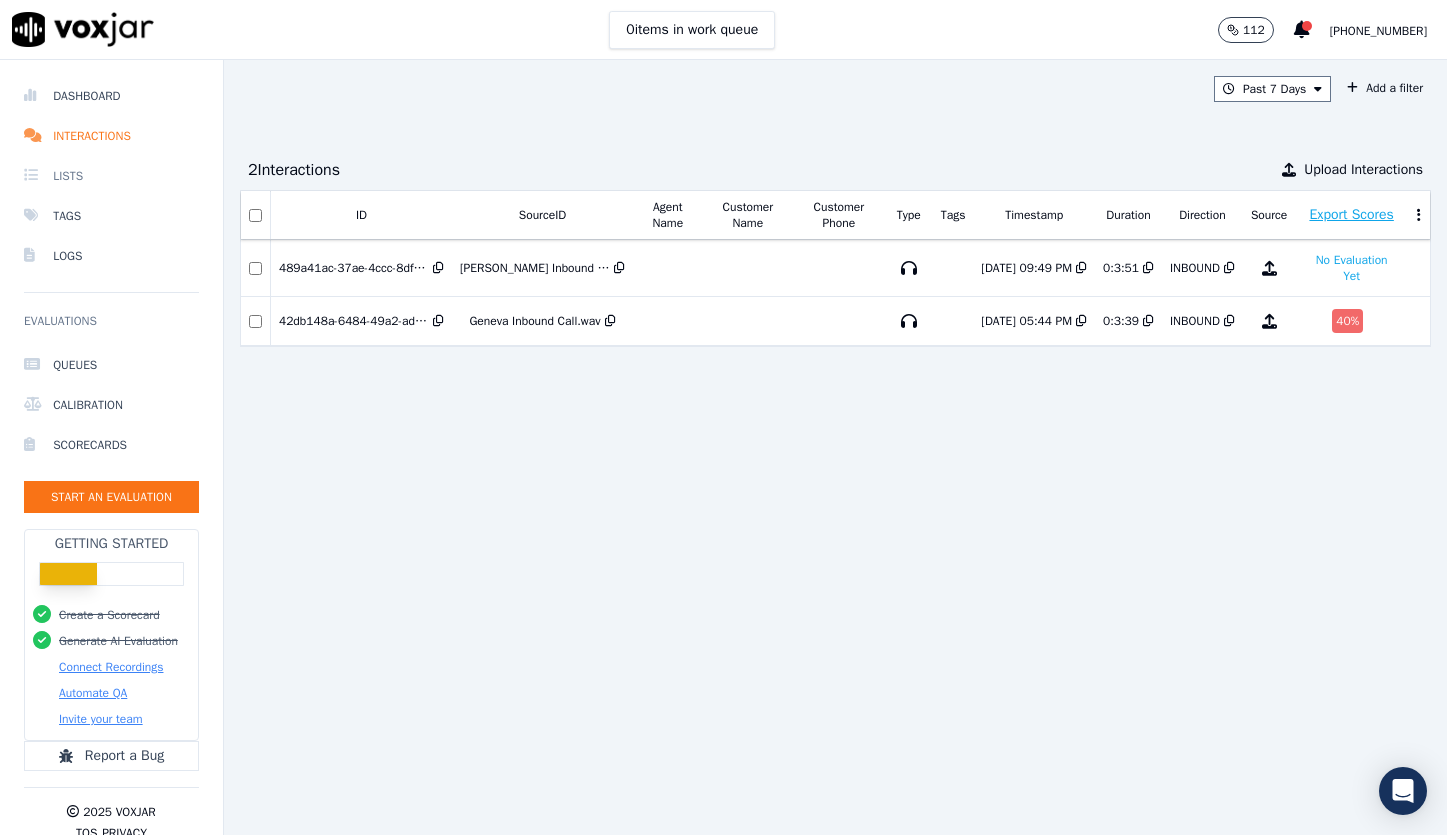 click on "Lists" at bounding box center [111, 176] 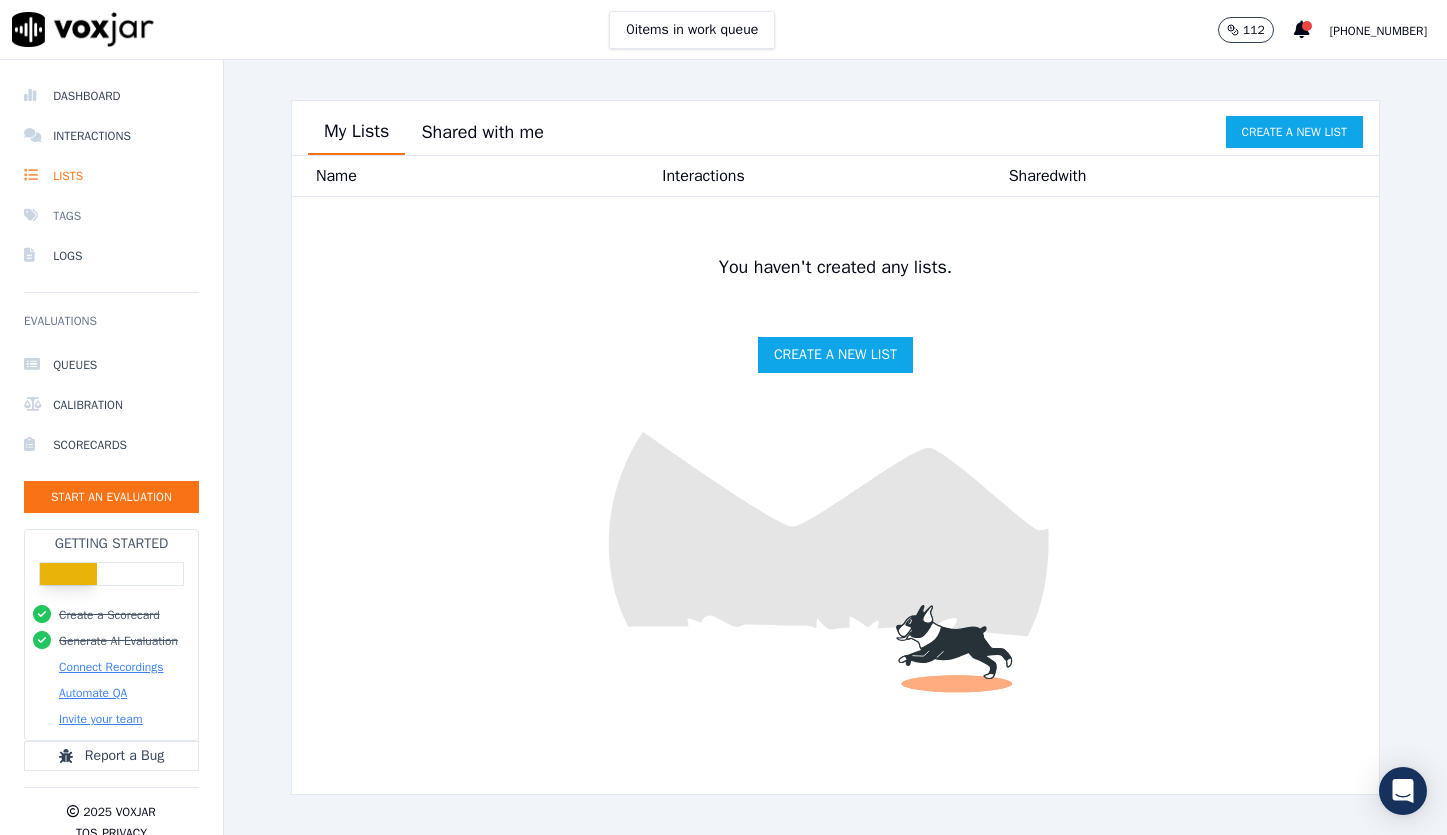 click on "Tags" at bounding box center [111, 216] 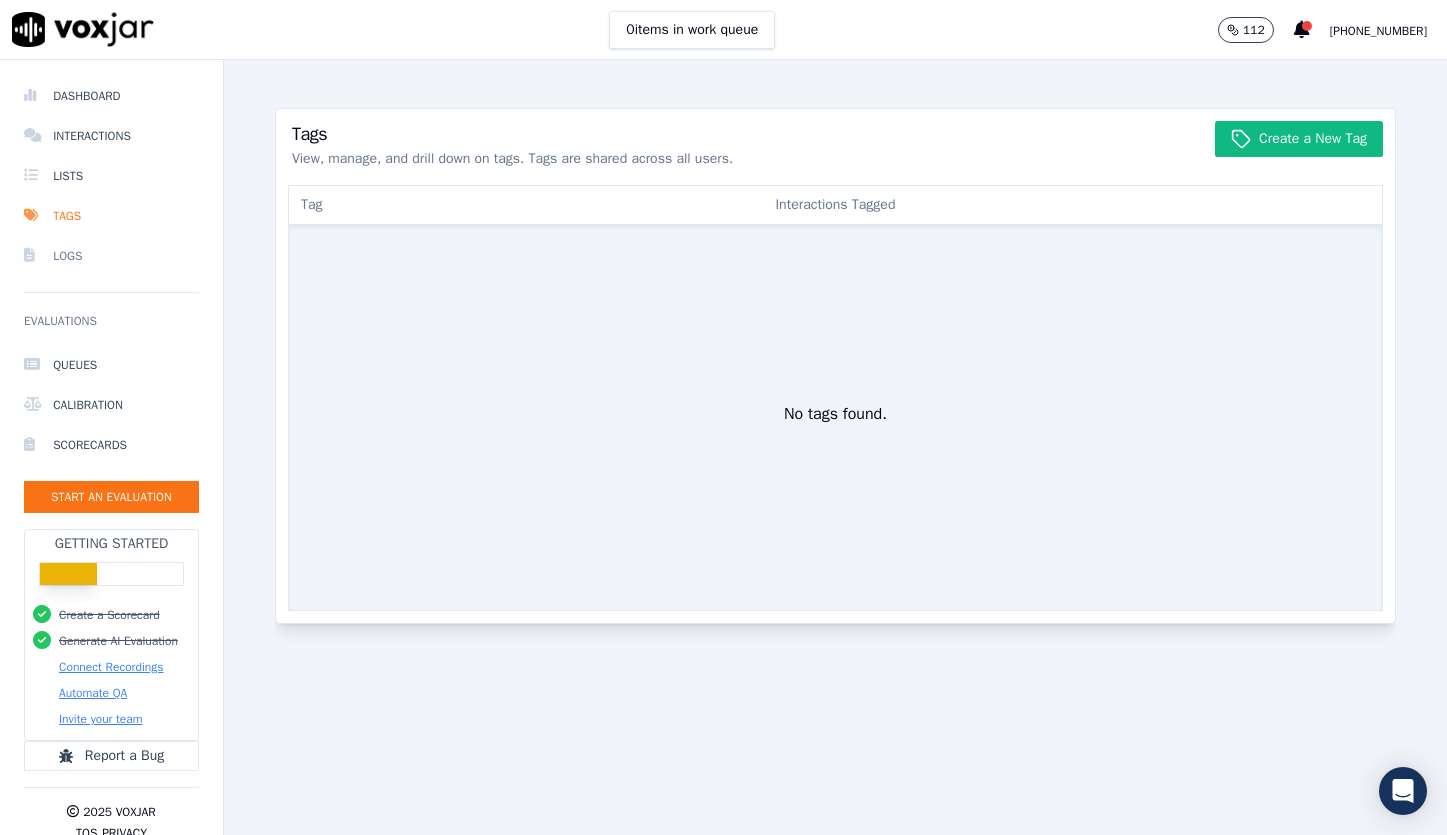 click on "Logs" at bounding box center [111, 256] 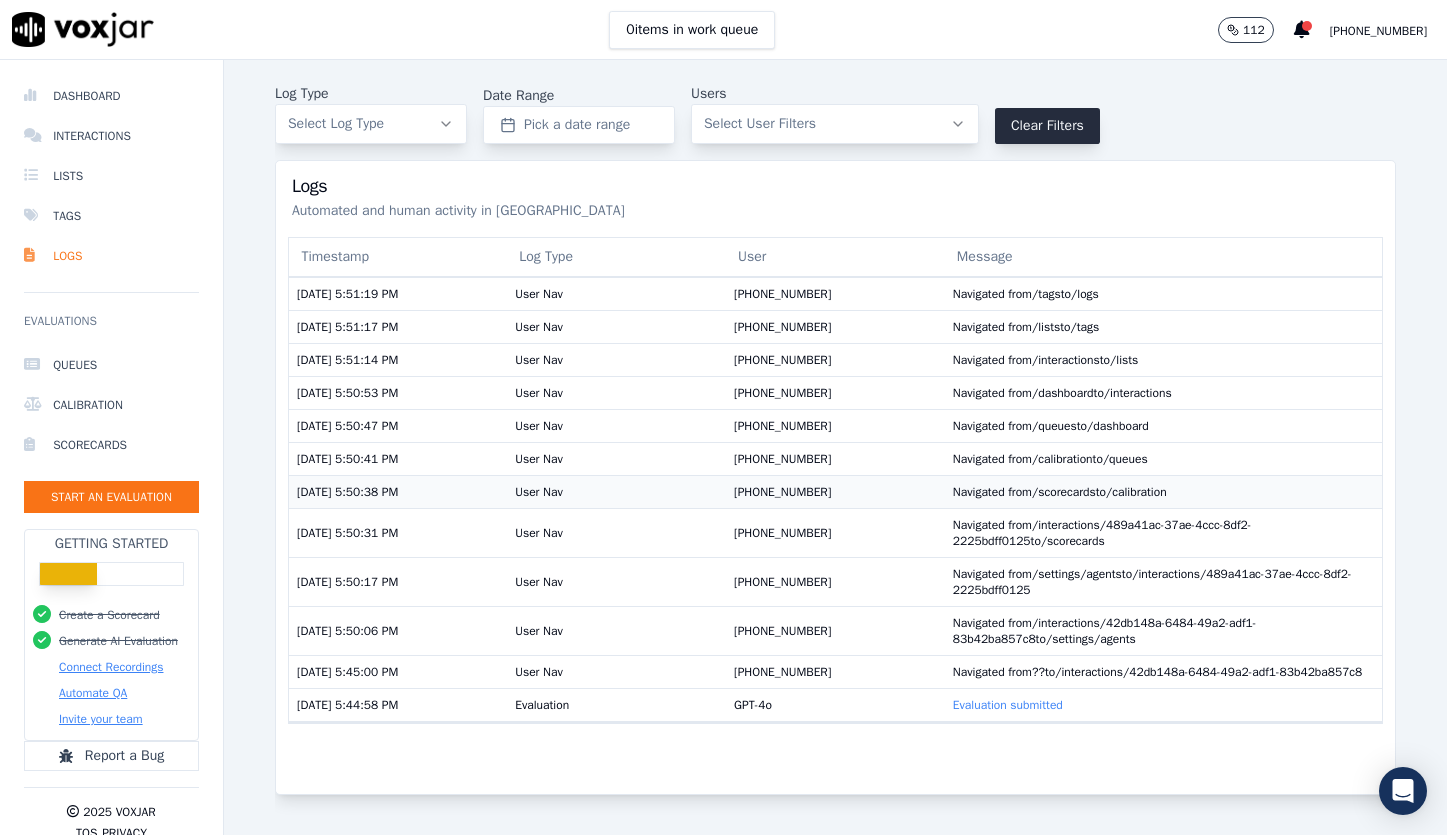 scroll, scrollTop: 0, scrollLeft: 0, axis: both 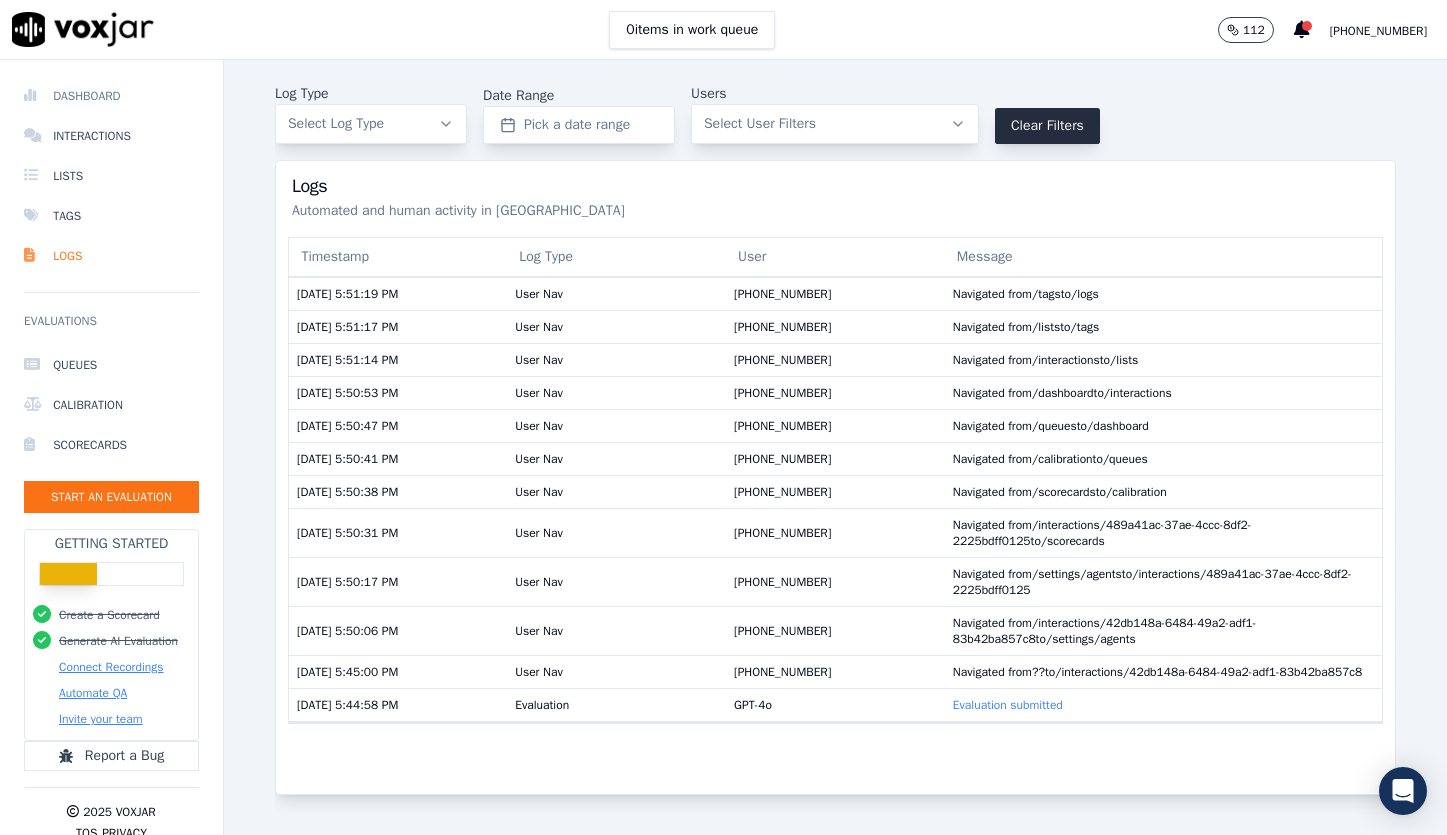 click on "Dashboard" at bounding box center (111, 96) 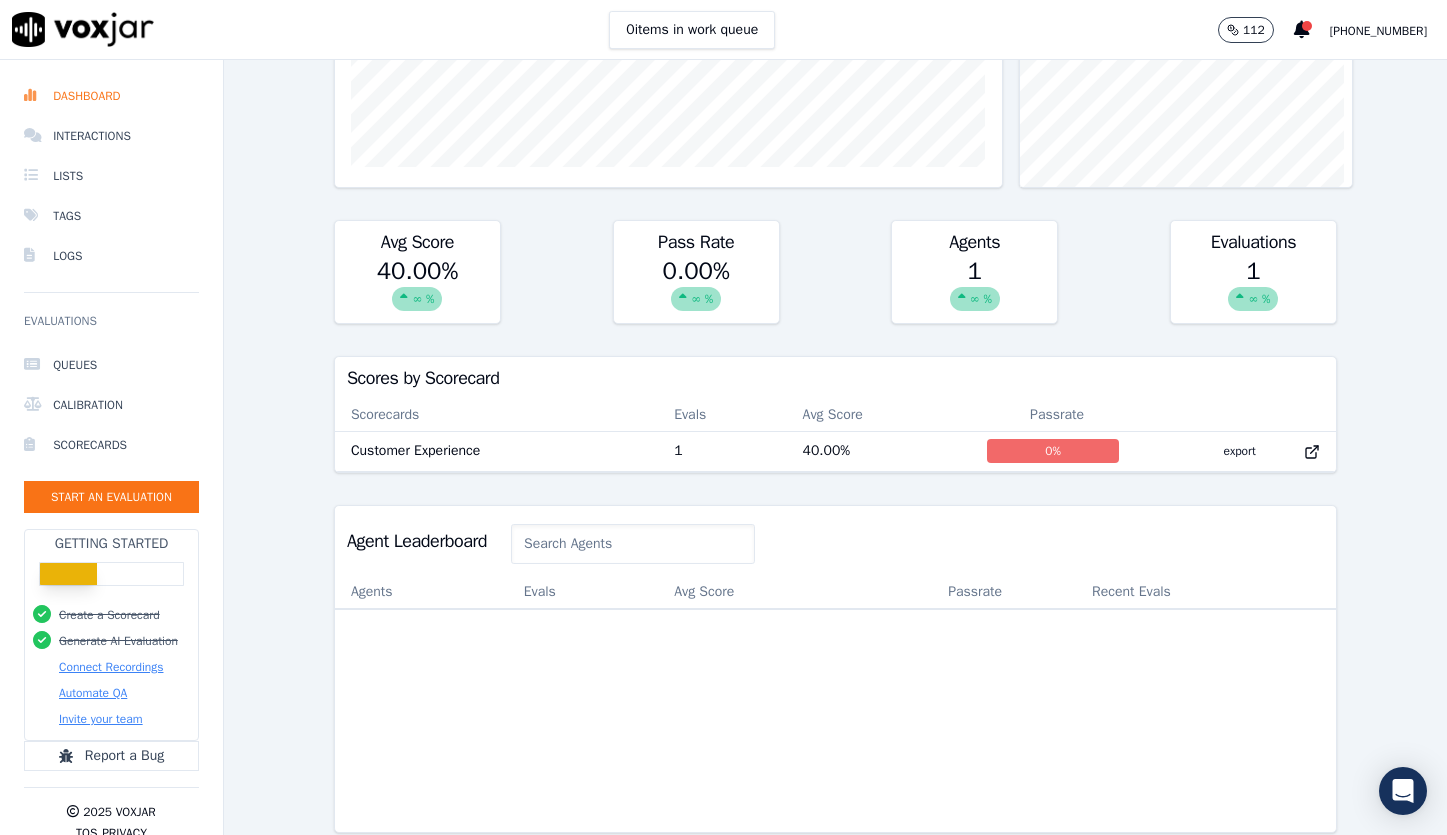 scroll, scrollTop: 373, scrollLeft: 0, axis: vertical 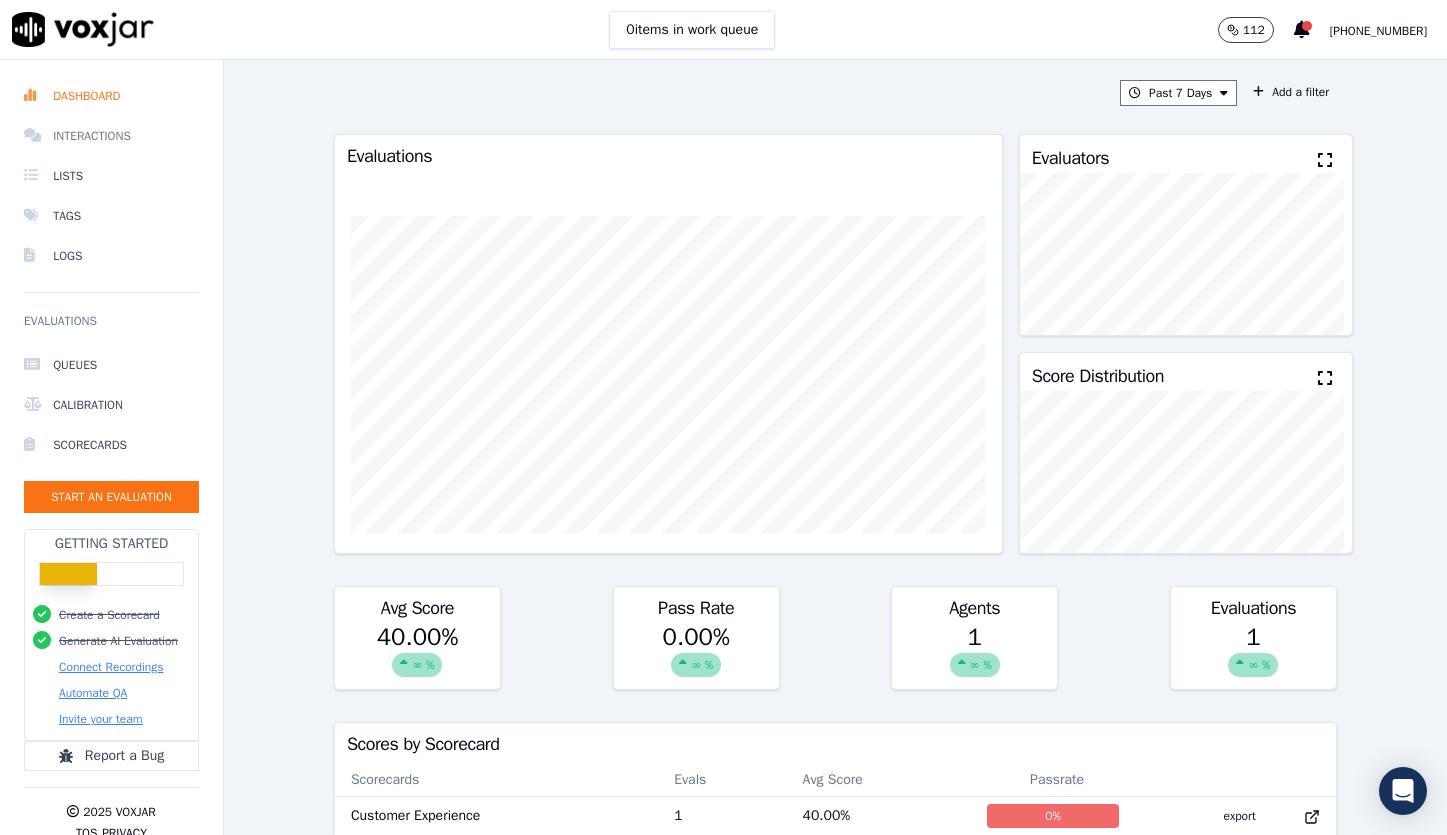 click on "Interactions" at bounding box center (111, 136) 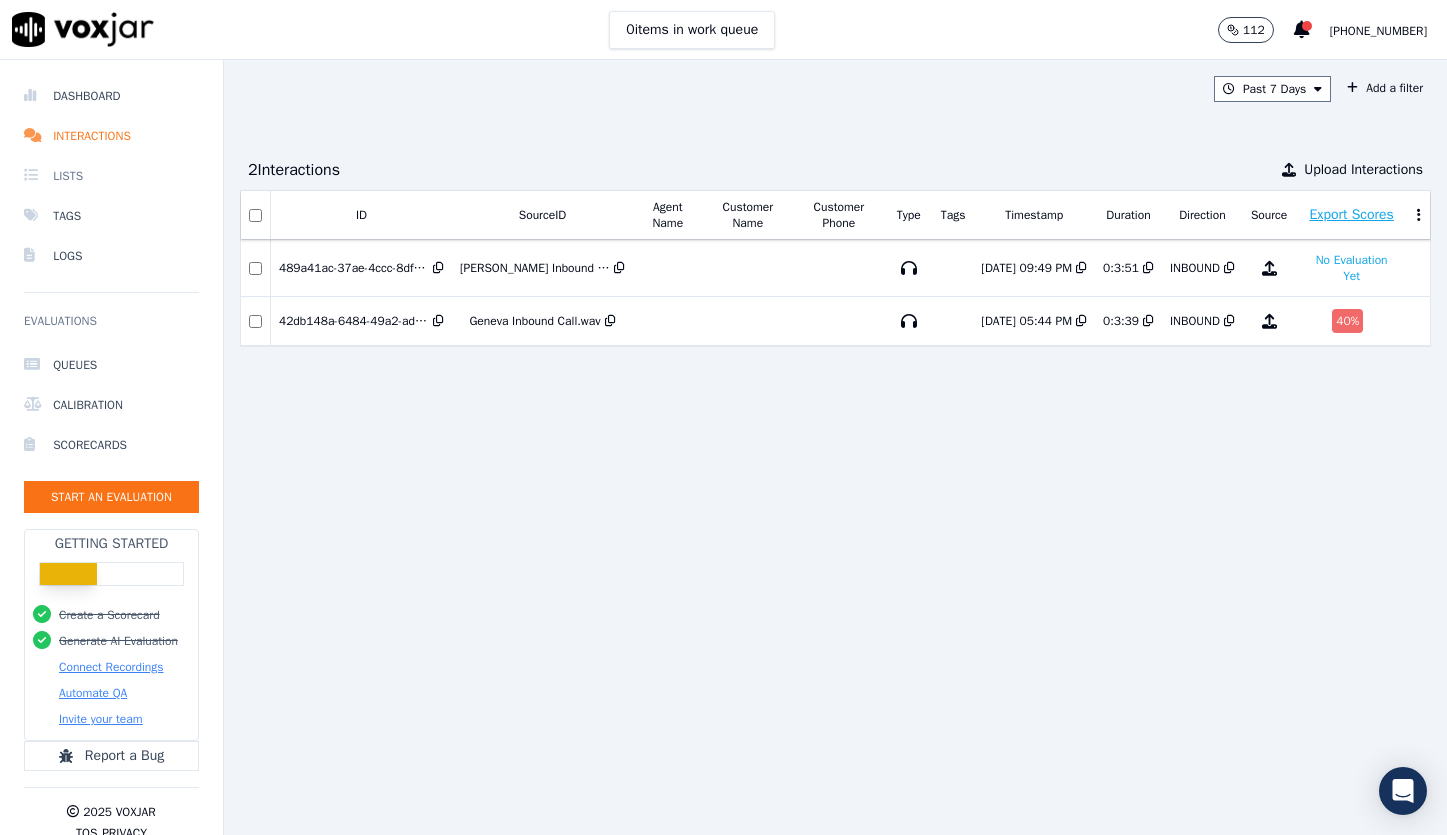 click on "Lists" at bounding box center (111, 176) 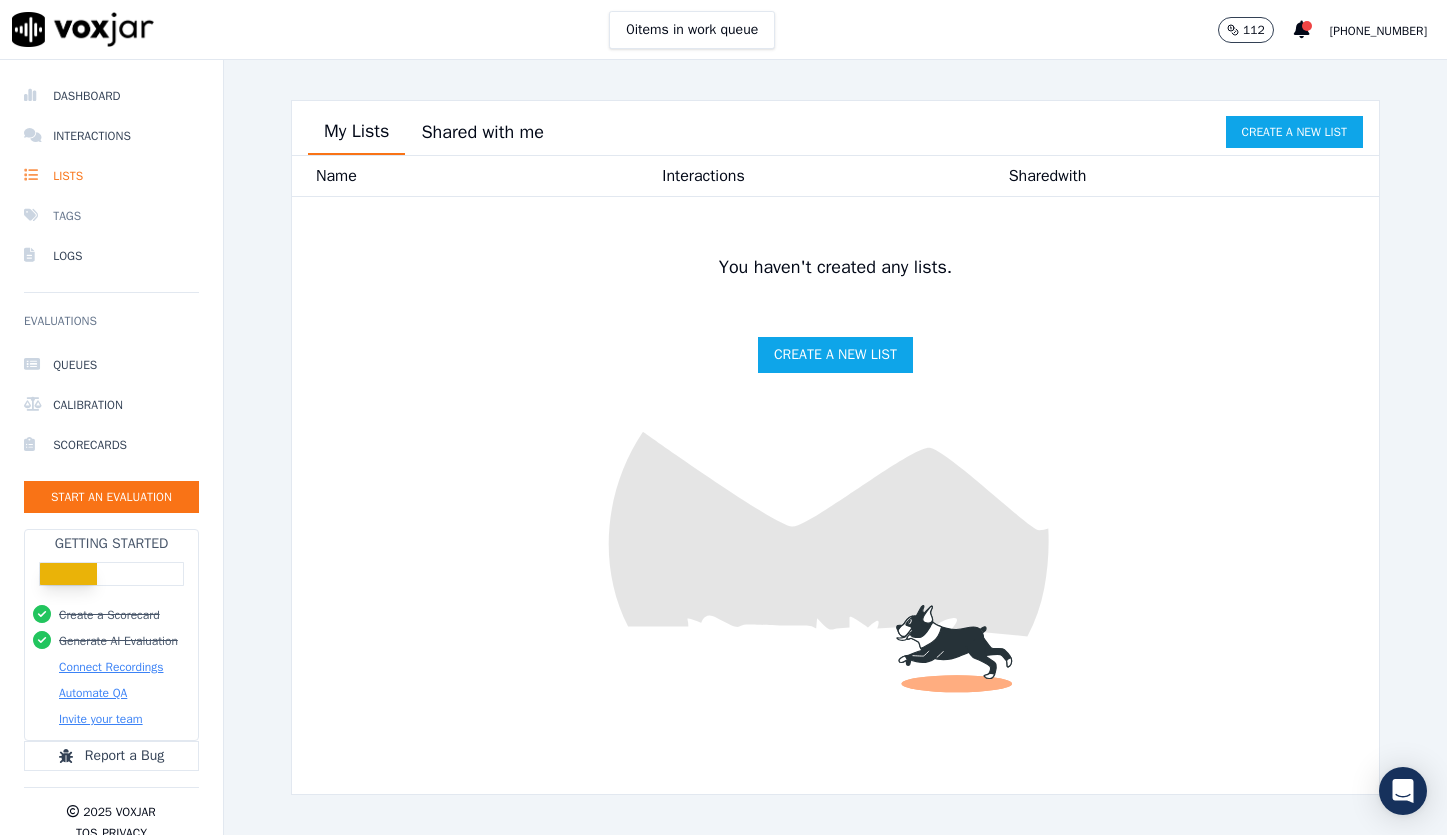 click on "Tags" at bounding box center (111, 216) 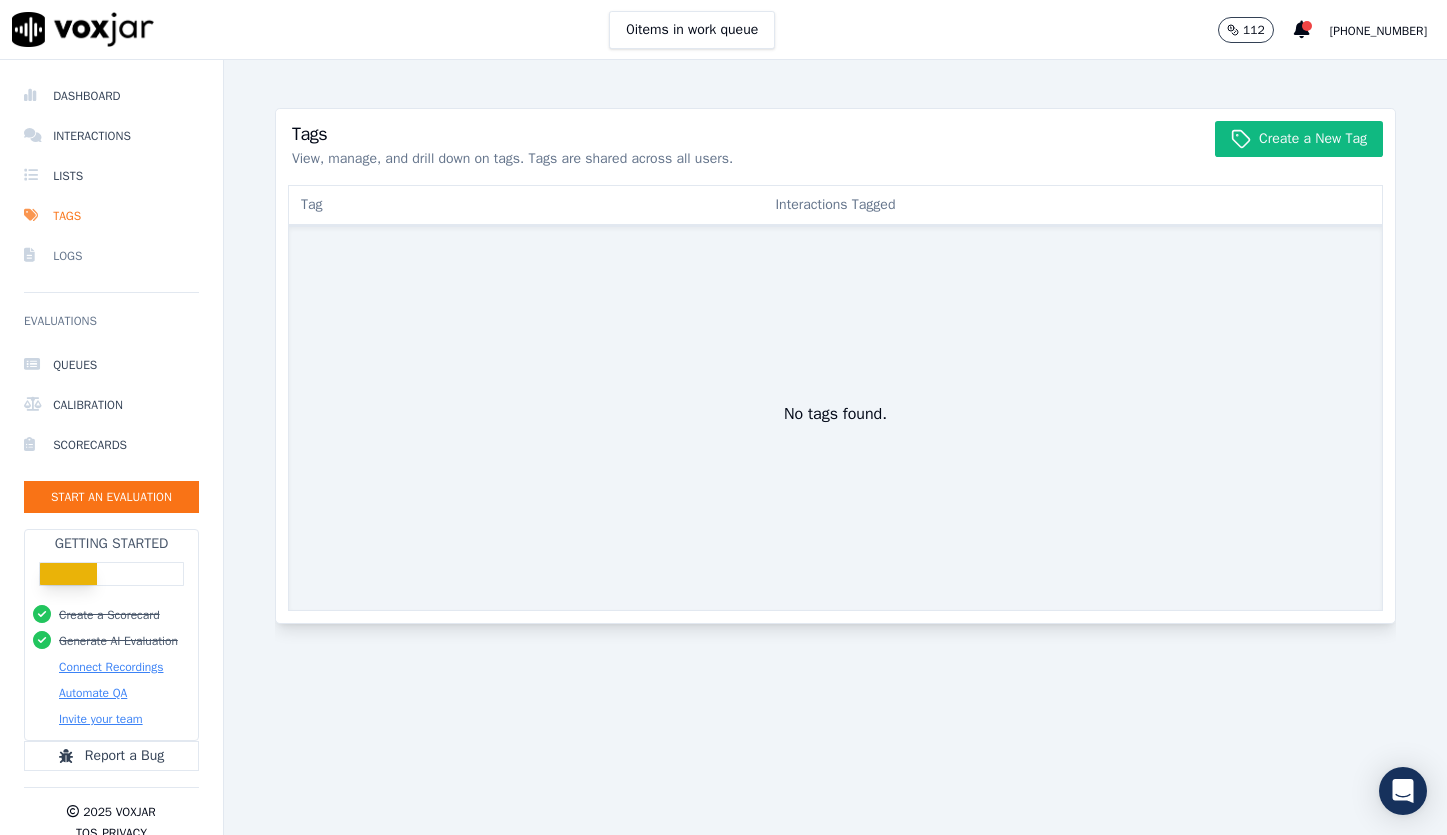 click on "Logs" at bounding box center (111, 256) 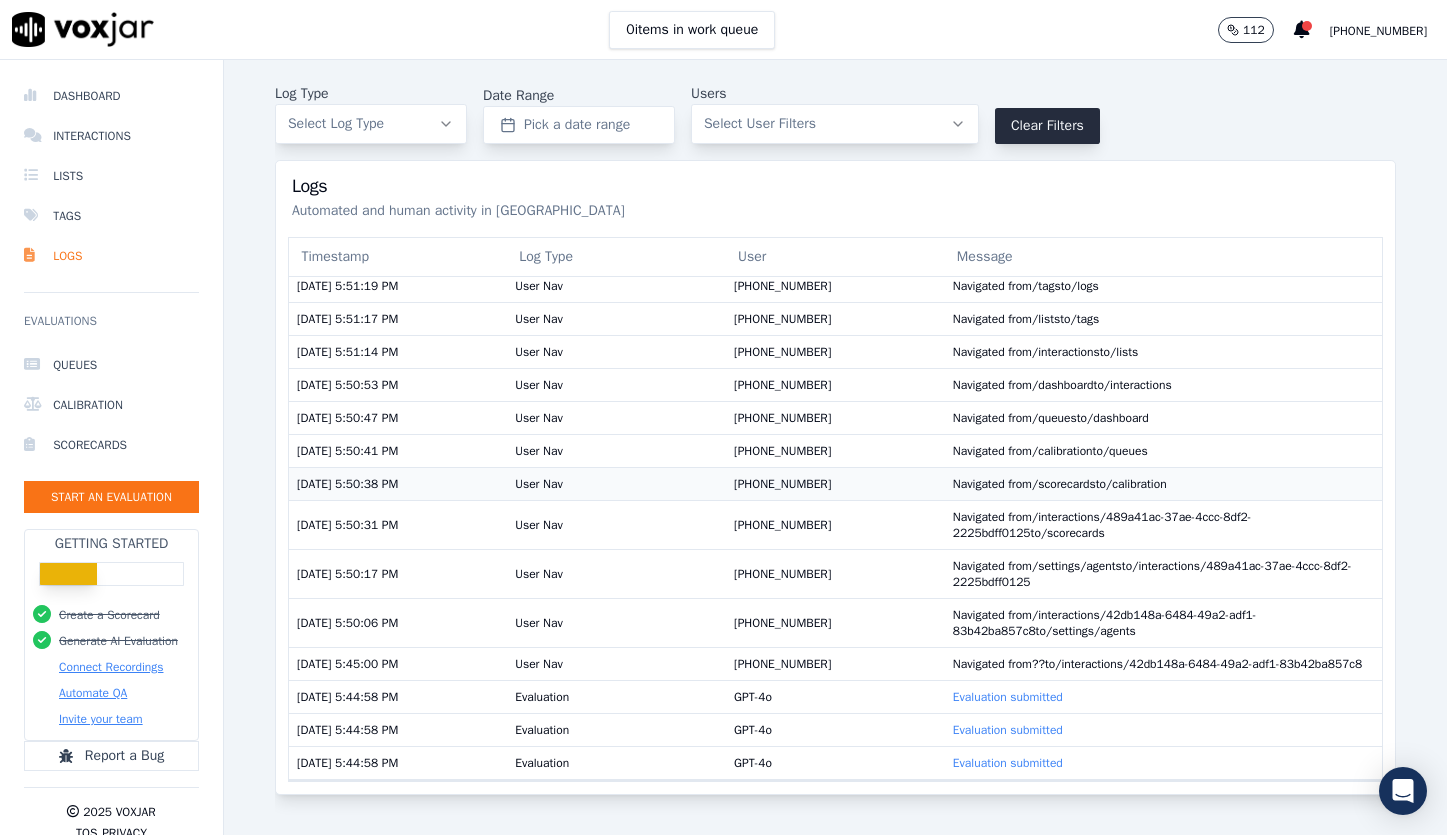 scroll, scrollTop: 0, scrollLeft: 0, axis: both 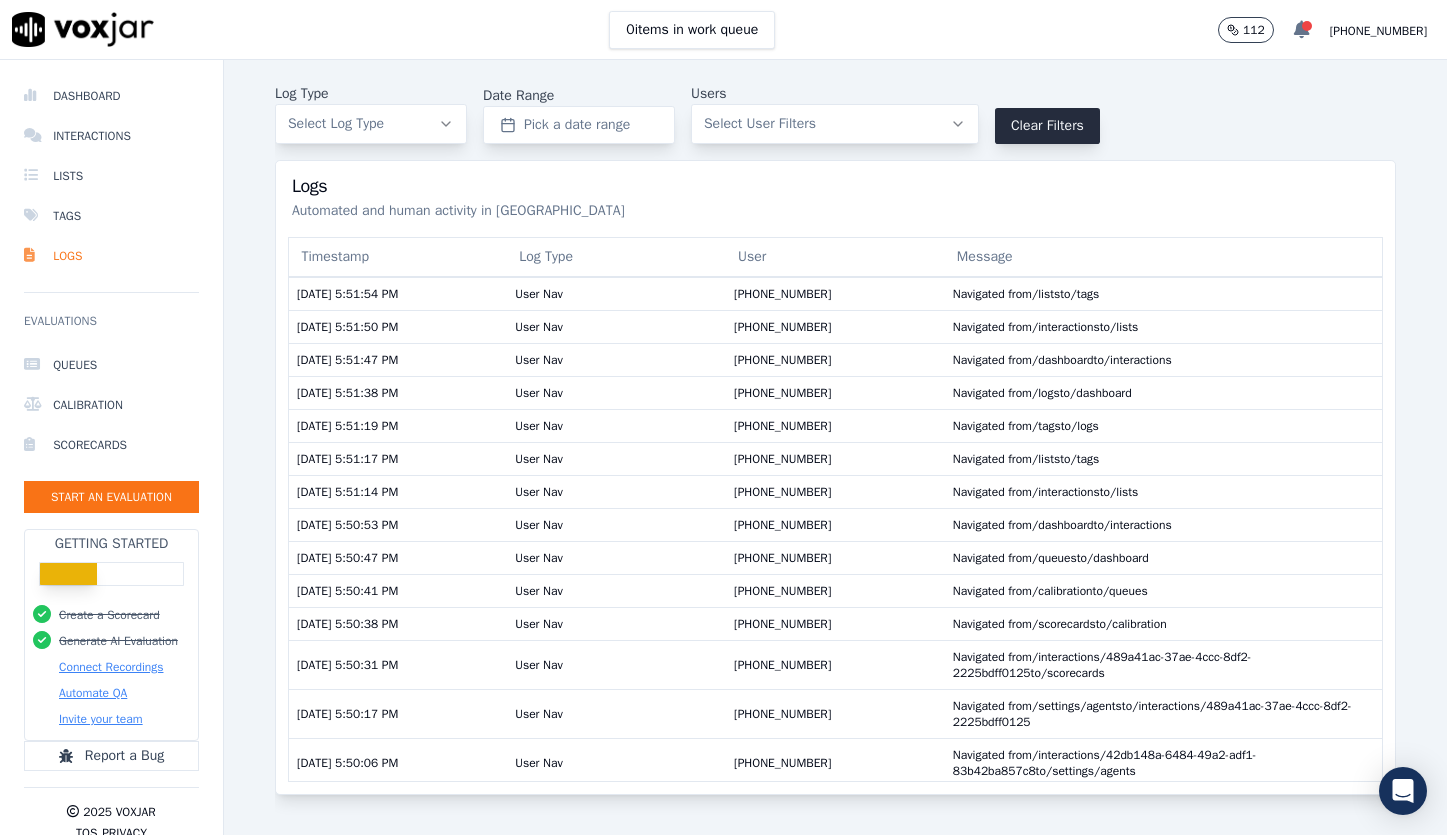 click at bounding box center (1302, 30) 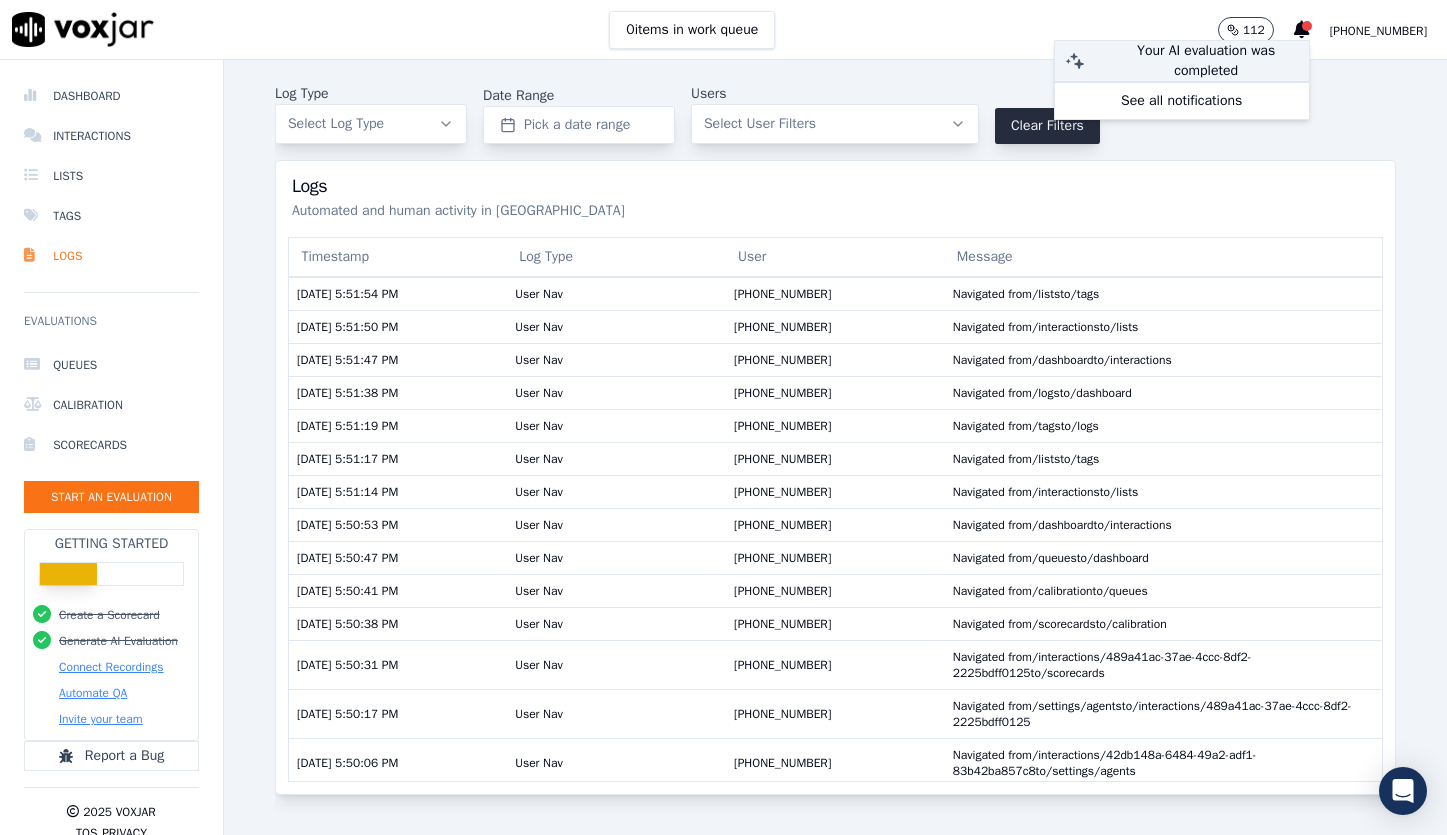 click on "Your AI evaluation was completed" at bounding box center [1206, 61] 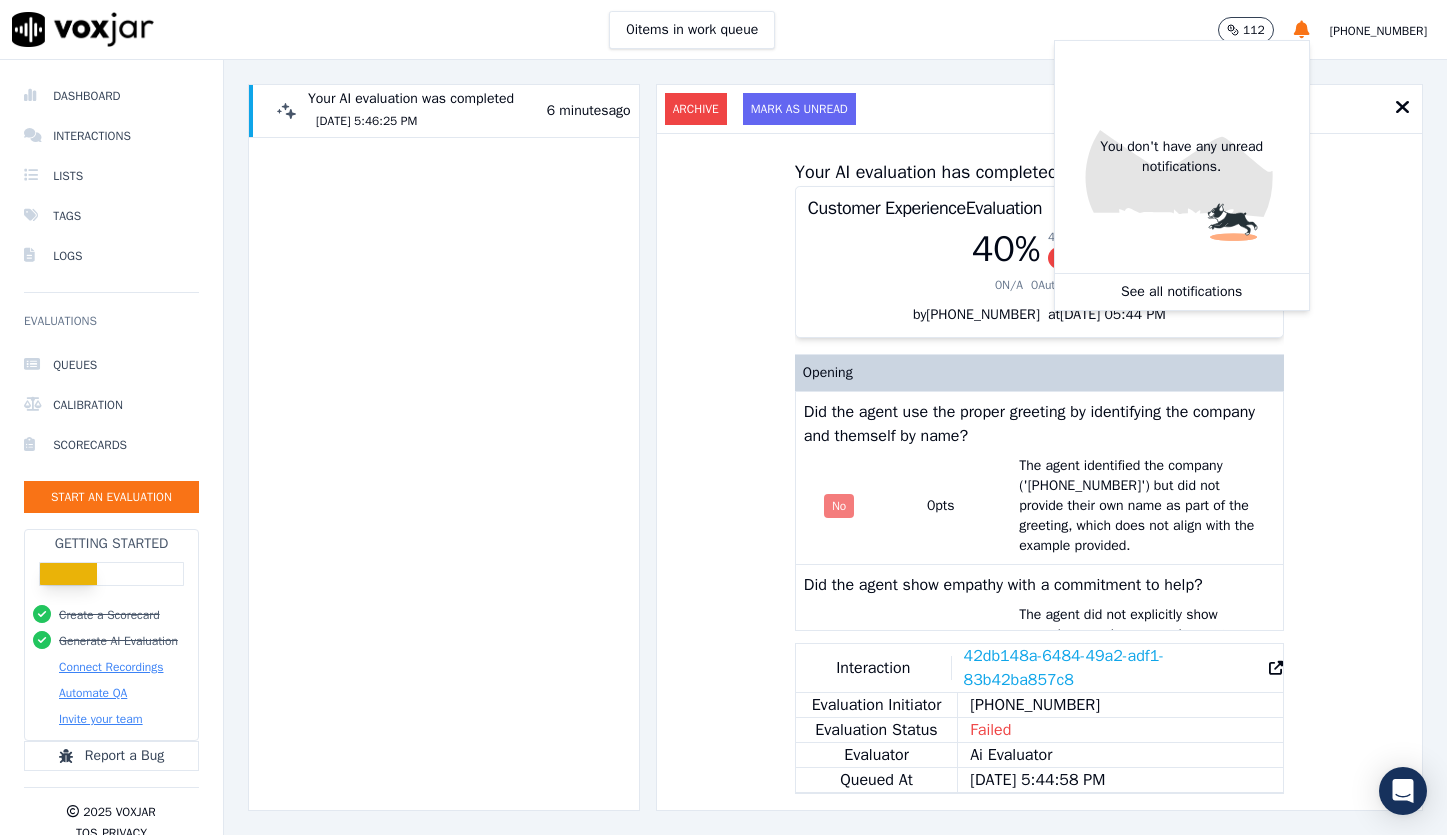click on "Your AI evaluation has completed!         Customer Experience  Evaluation   40 %   40 / 100  pts   Failed   0  N/A   0  Autofails     by
1-800-LAW-FIRM   at  07/07/2025 05:44 PM   Opening   Did the agent use the proper greeting by identifying the company and themself by name?    No       0  pts   The agent identified the company ('1-800-LAW-FIRM') but did not provide their own name as part of the greeting, which does not align with the example provided.   Did the agent show empathy with a commitment to help?     No       0  pts   The agent did not explicitly show empathy or make a commitment to help. While they gathered information, there was no statement expressing understanding or a willingness to assist, such as 'I’m sorry to hear that, I'll be happy to help you today.'   Did the agent ask the customer to verify their name, address, and phone number?   No       0  pts     Call Handling     No       0  pts     Was the agent courteous and professional?" at bounding box center (1039, 472) 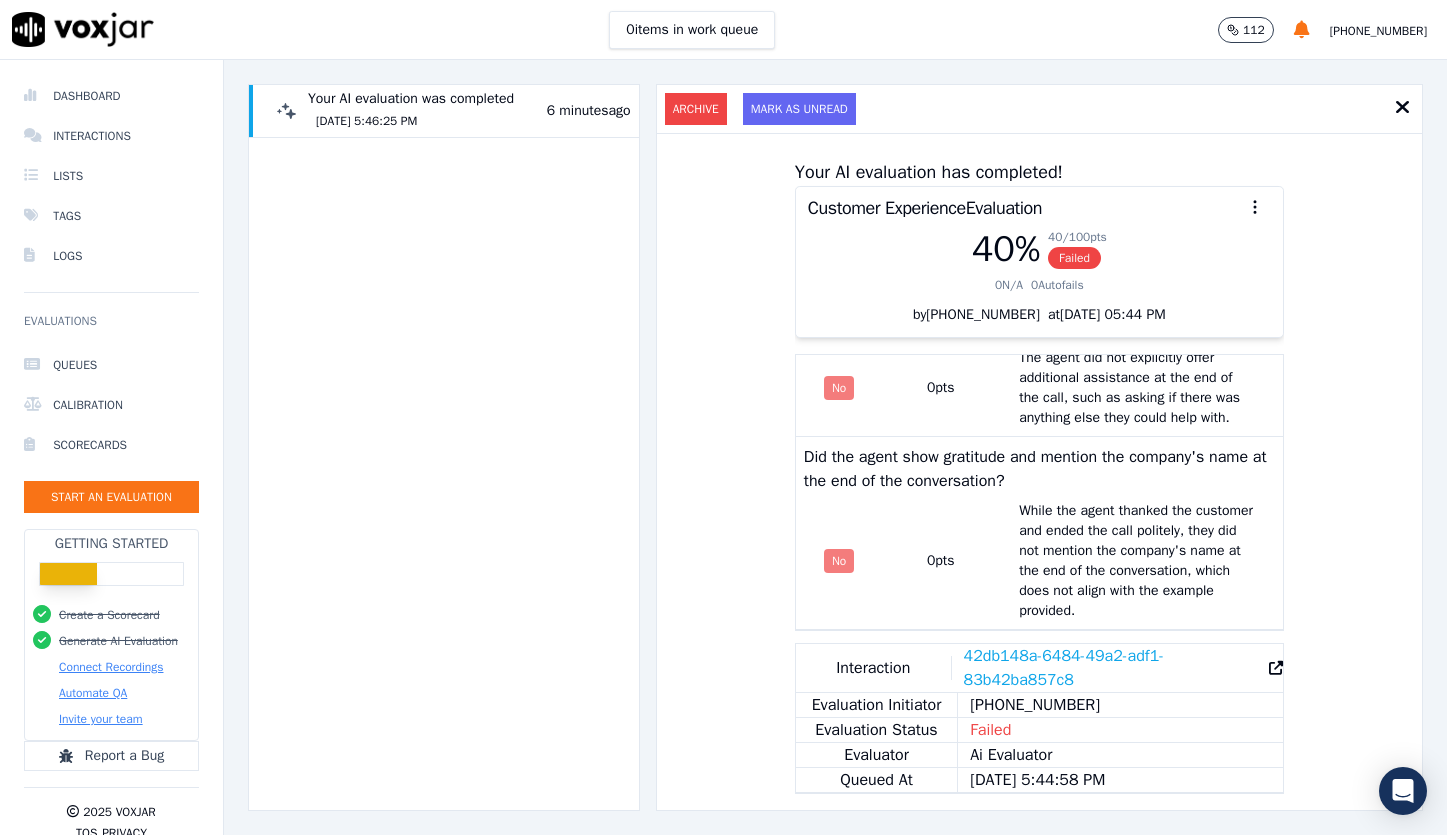 scroll, scrollTop: 1766, scrollLeft: 0, axis: vertical 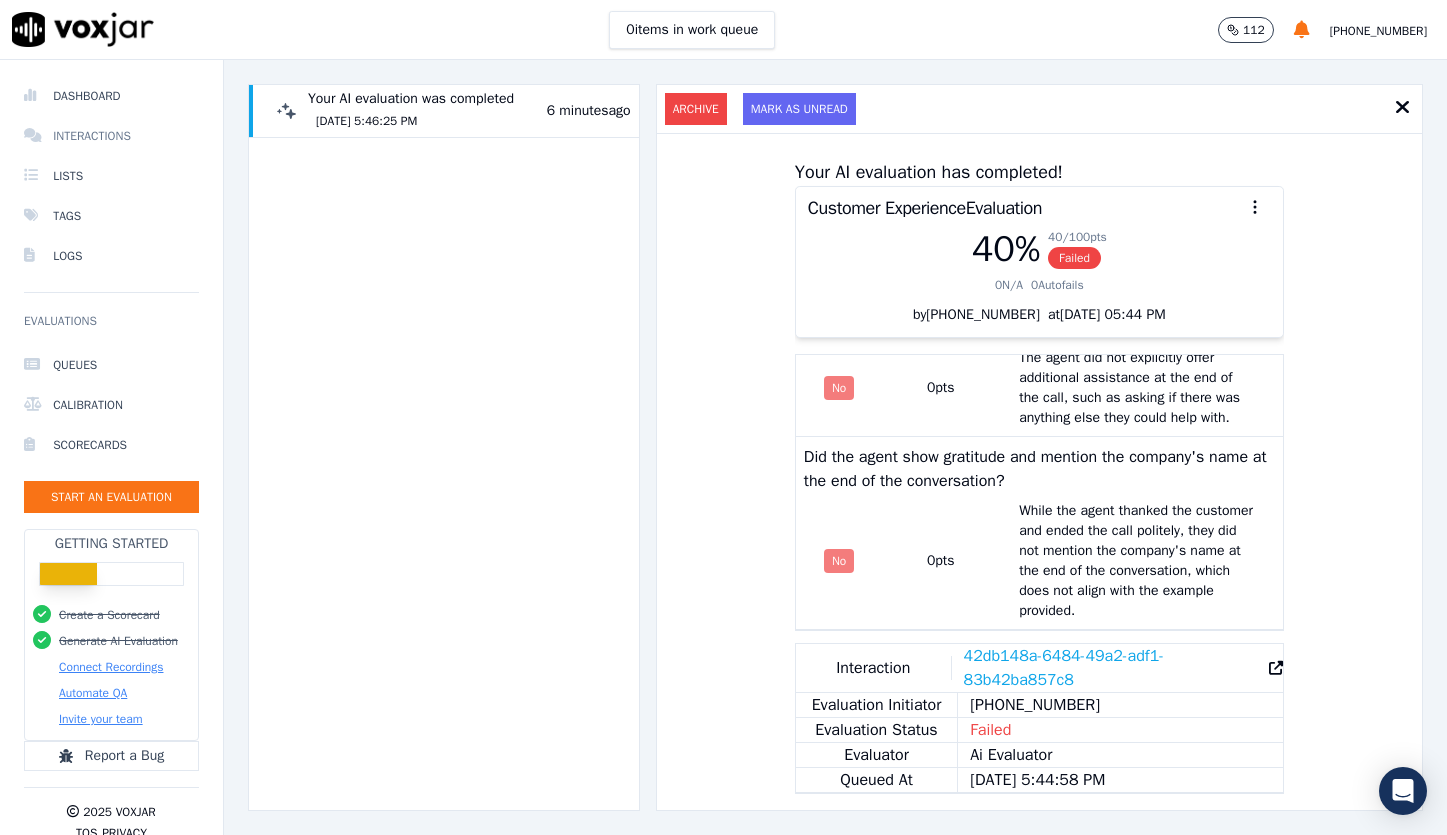 click on "Interactions" at bounding box center (111, 136) 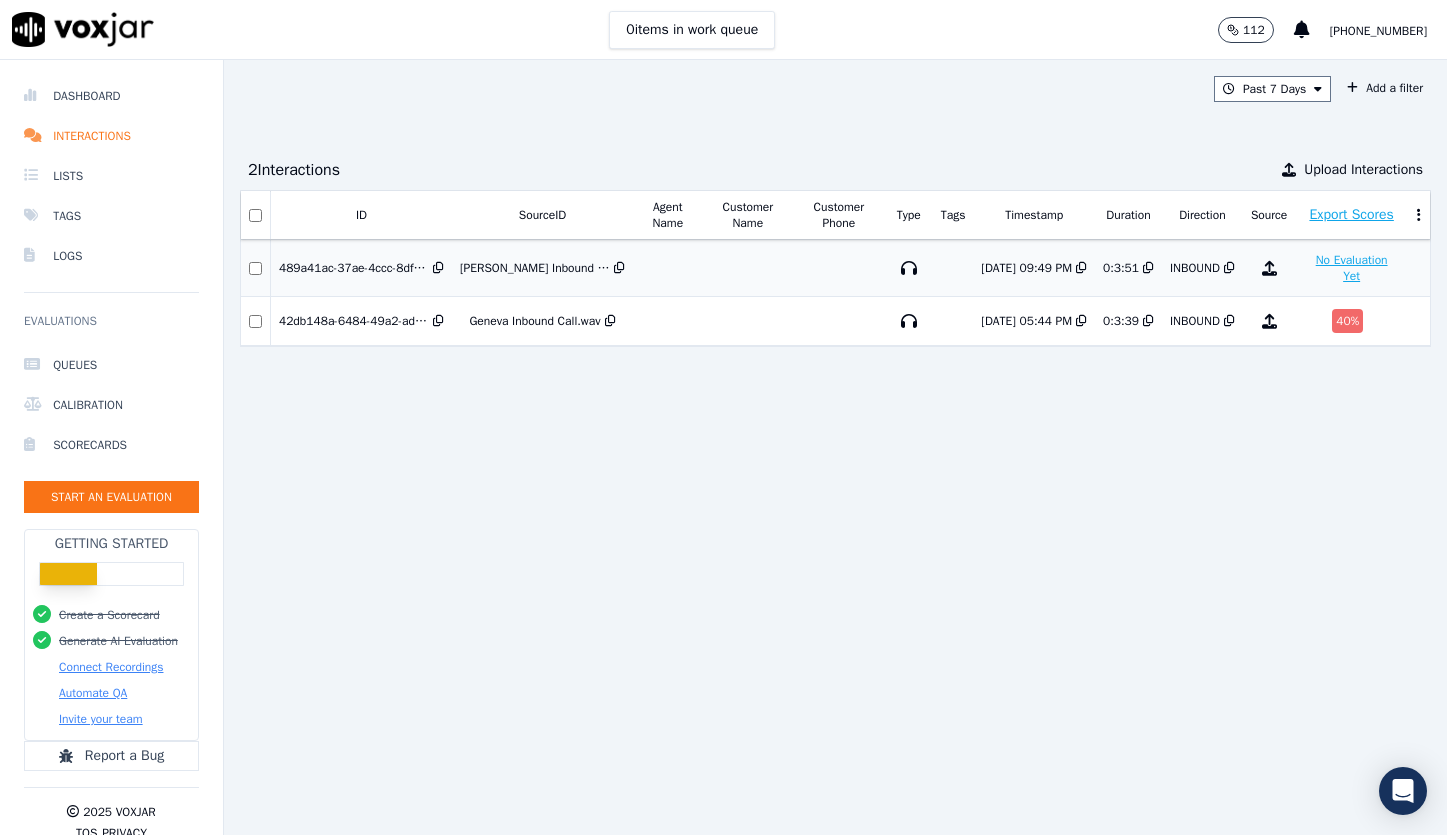 click on "No Evaluation Yet" at bounding box center [1351, 268] 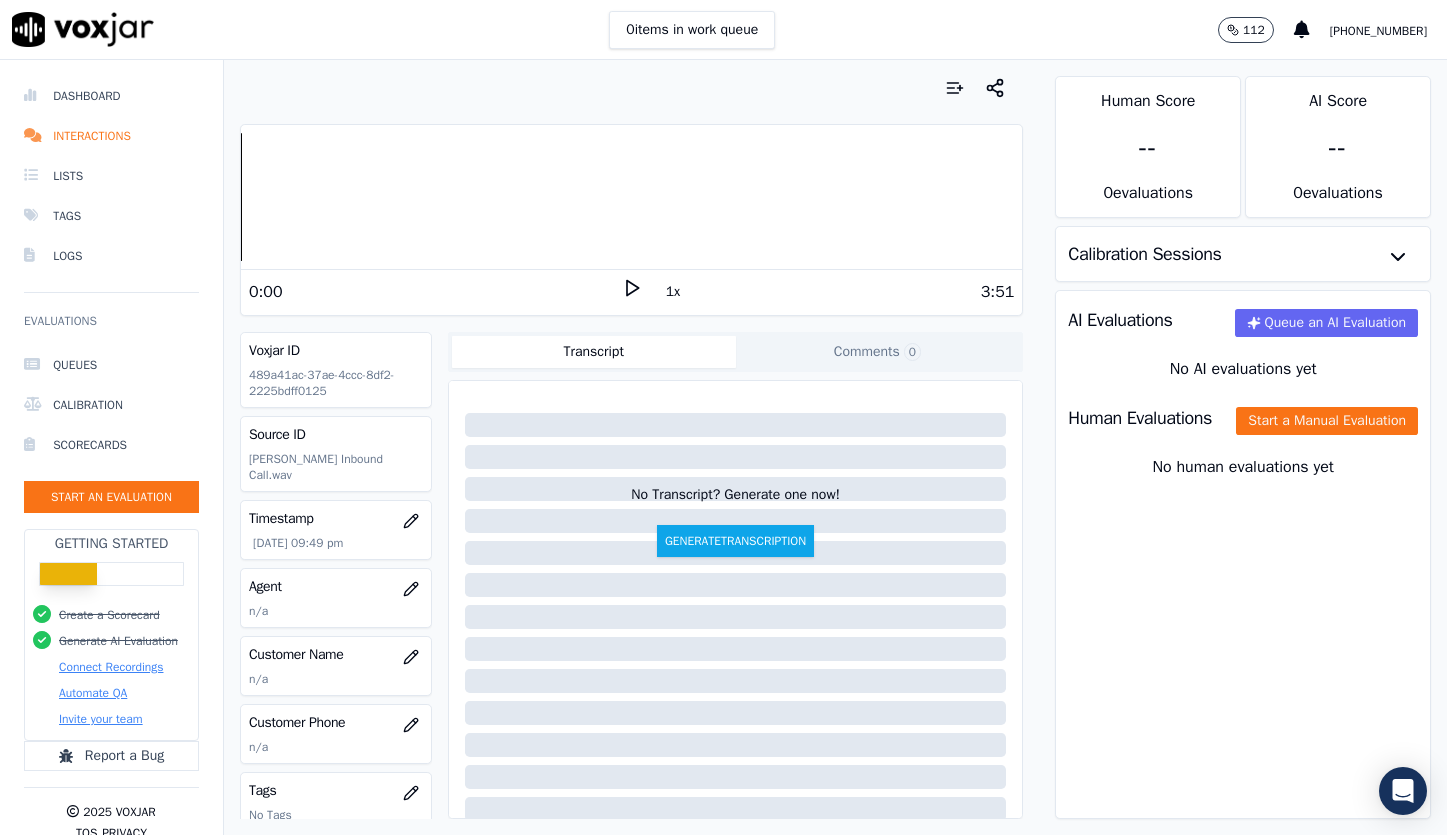 click on "AI Evaluations
Queue an AI Evaluation" at bounding box center (1243, 320) 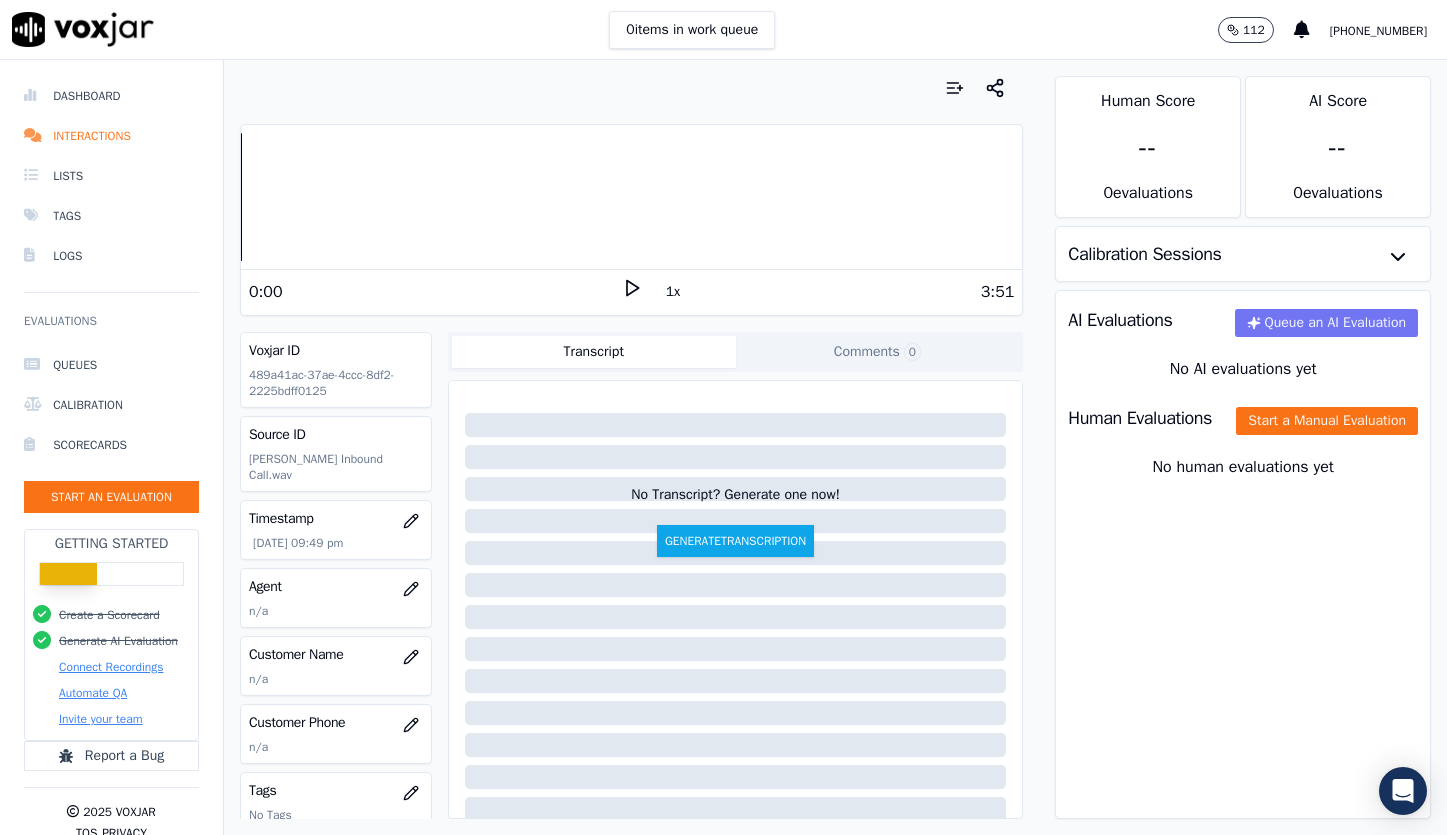 click on "Queue an AI Evaluation" 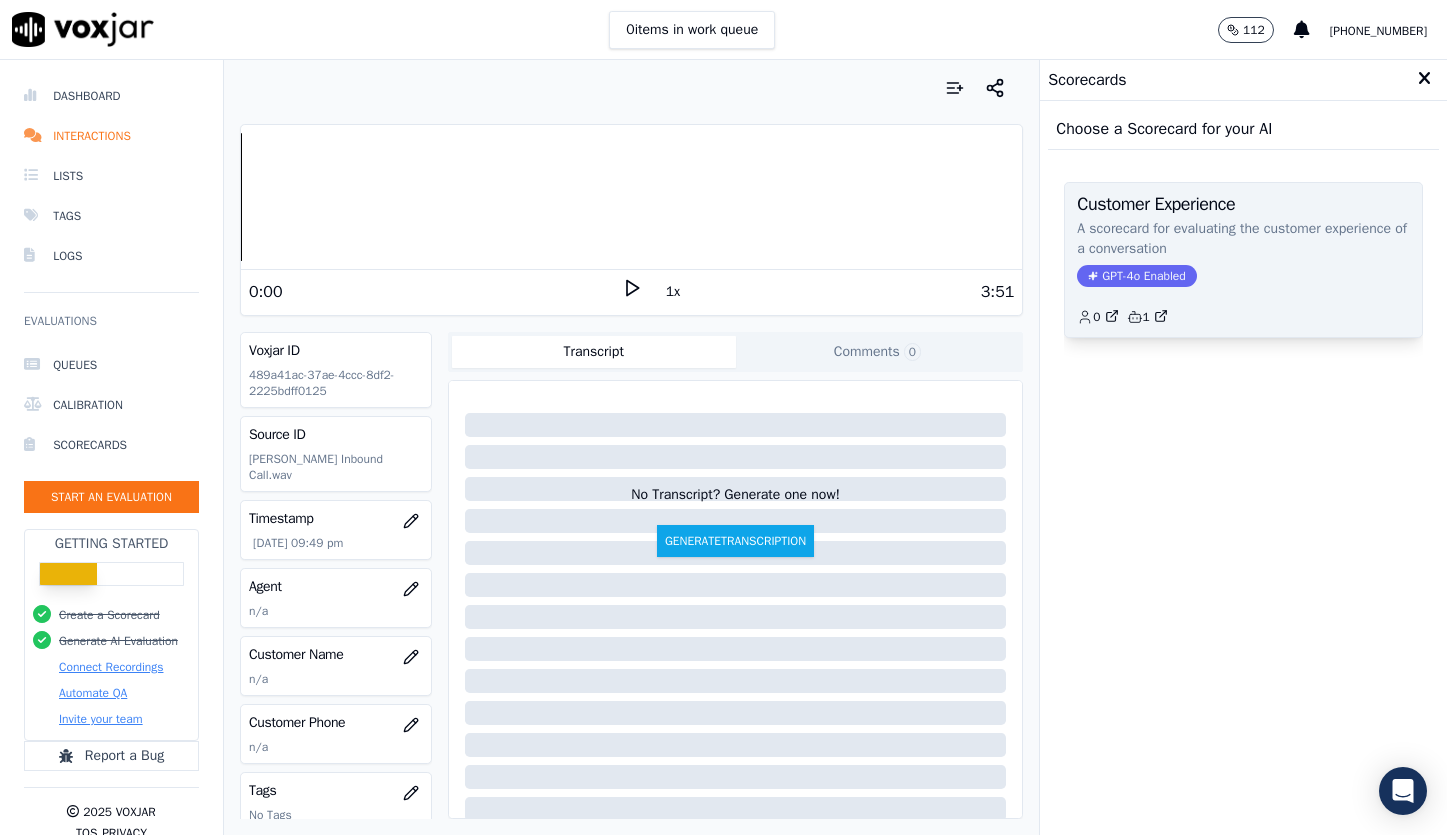 click on "GPT-4o Enabled" at bounding box center [1136, 276] 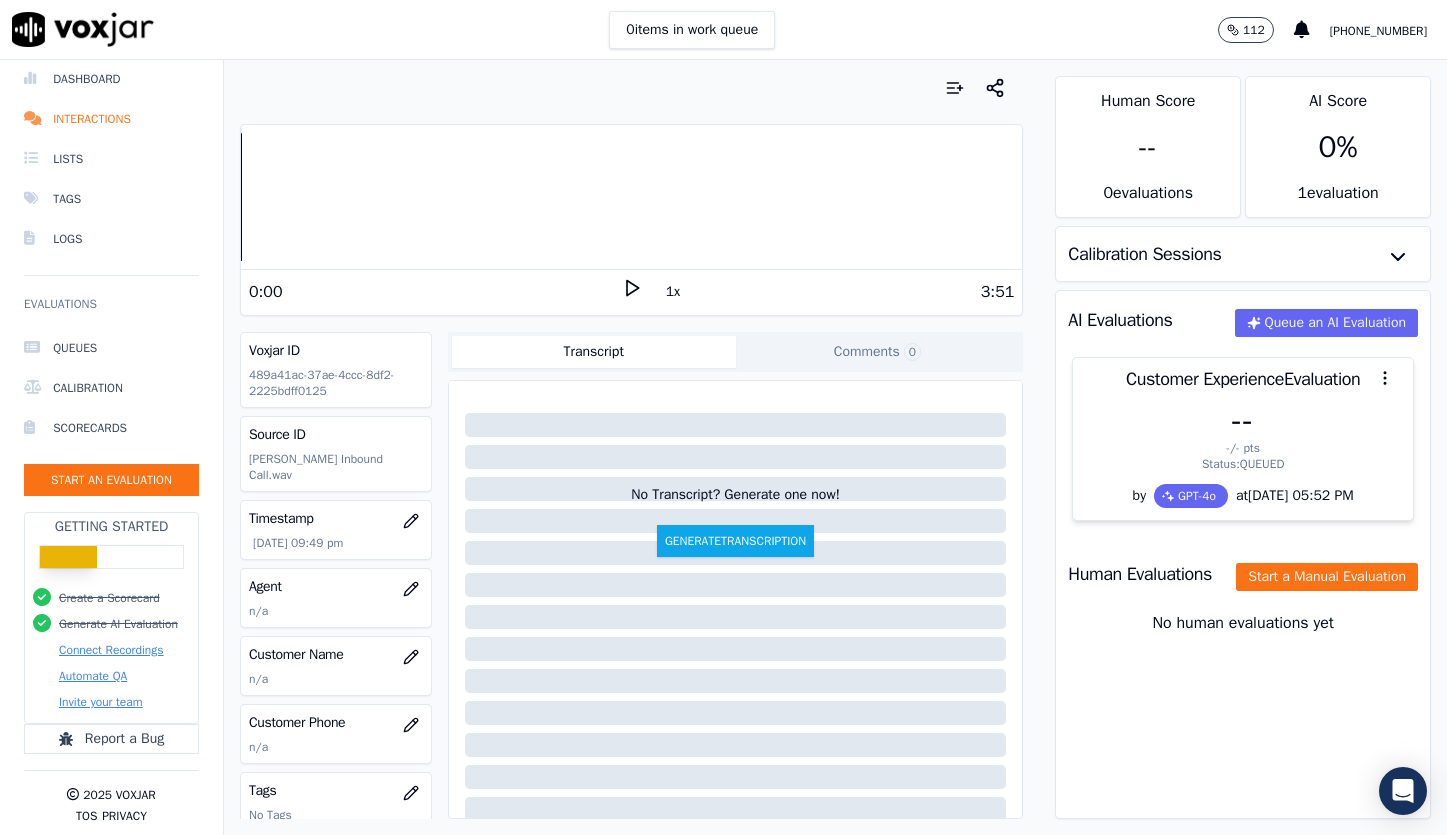 scroll, scrollTop: 46, scrollLeft: 0, axis: vertical 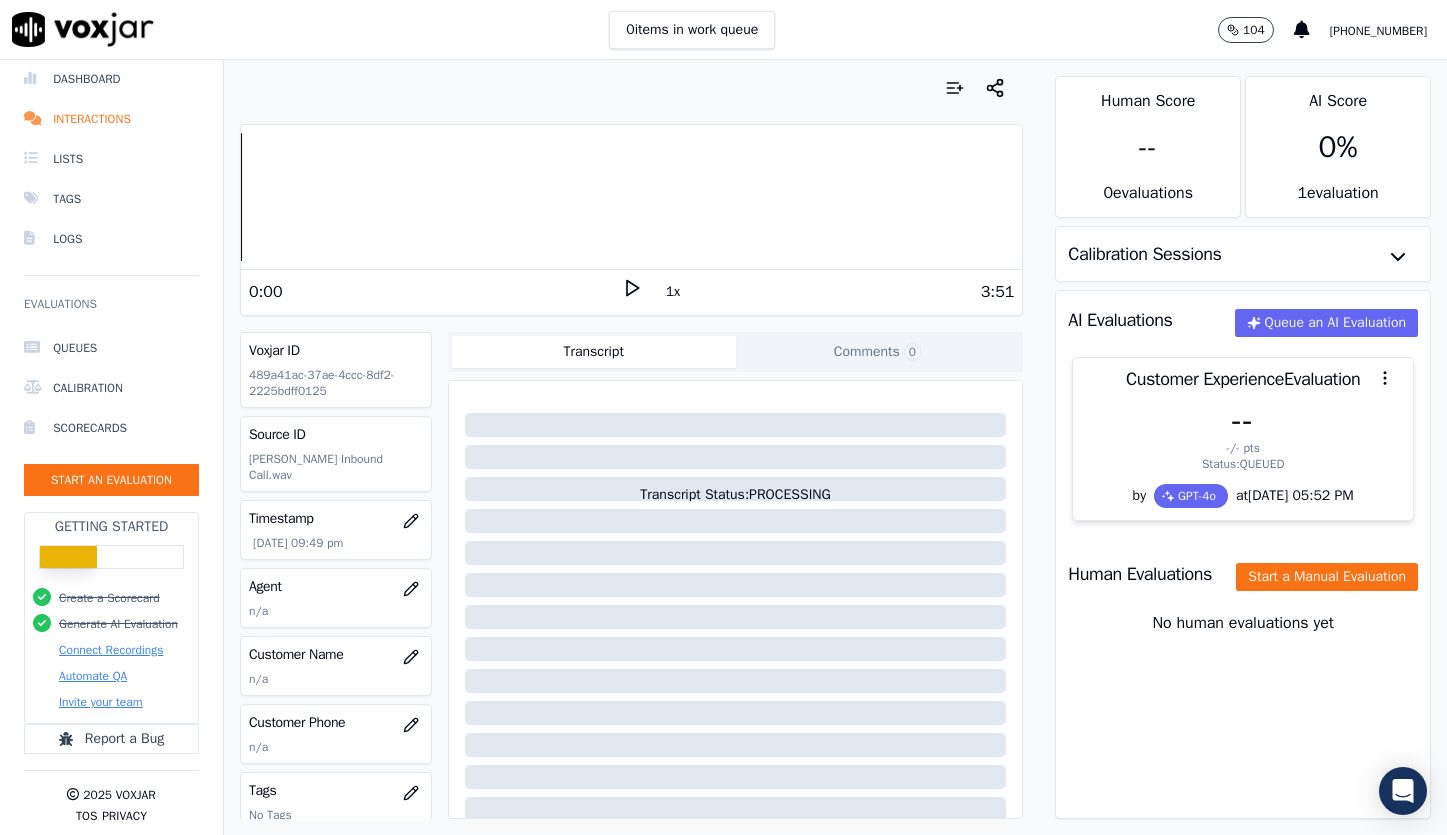 click on "Connect Recordings" at bounding box center [111, 650] 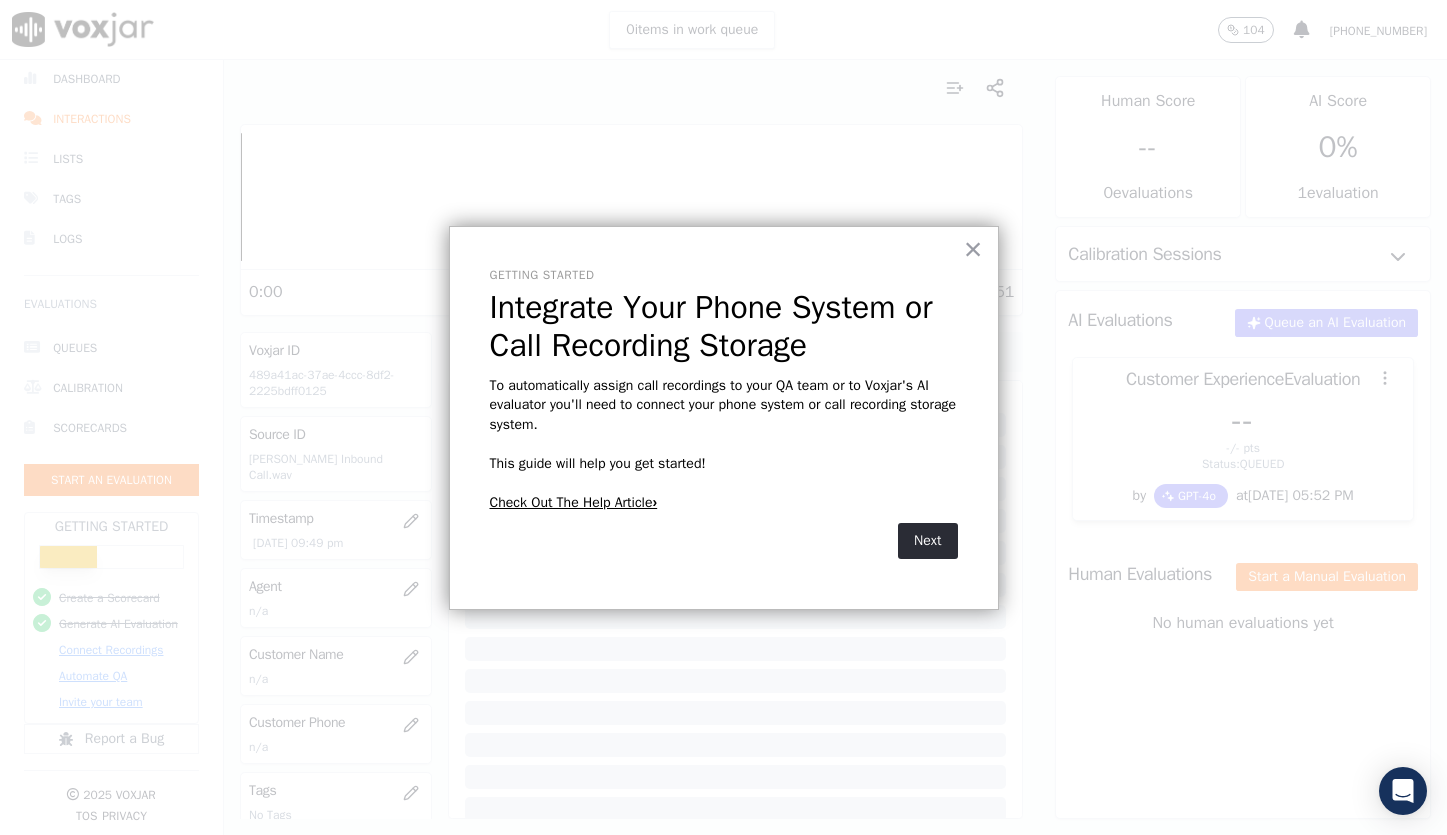 click on "Check Out The Help Article›" at bounding box center (574, 502) 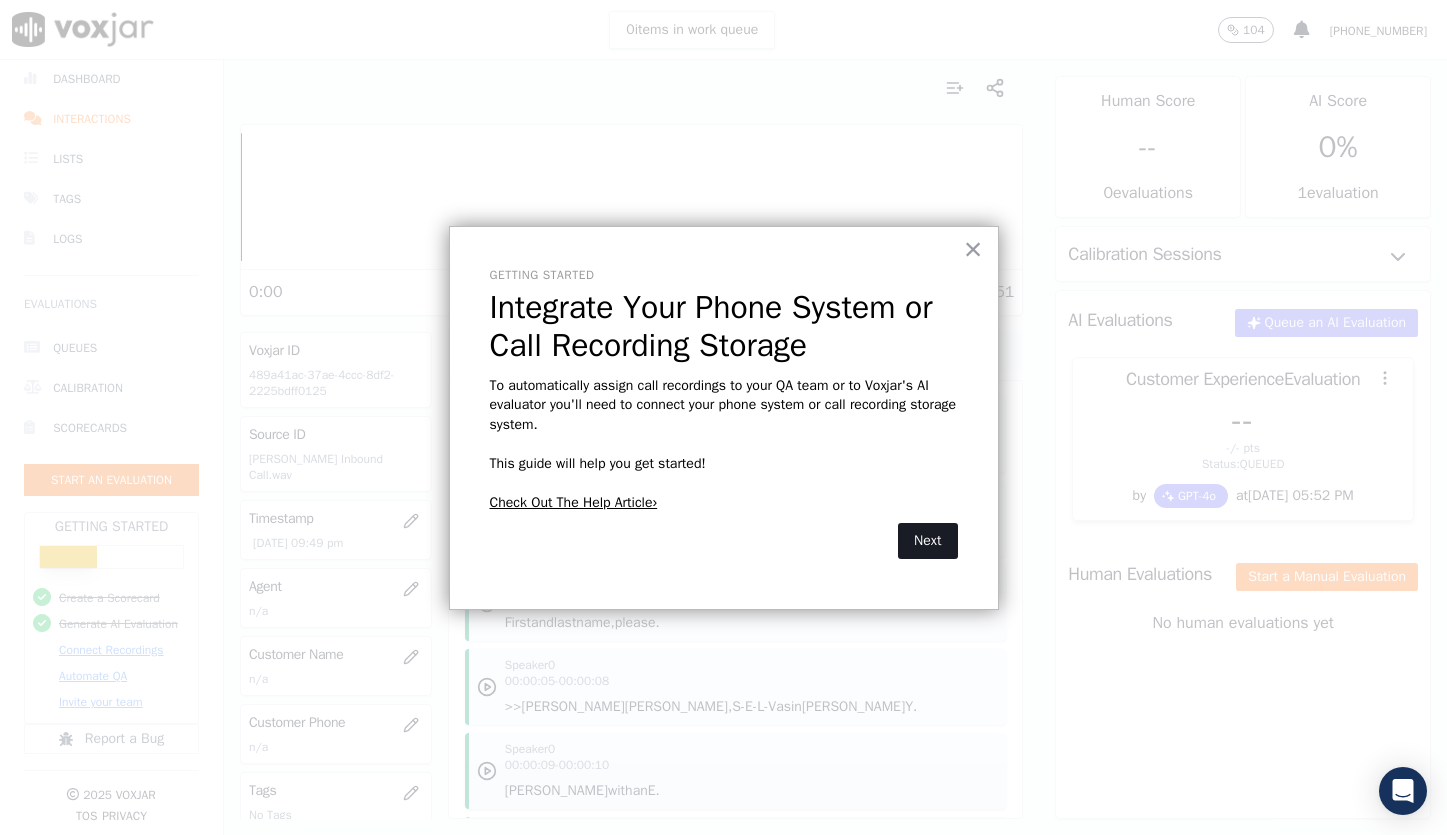 click on "Next" at bounding box center [927, 541] 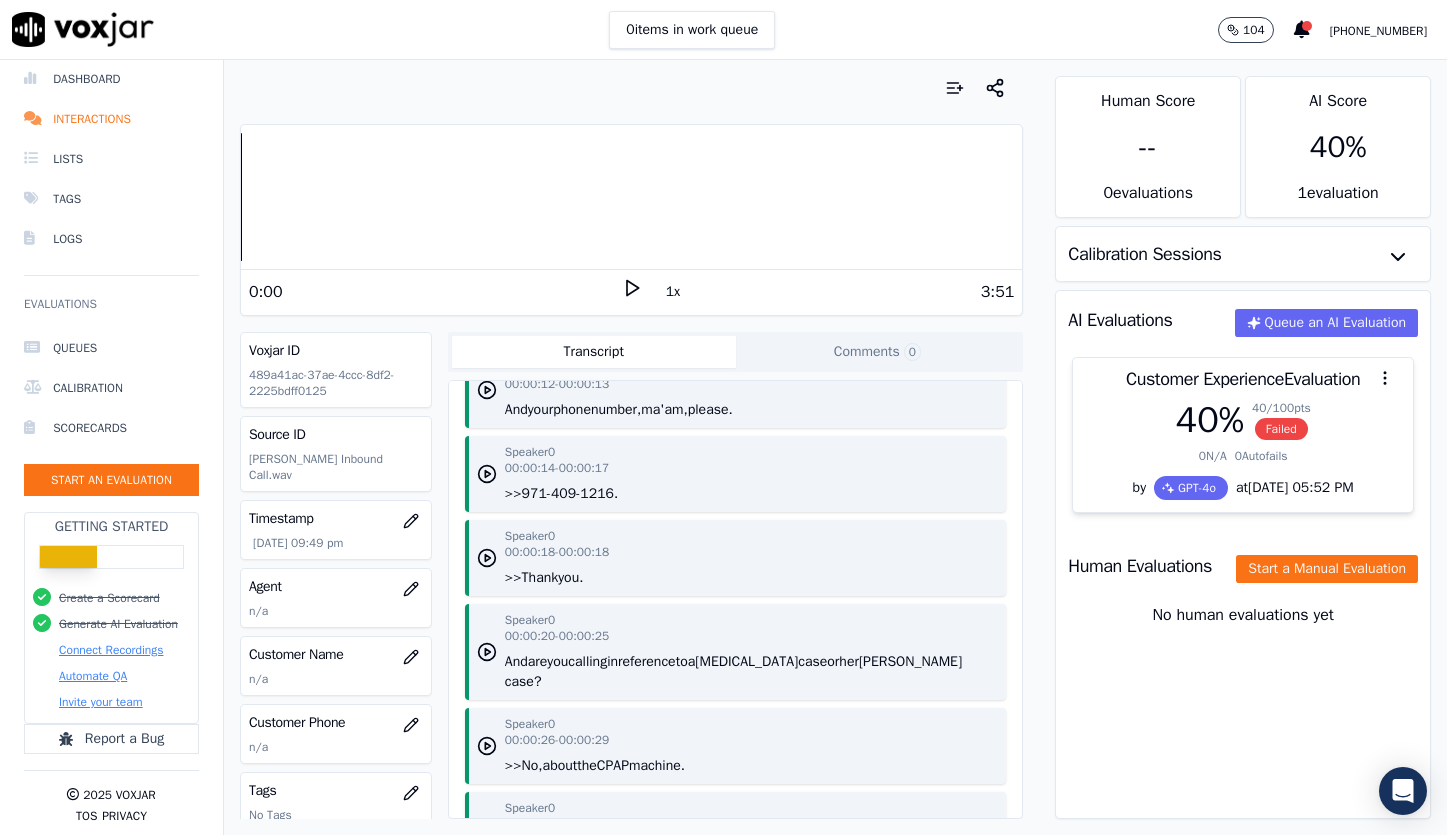 scroll, scrollTop: 0, scrollLeft: 0, axis: both 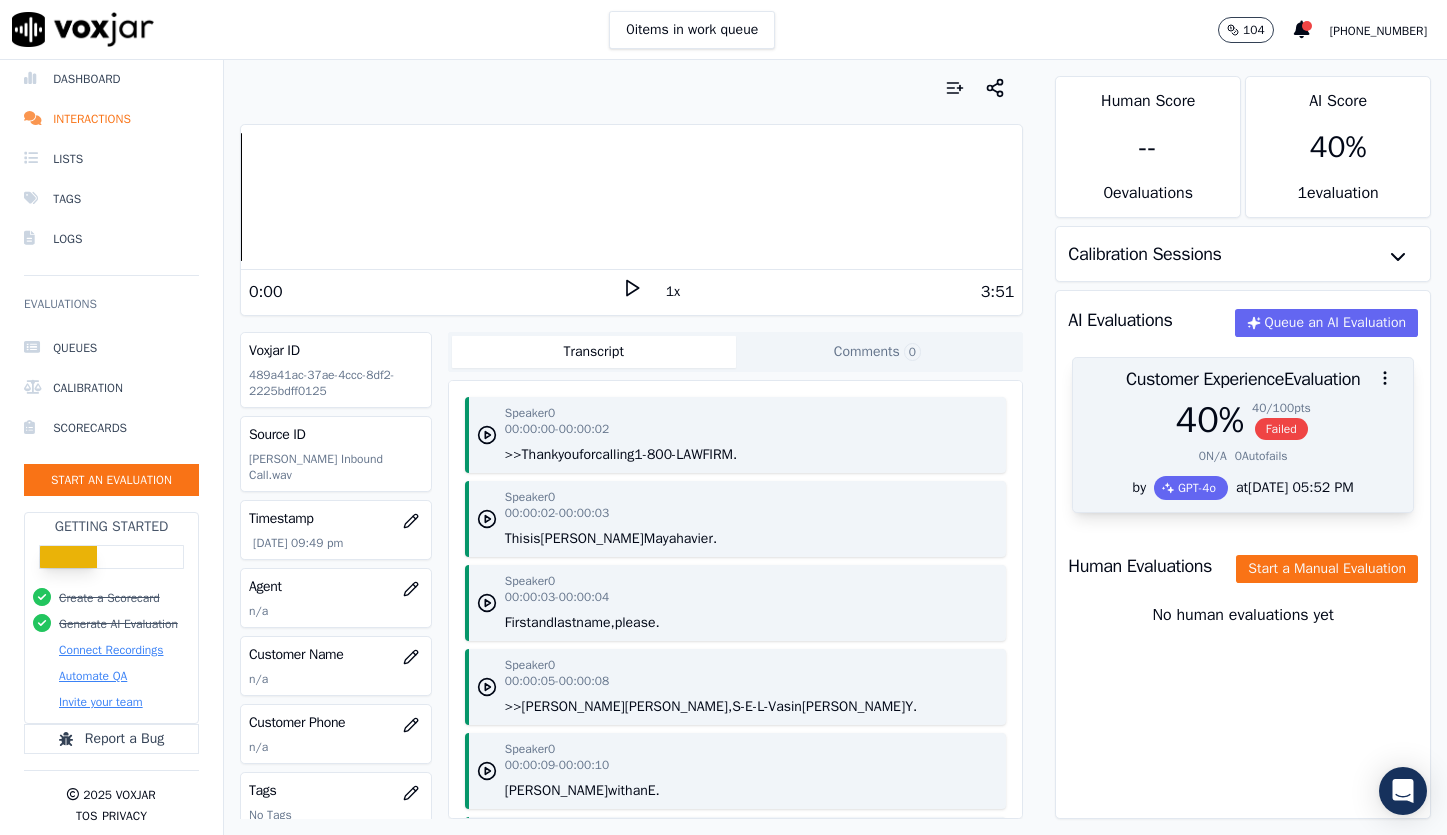click on "40 %   40 / 100  pts   Failed   0  N/A   0  Autofails" at bounding box center (1243, 438) 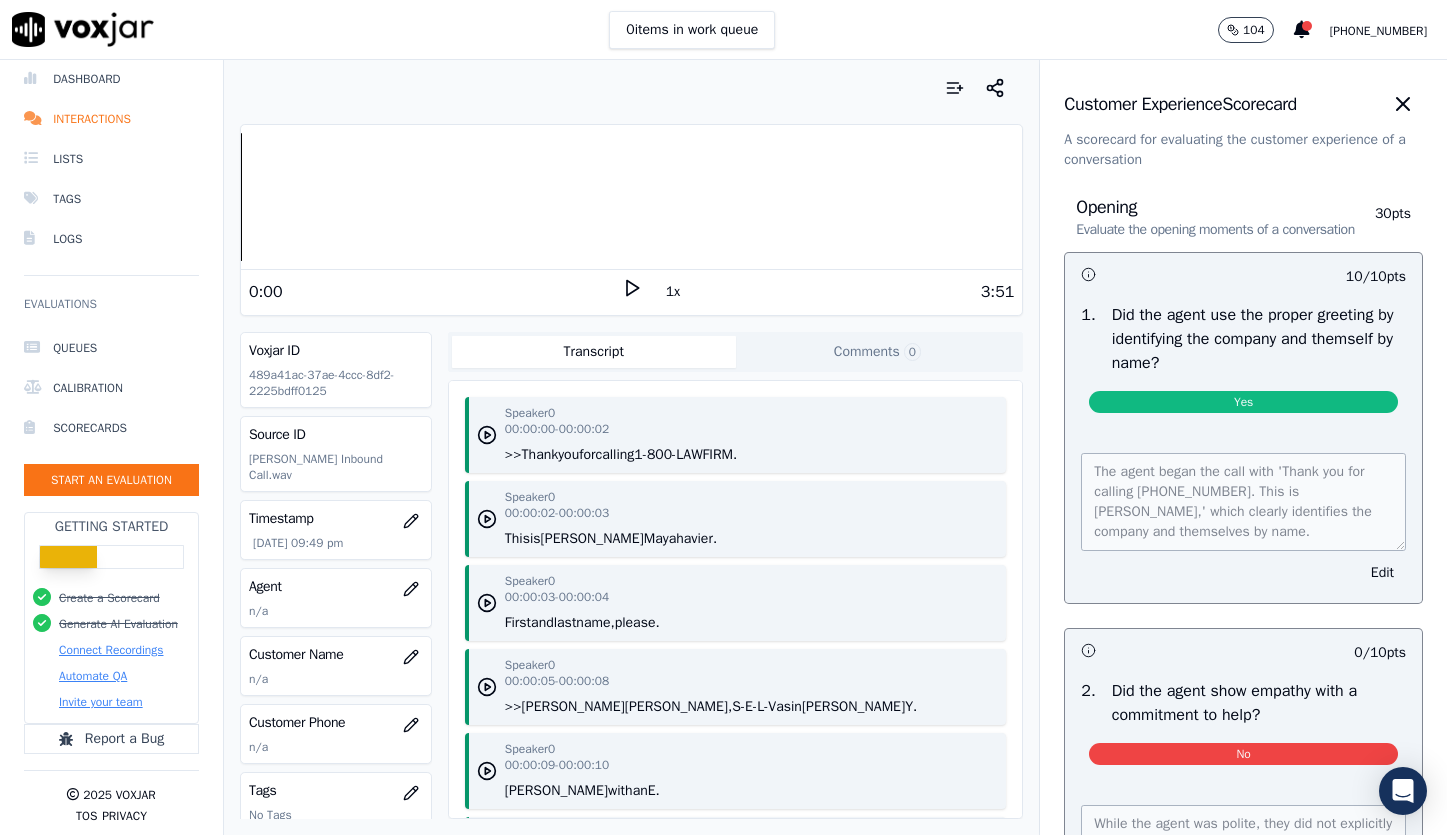 scroll, scrollTop: 20, scrollLeft: 0, axis: vertical 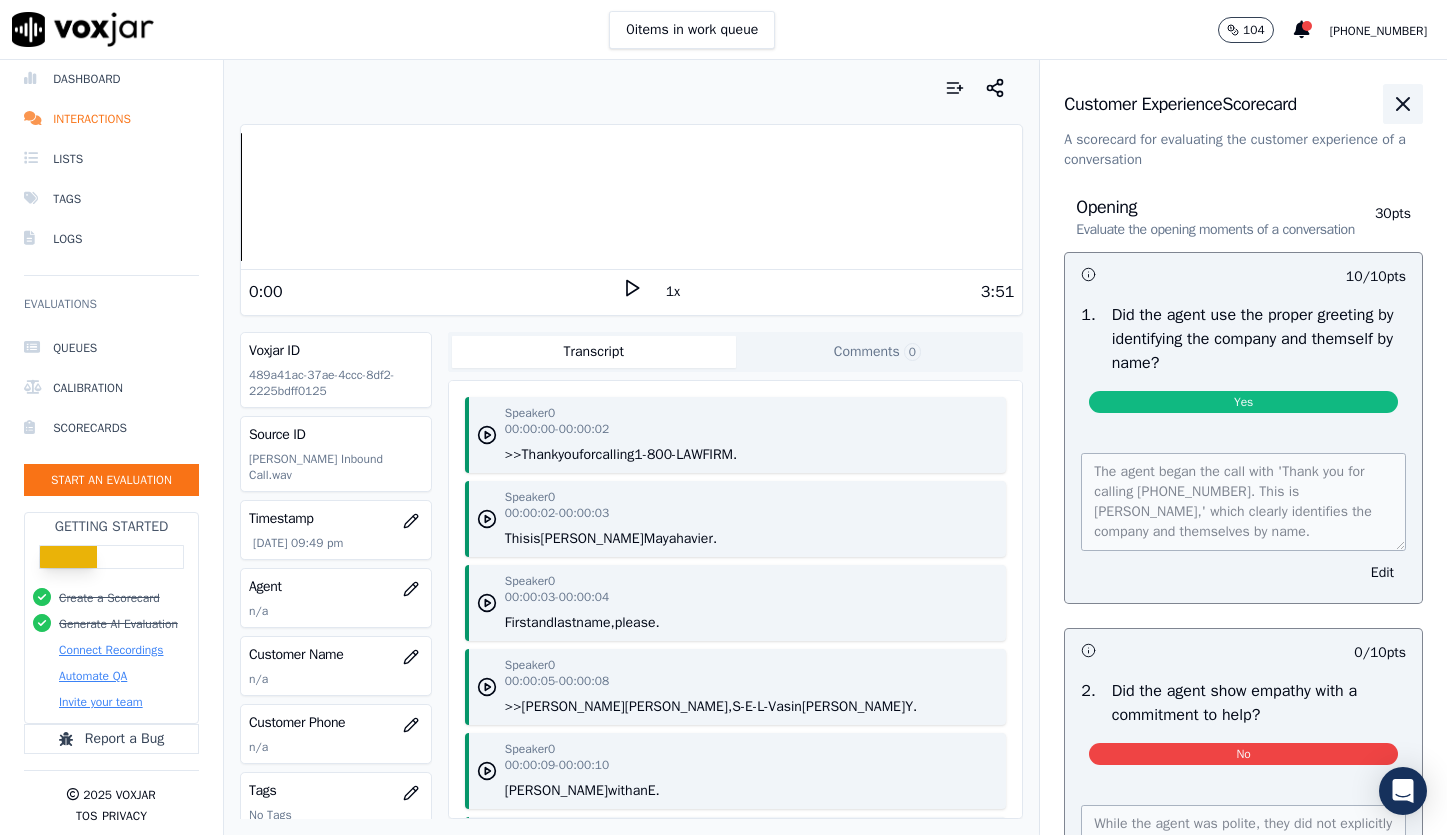 click 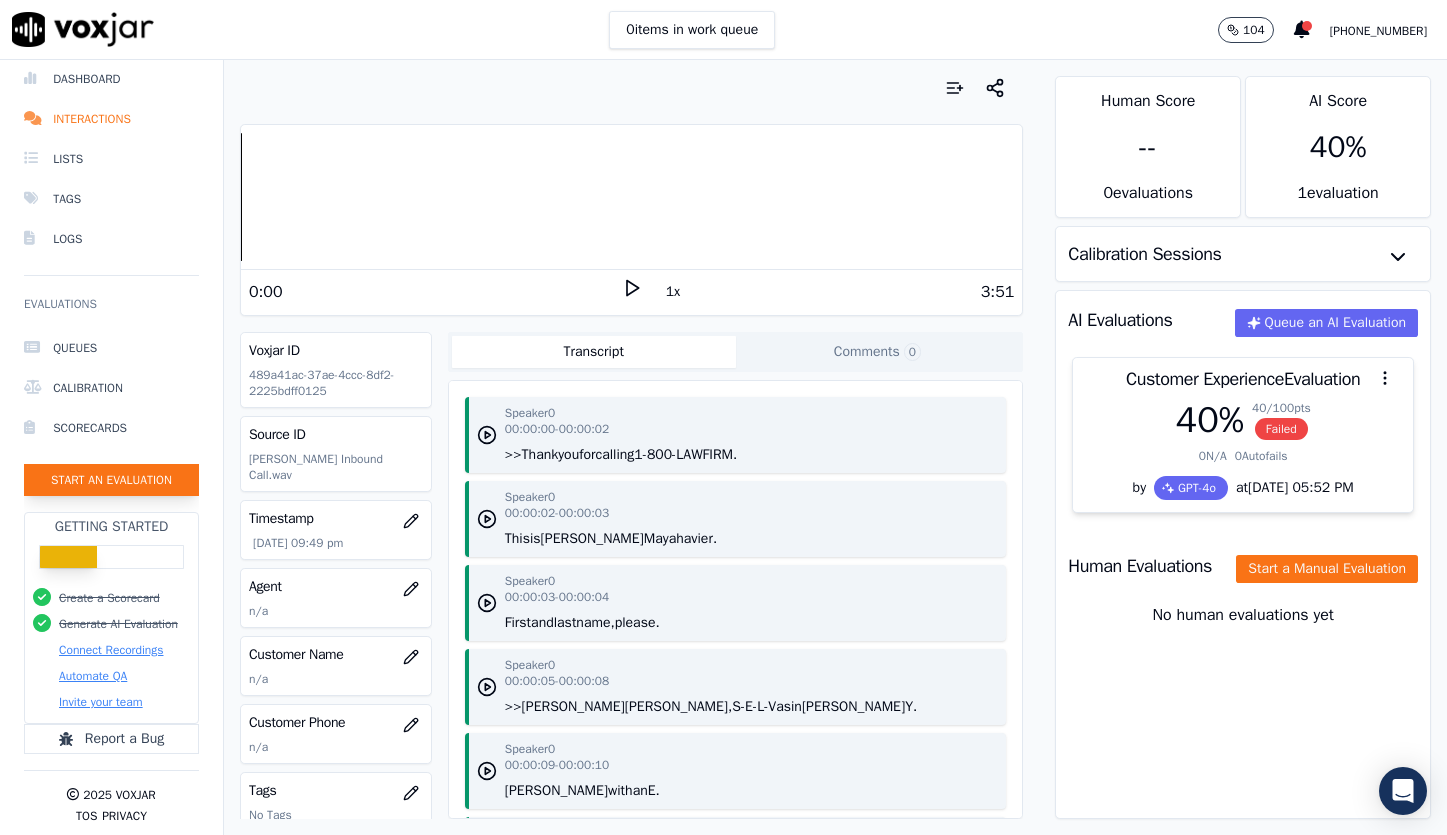 click on "Start an Evaluation" 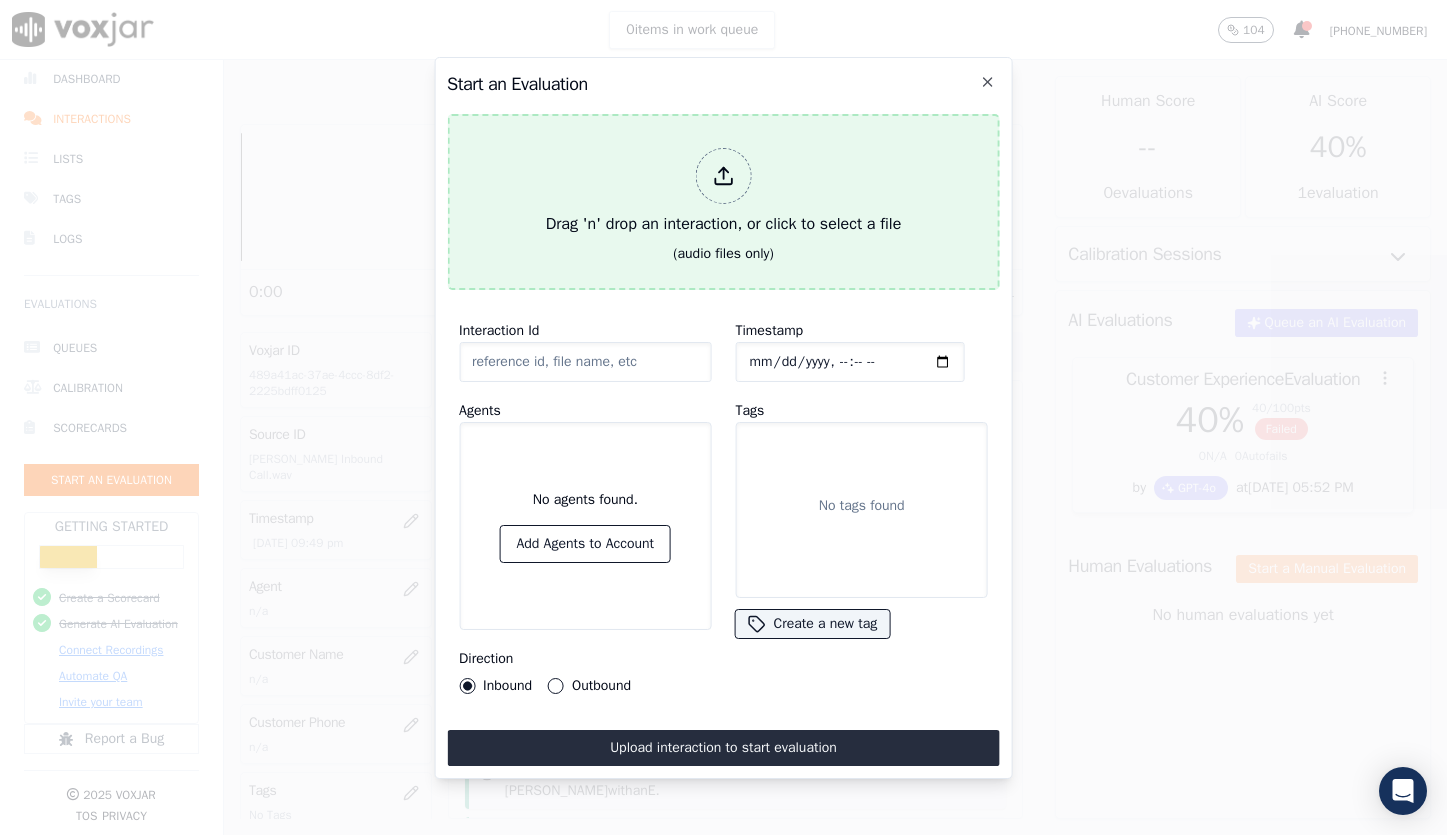 click 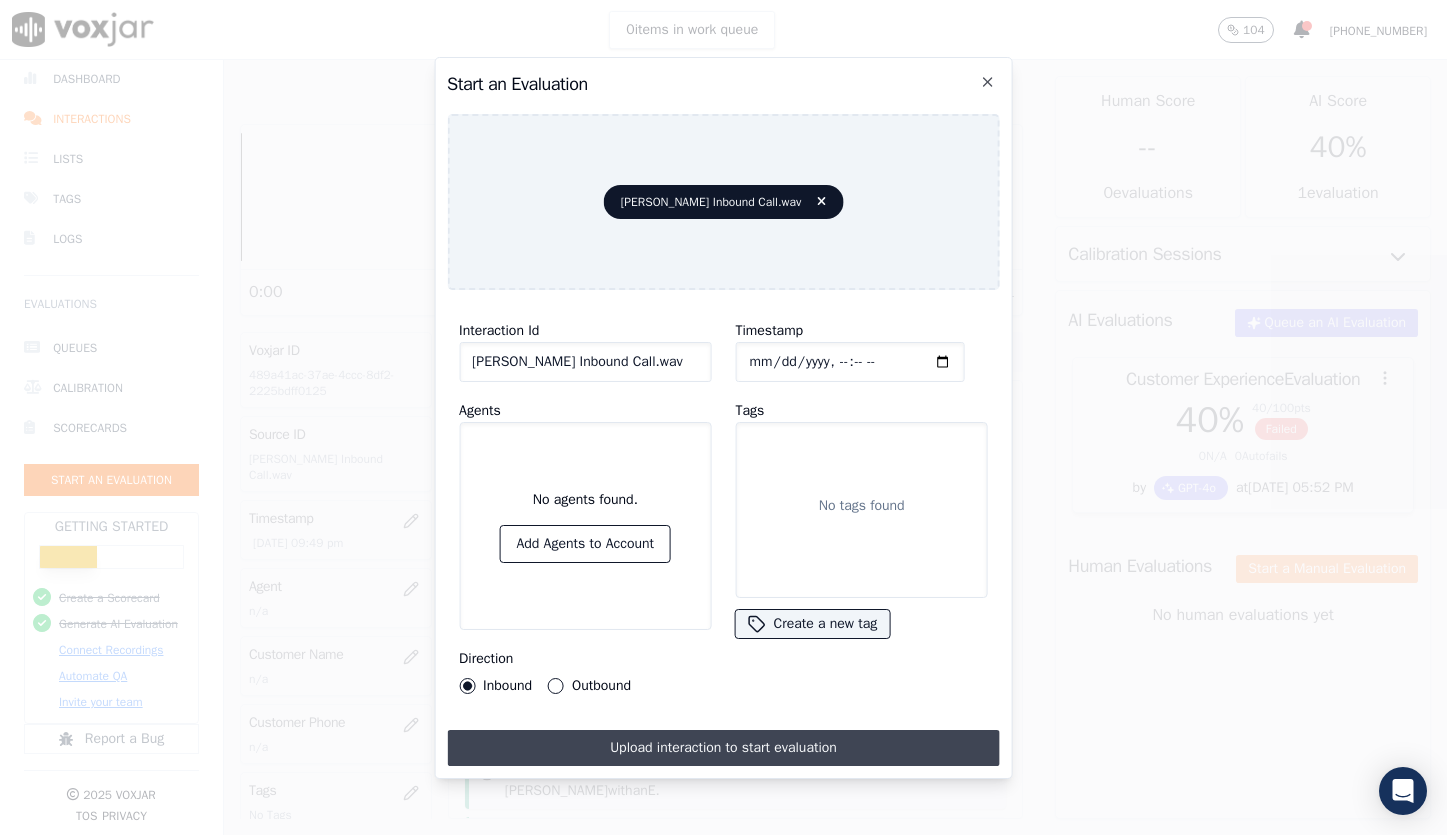 click on "Upload interaction to start evaluation" at bounding box center [723, 748] 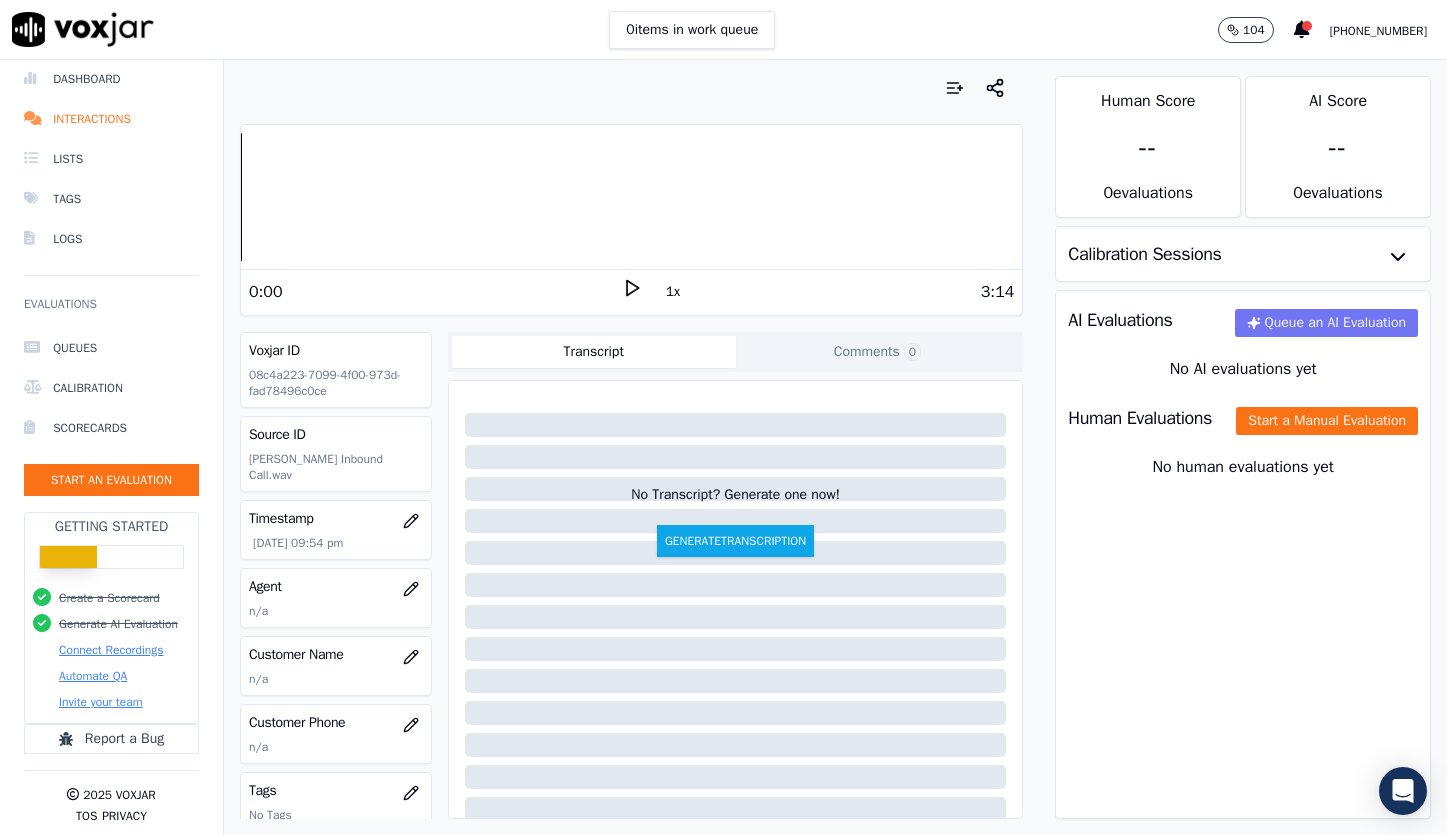 click on "Queue an AI Evaluation" 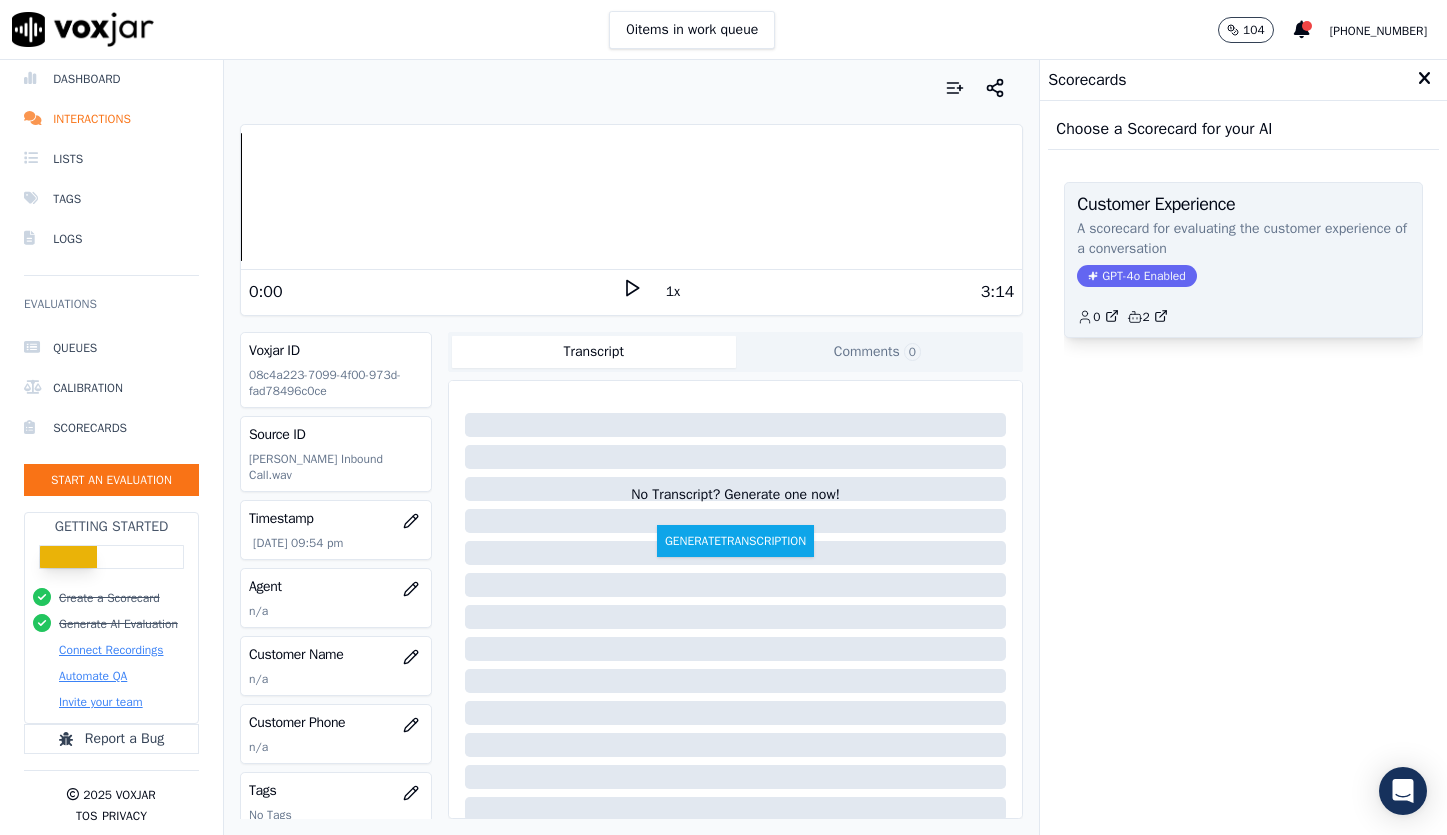click on "GPT-4o Enabled" at bounding box center (1136, 276) 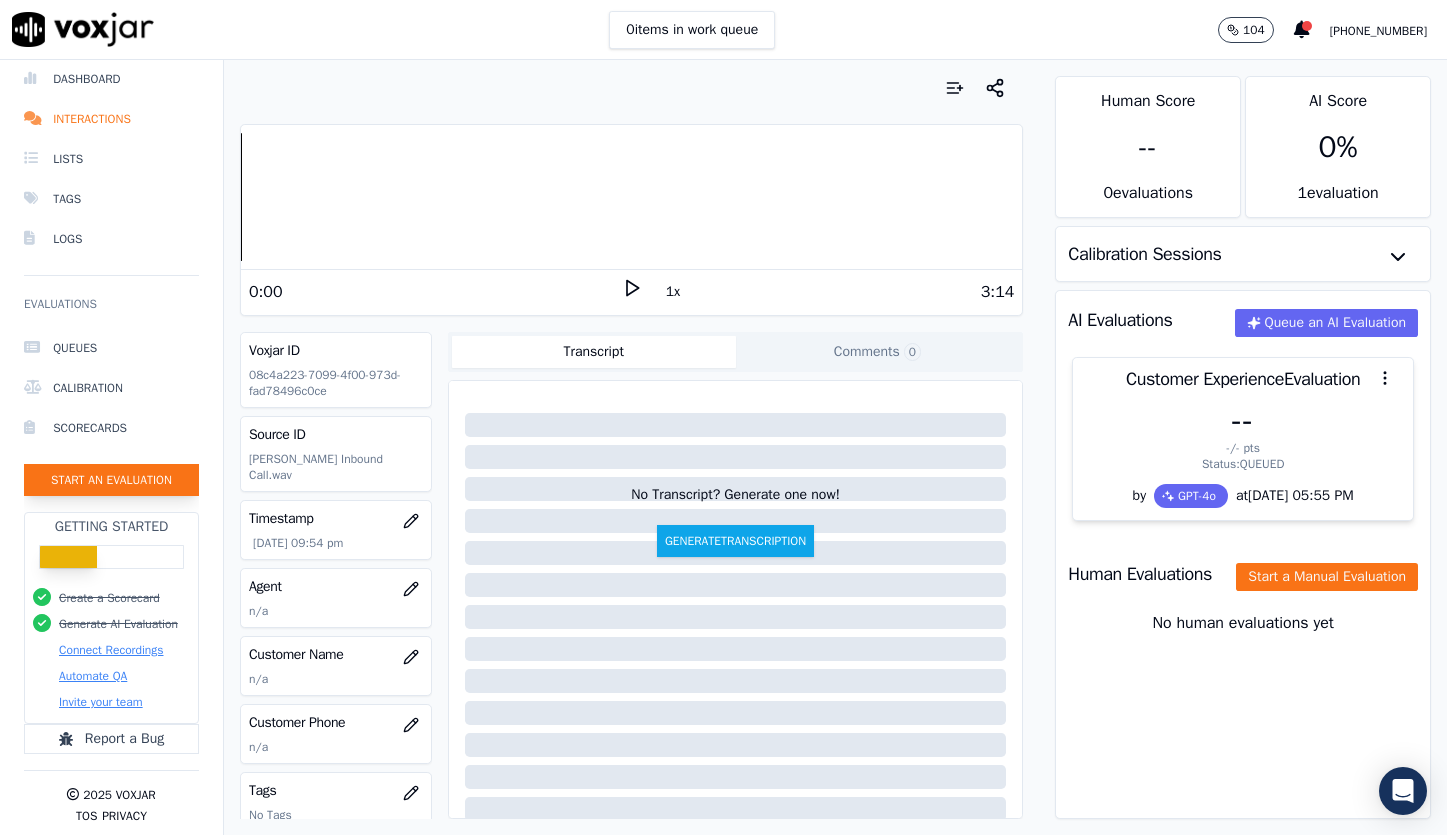 click on "Start an Evaluation" 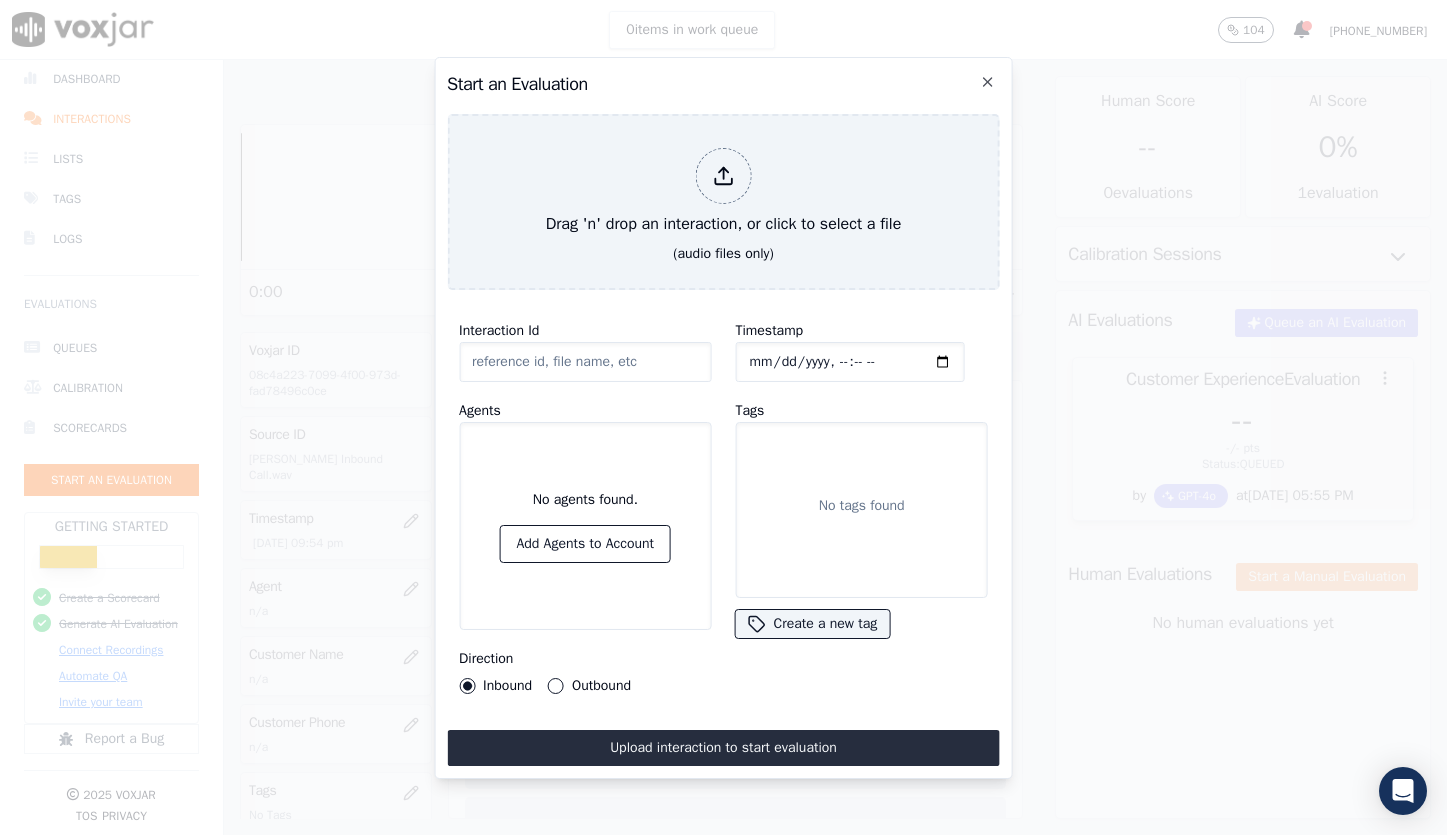 click on "Outbound" at bounding box center (556, 686) 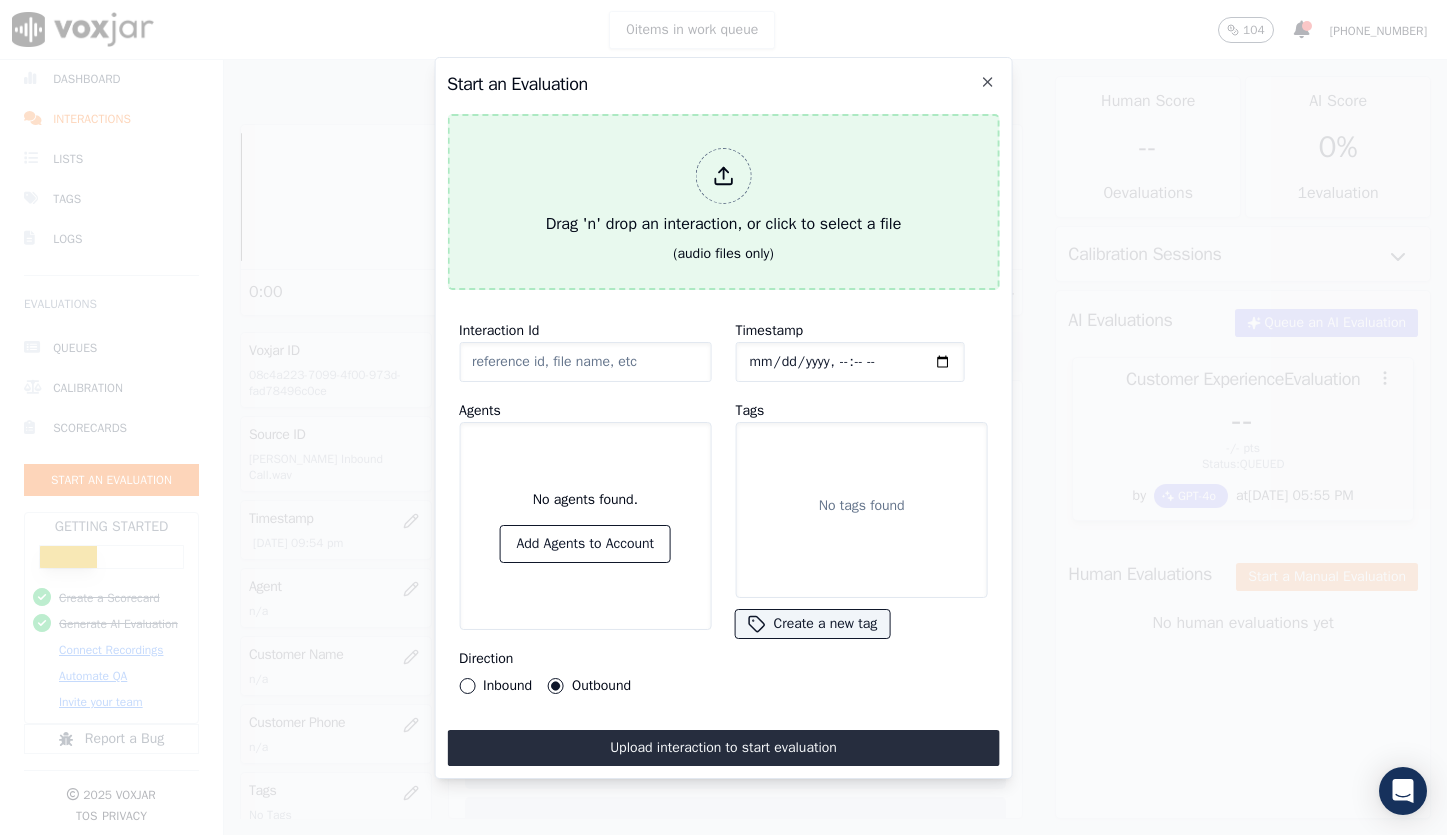 click at bounding box center (723, 176) 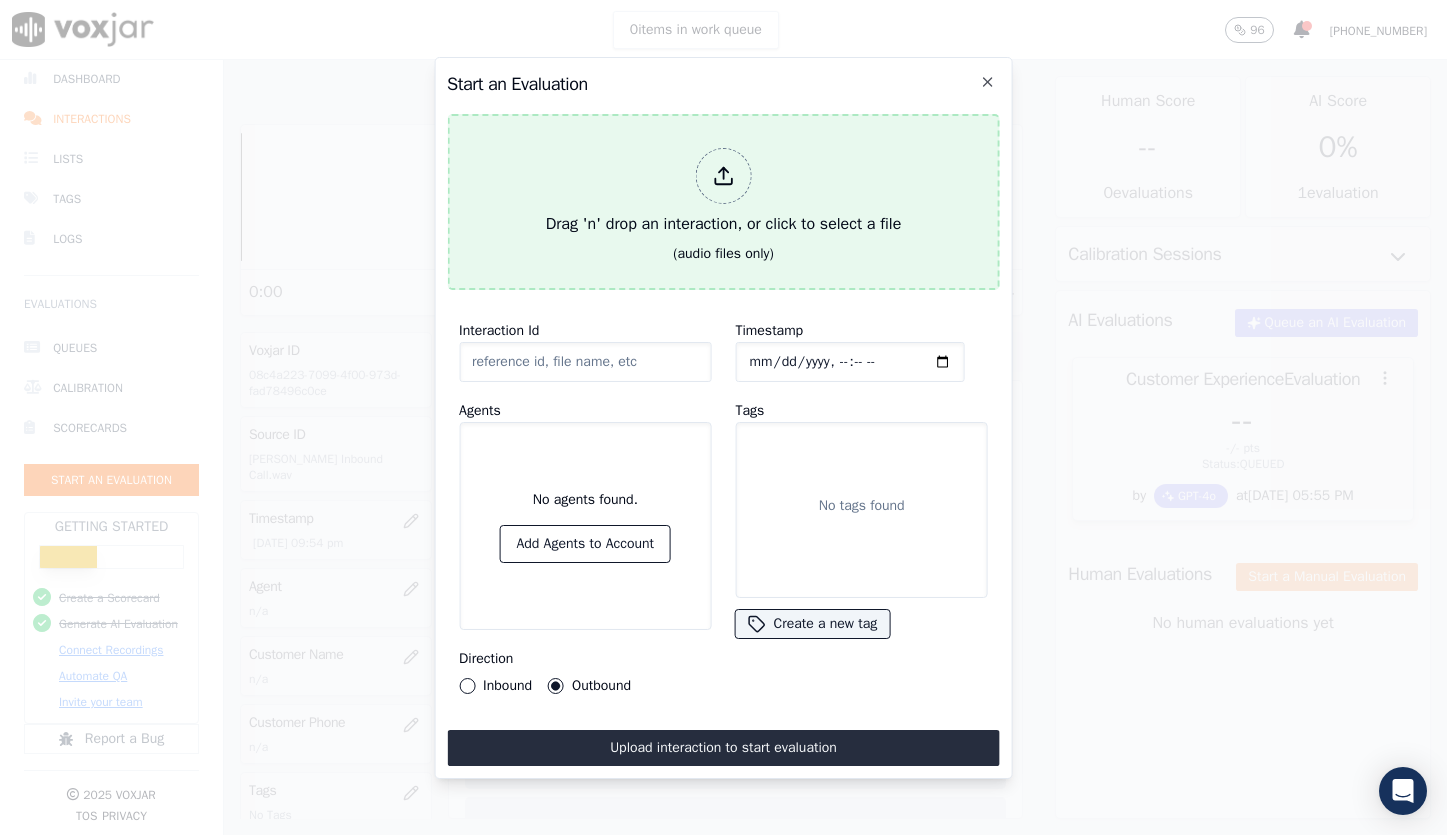 type on "Oscar Outbound Call.wav" 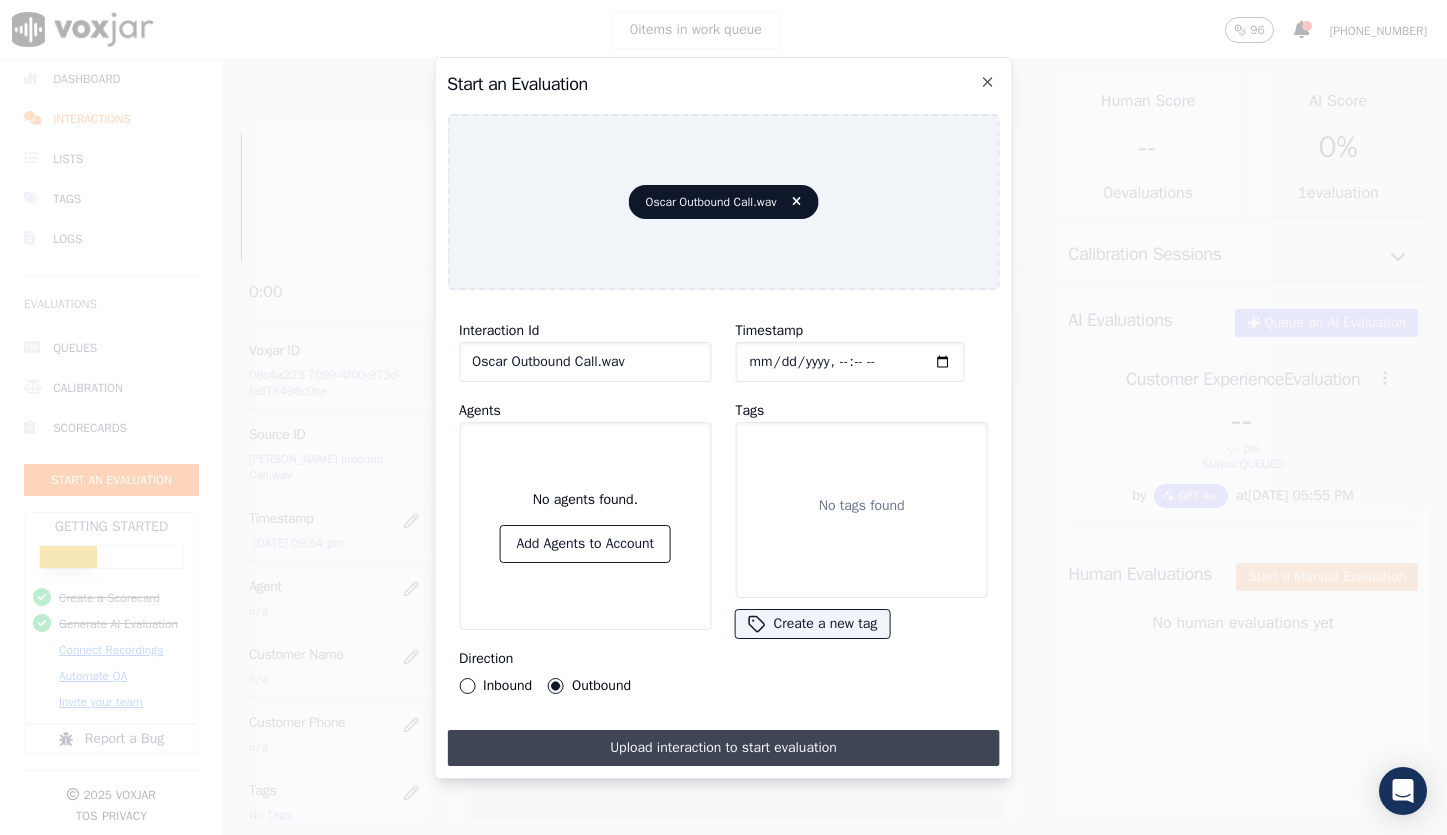 click on "Upload interaction to start evaluation" at bounding box center (723, 748) 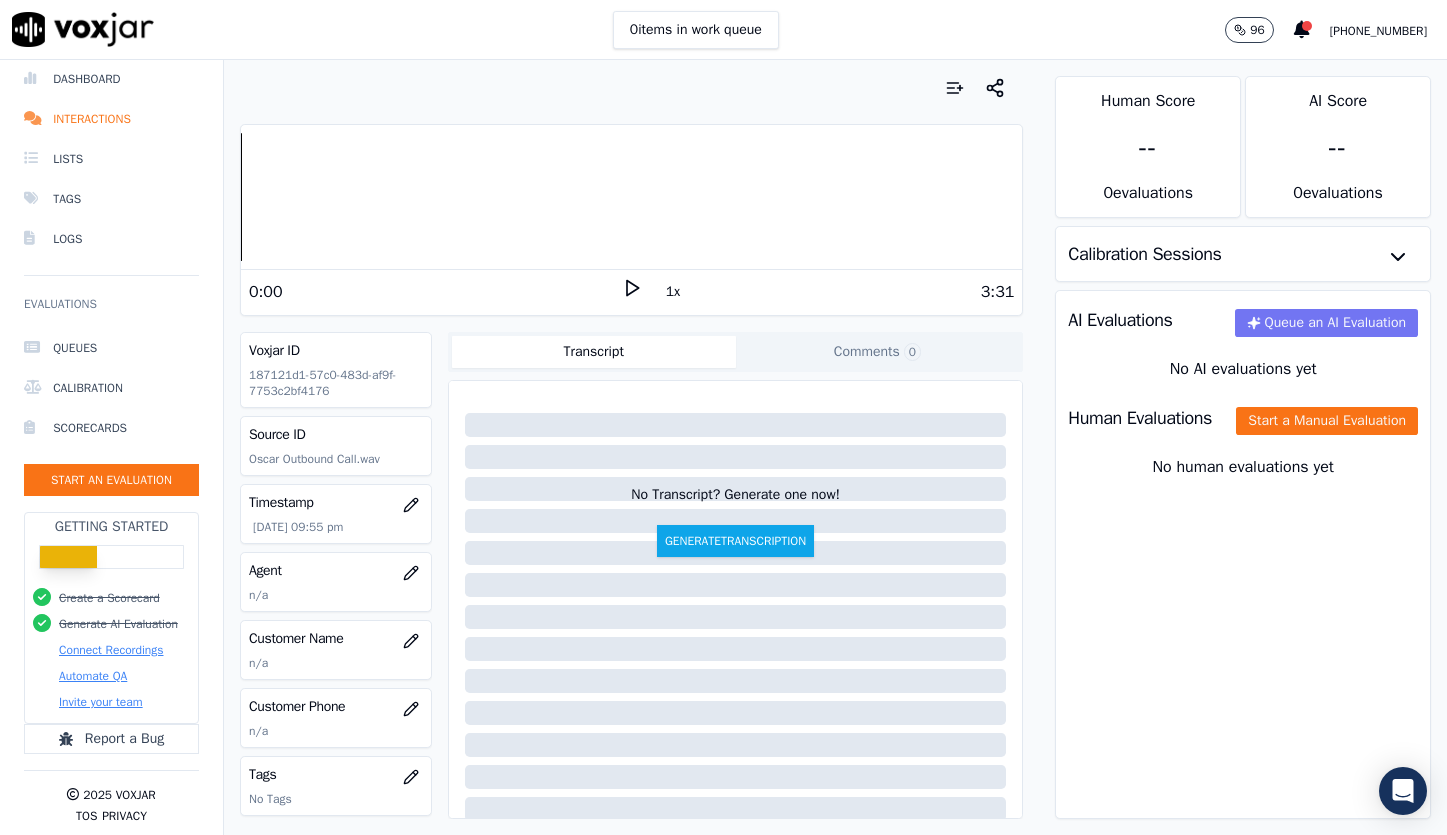 click on "Queue an AI Evaluation" 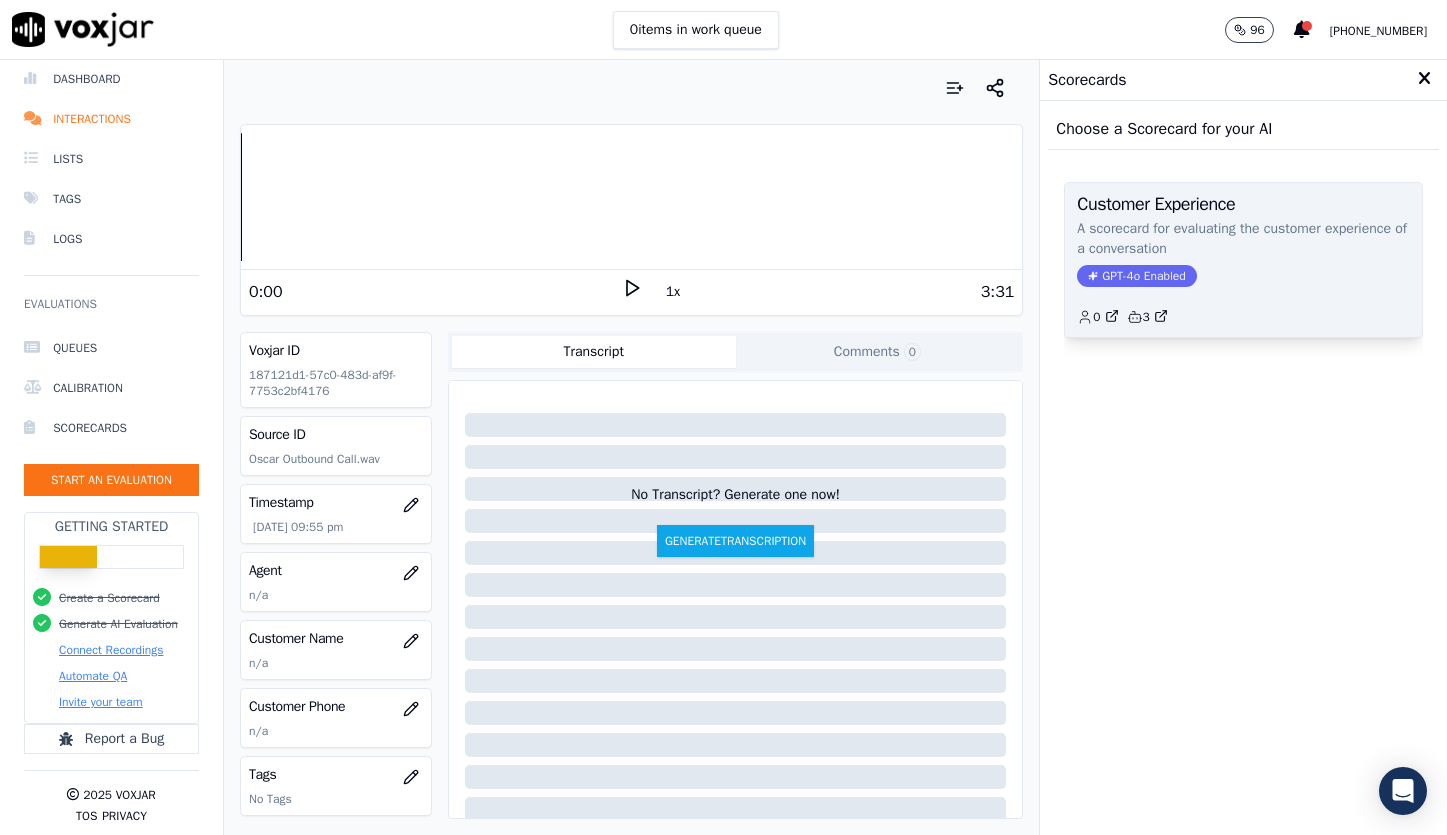 click on "A scorecard for evaluating the customer experience of a conversation" 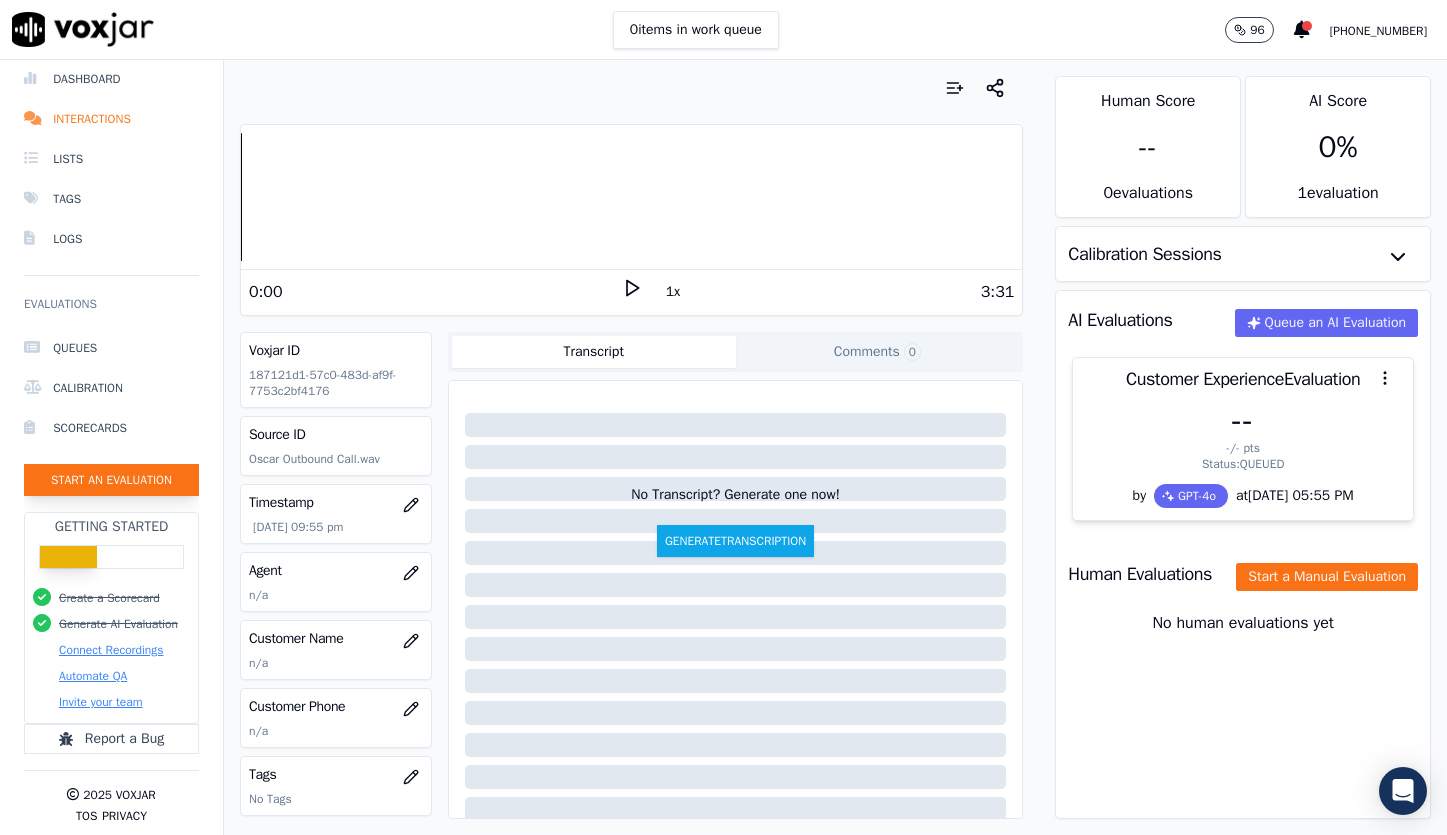 click on "Start an Evaluation" 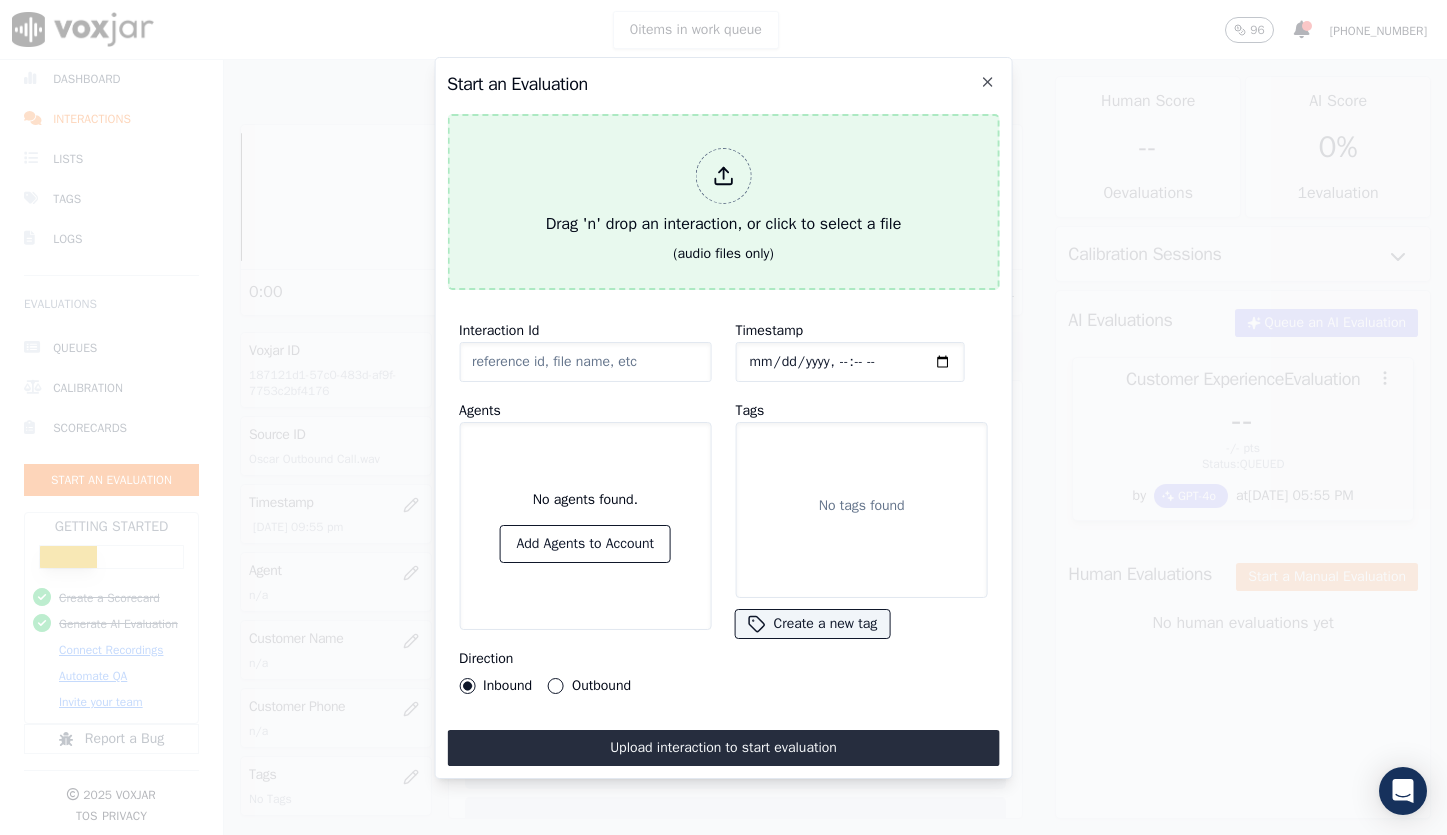 click at bounding box center [723, 176] 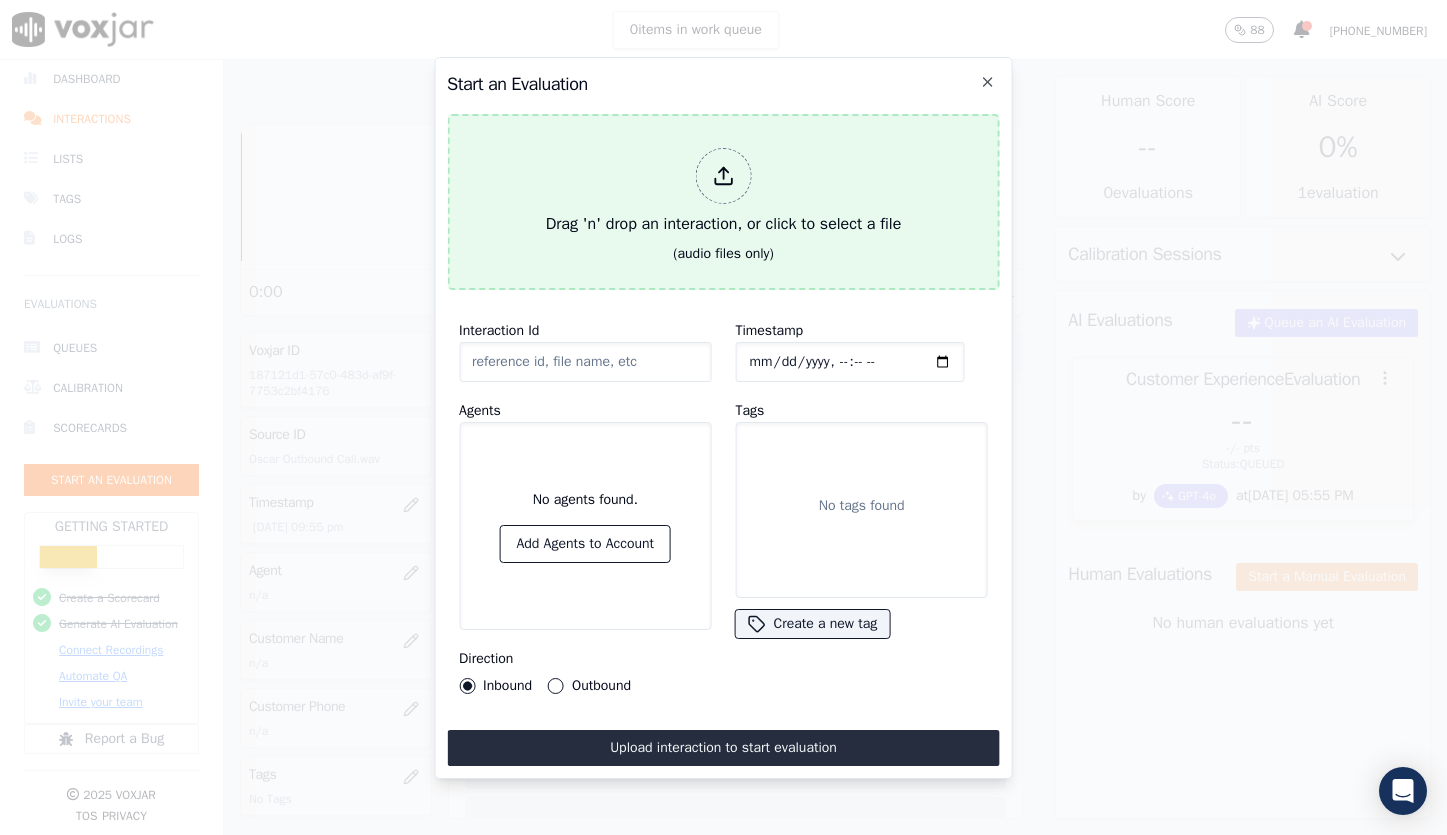 type on "Jennifer Outbound Call.wav" 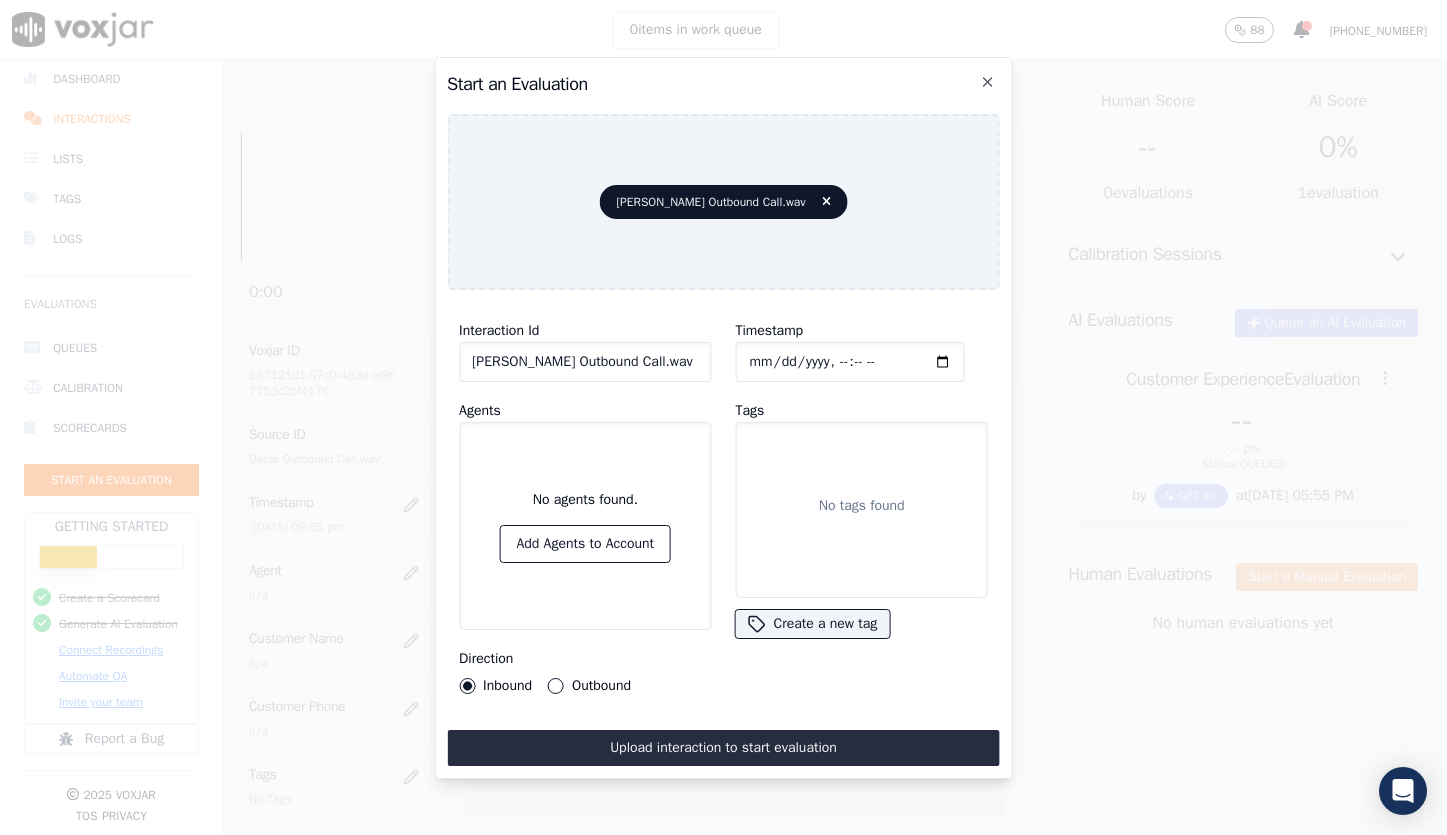 click on "Outbound" at bounding box center [556, 686] 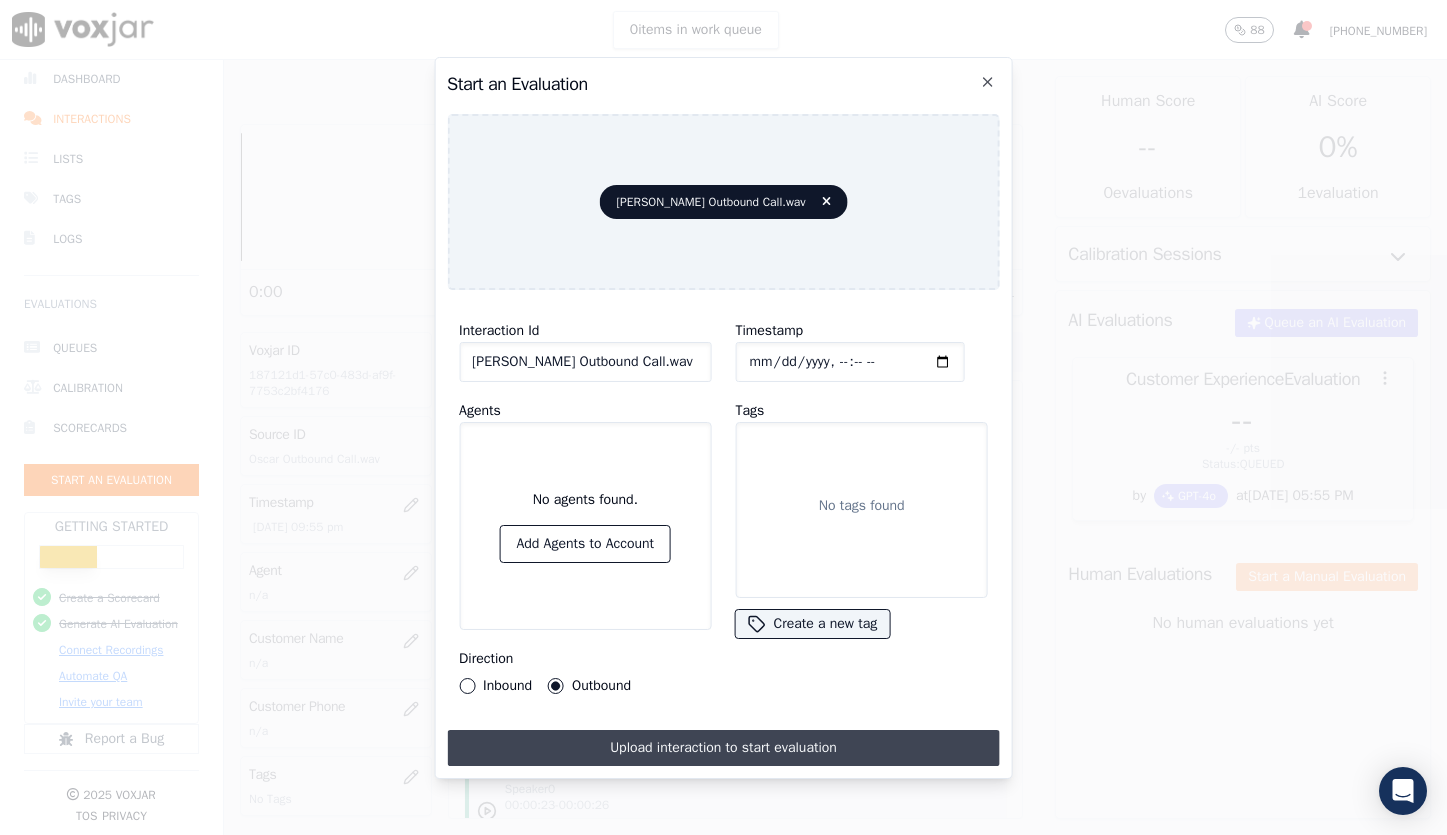 click on "Upload interaction to start evaluation" at bounding box center [723, 748] 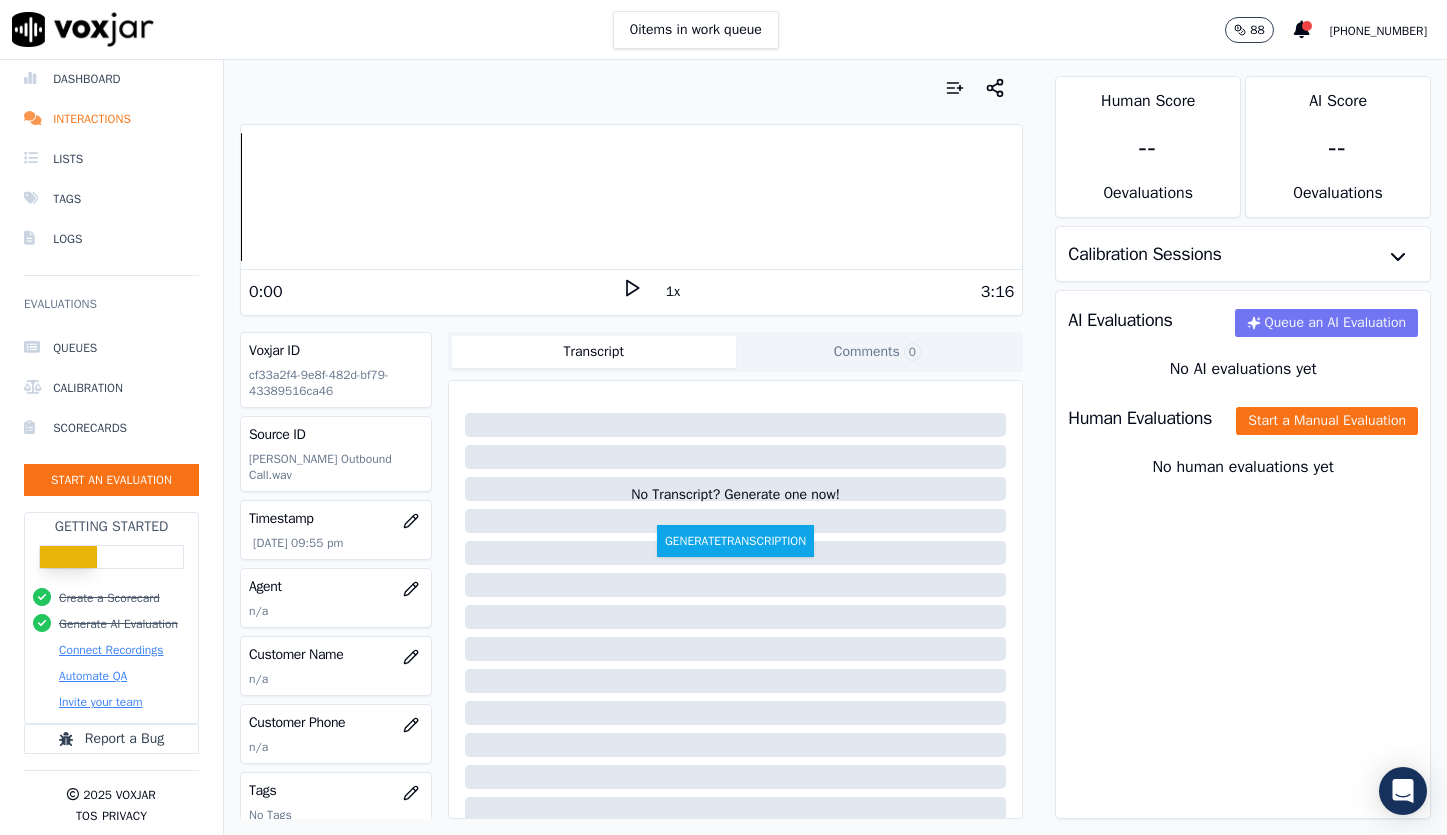 click on "Queue an AI Evaluation" 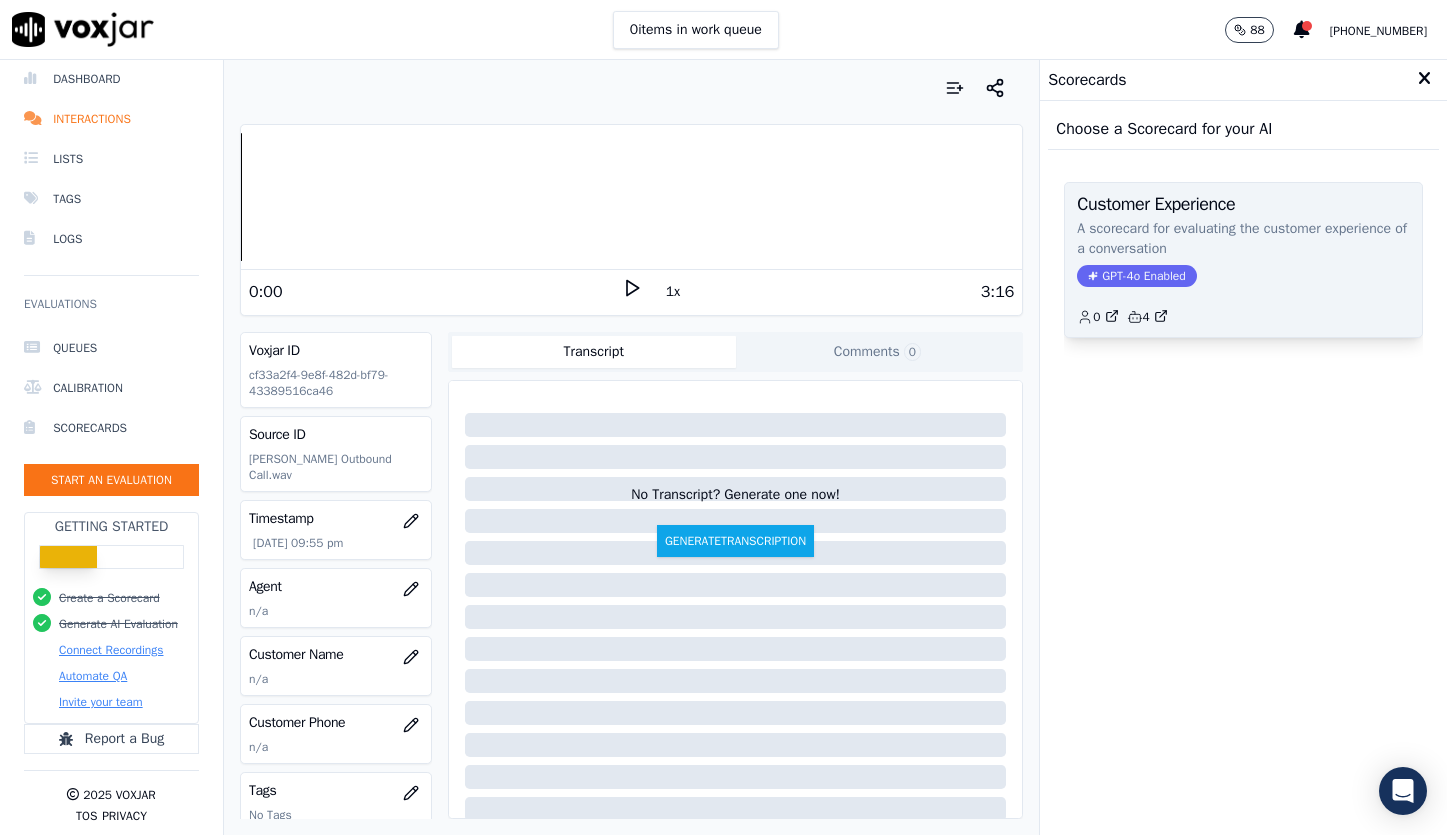 click on "GPT-4o Enabled" at bounding box center (1136, 276) 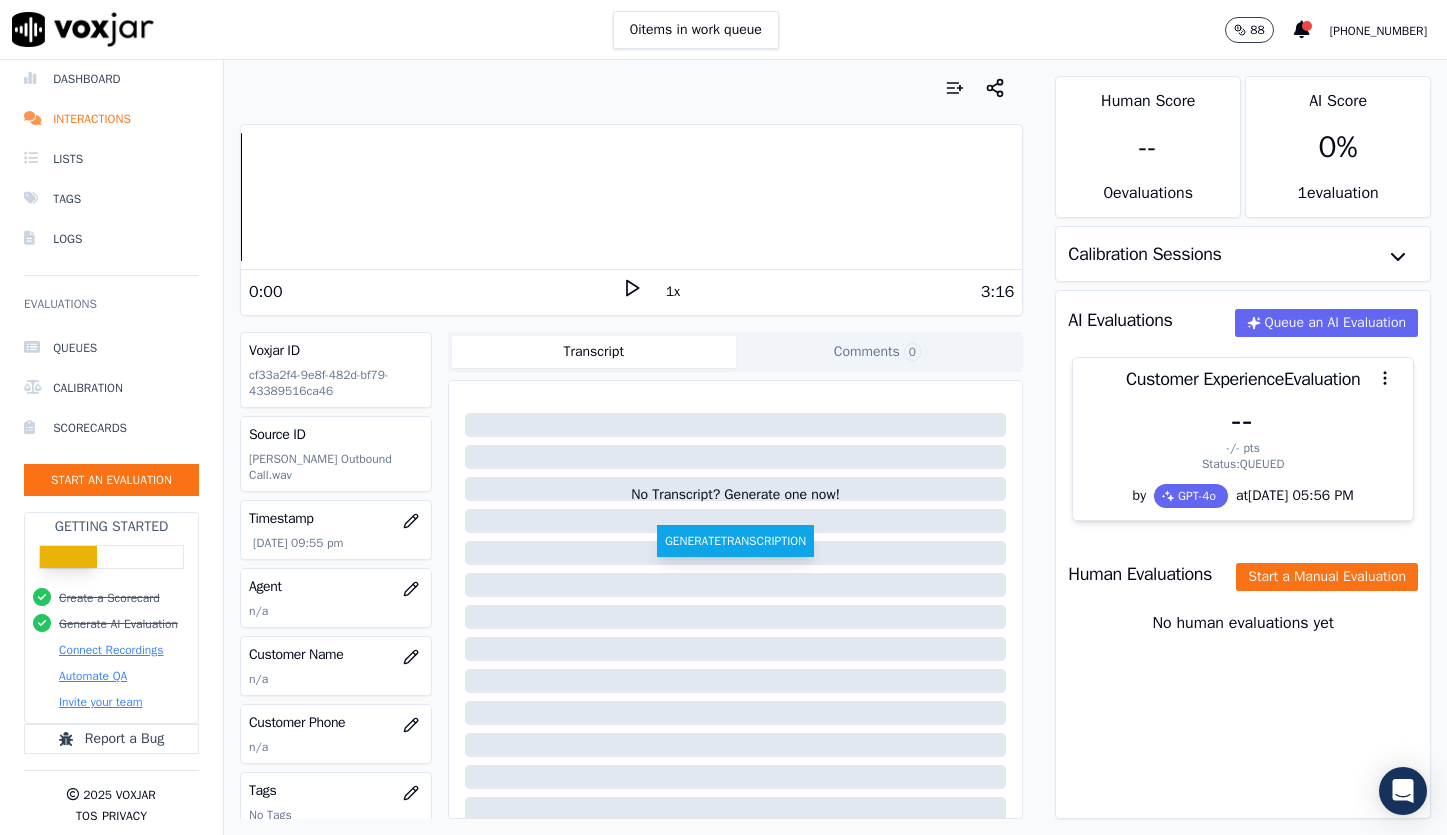 click on "Generate  Transcription" at bounding box center (735, 541) 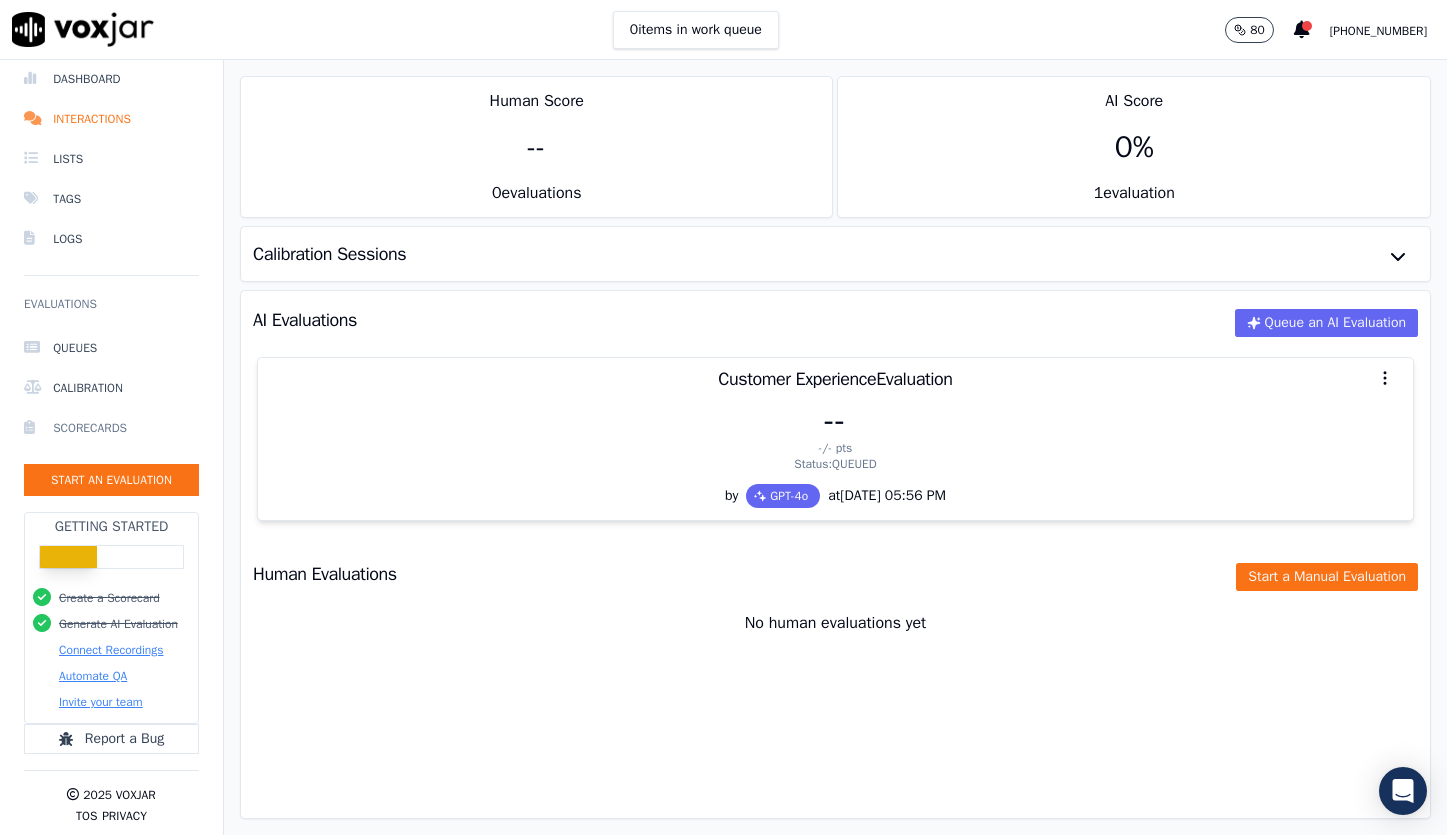 click on "Scorecards" at bounding box center [111, 428] 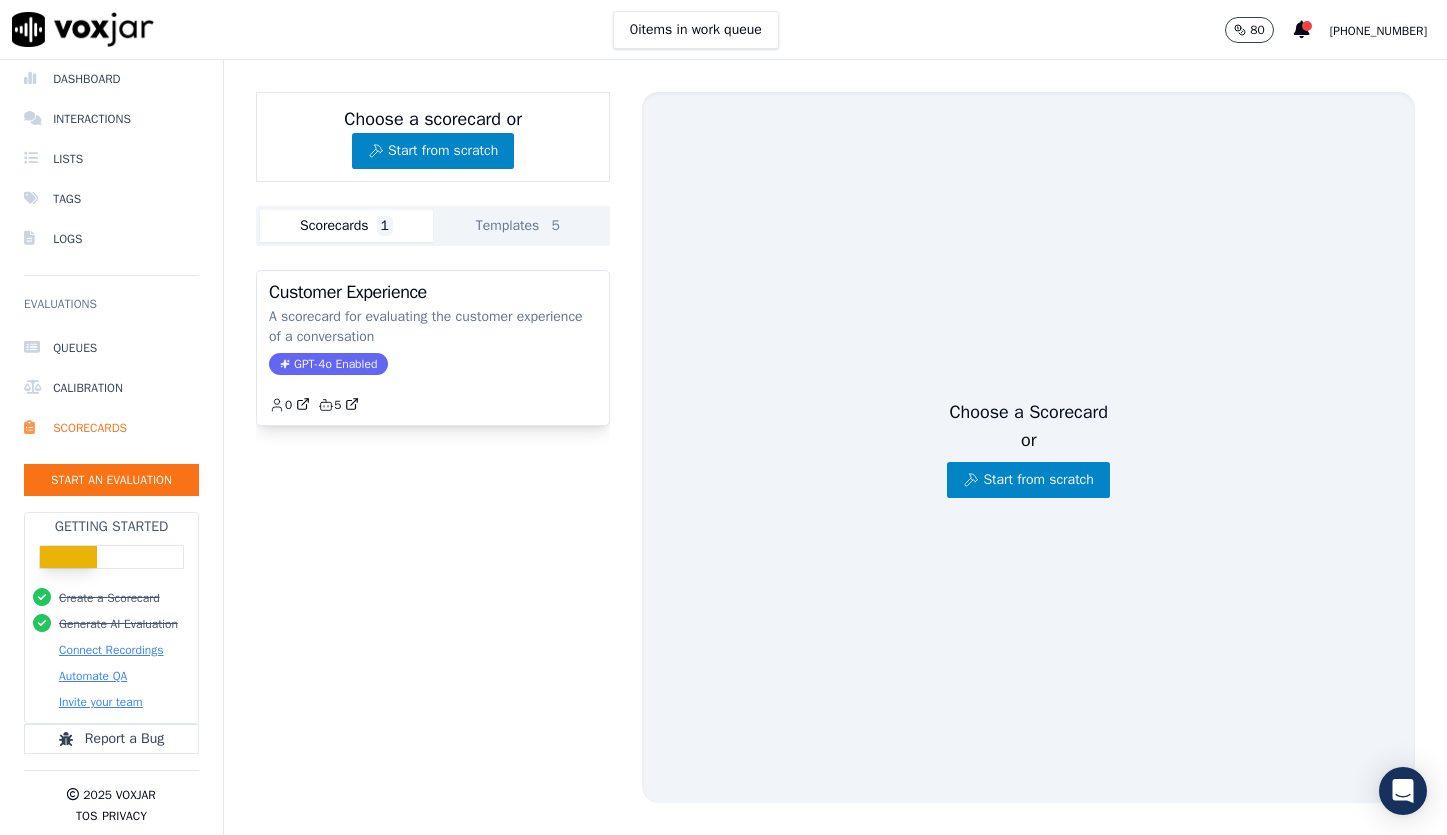 click on "Templates  5" 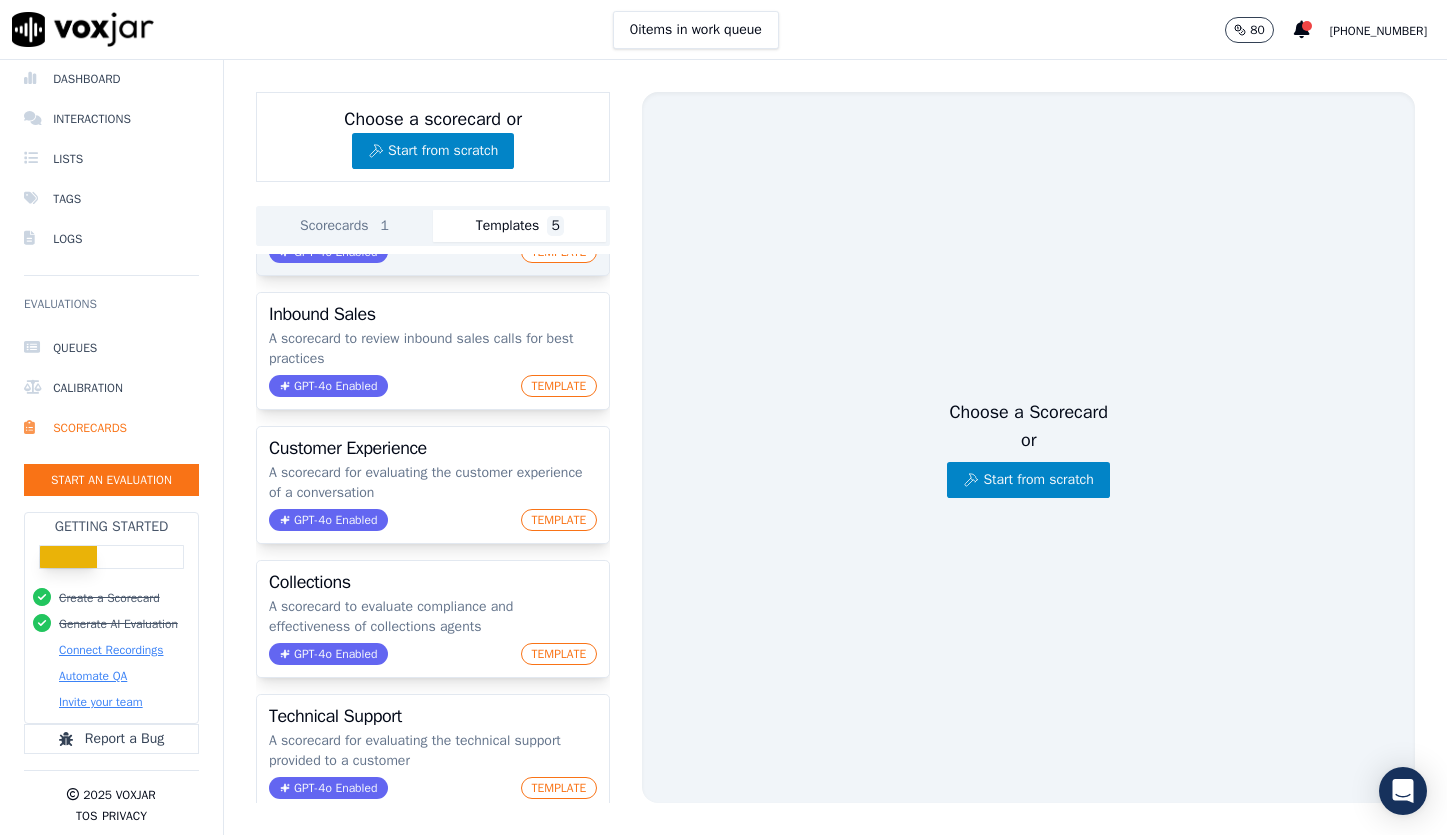 scroll, scrollTop: 0, scrollLeft: 0, axis: both 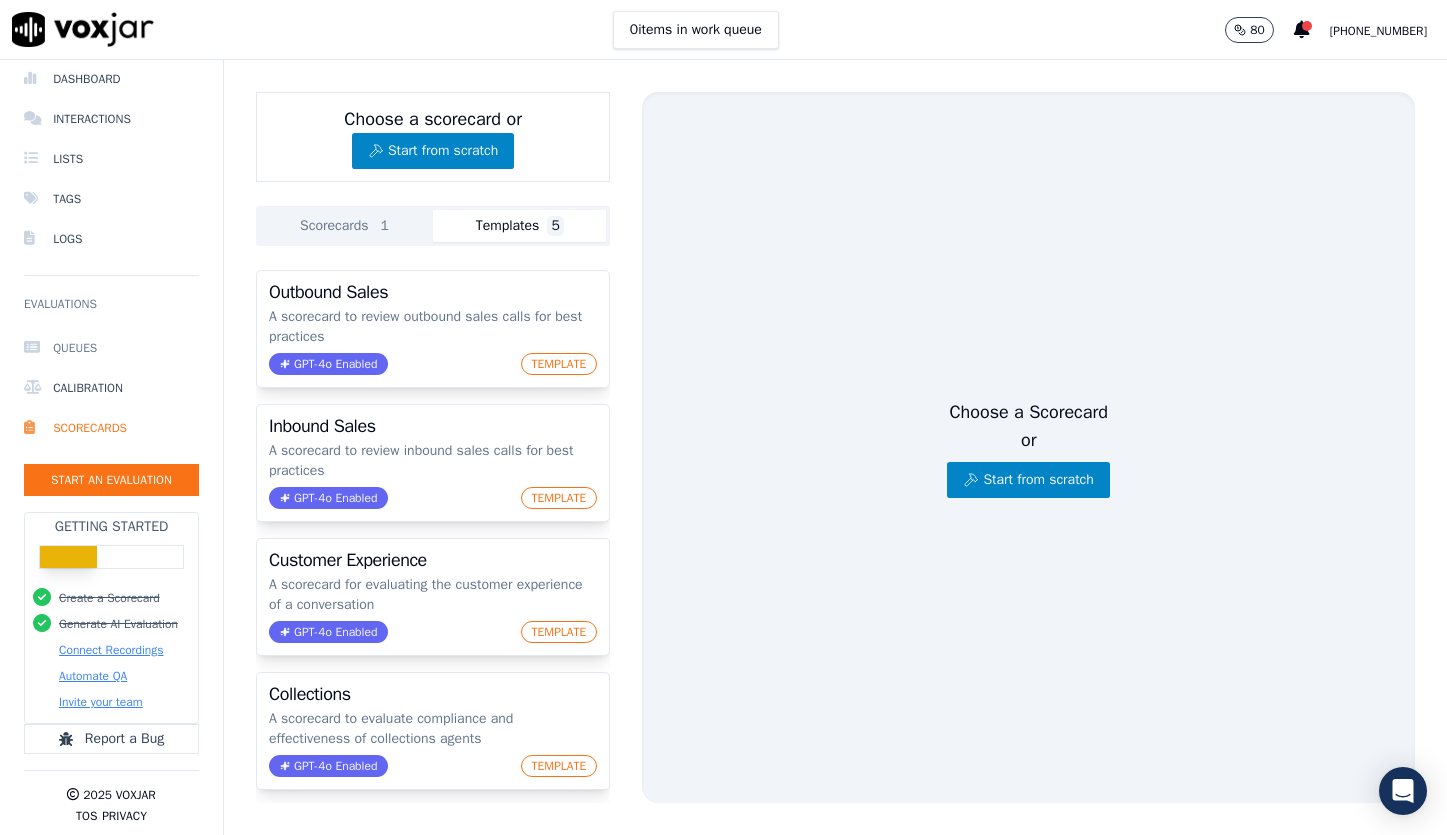 click on "Queues" at bounding box center (111, 348) 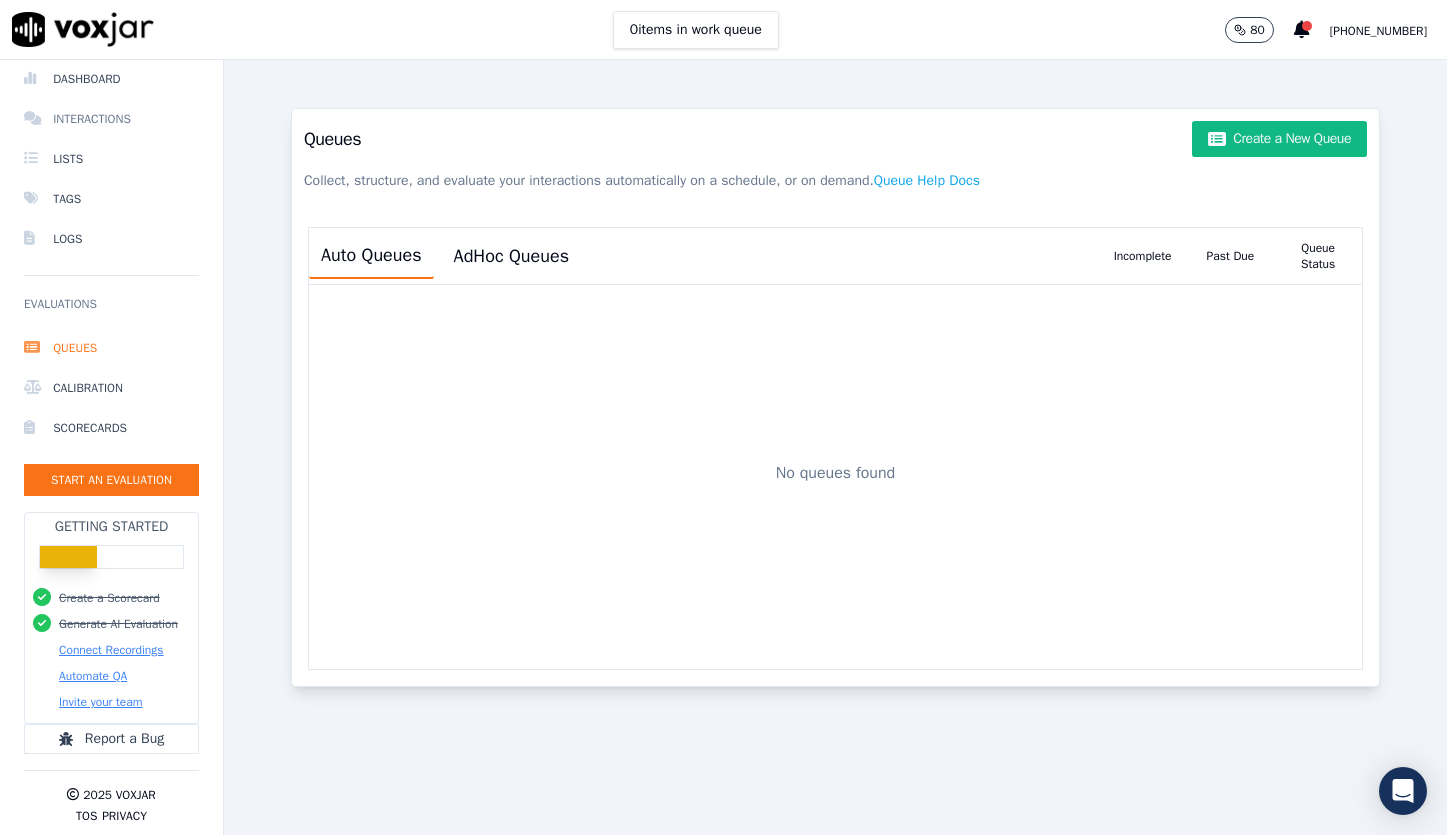 click on "Interactions" at bounding box center (111, 119) 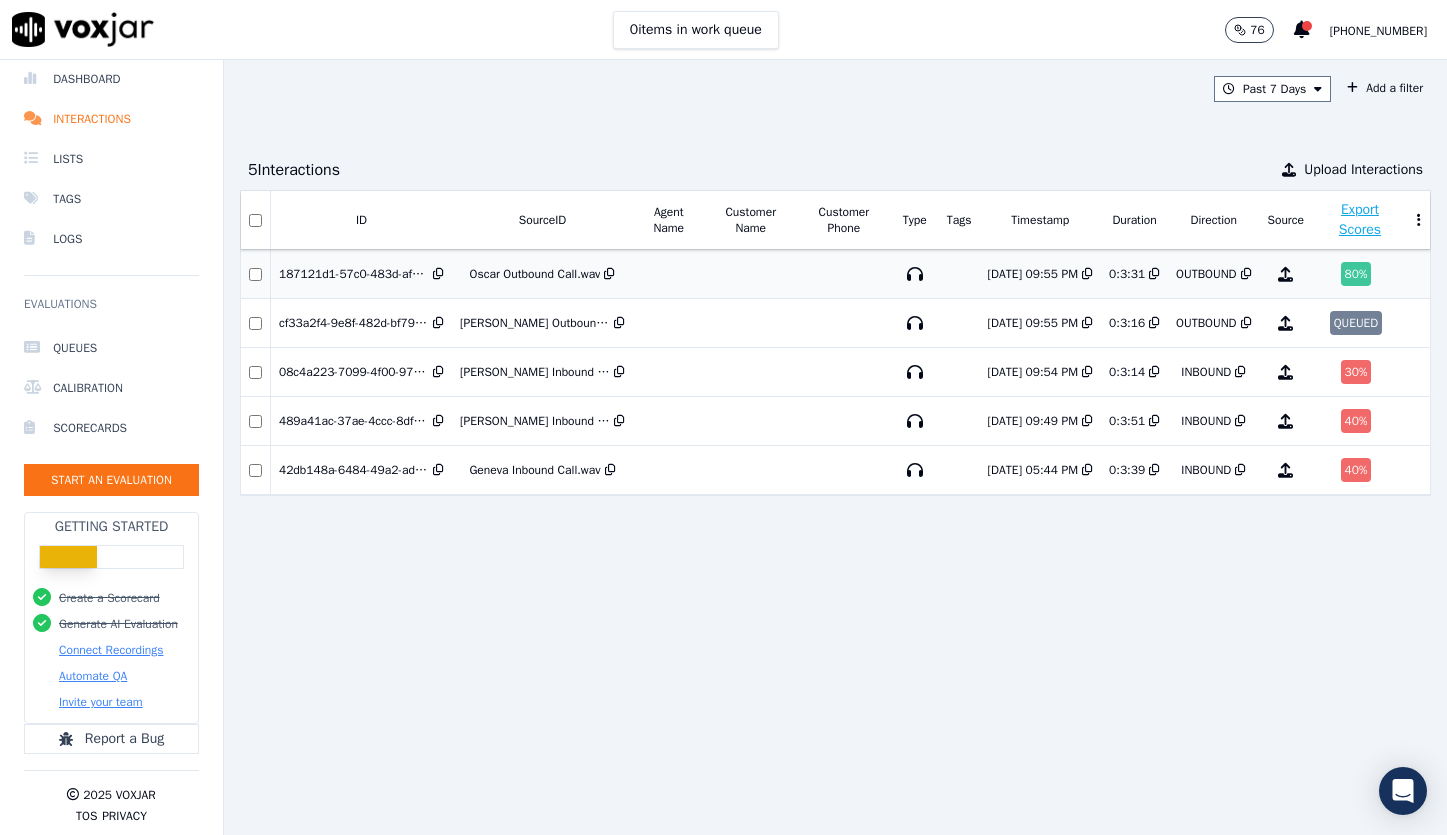 click on "80 %" at bounding box center (1356, 274) 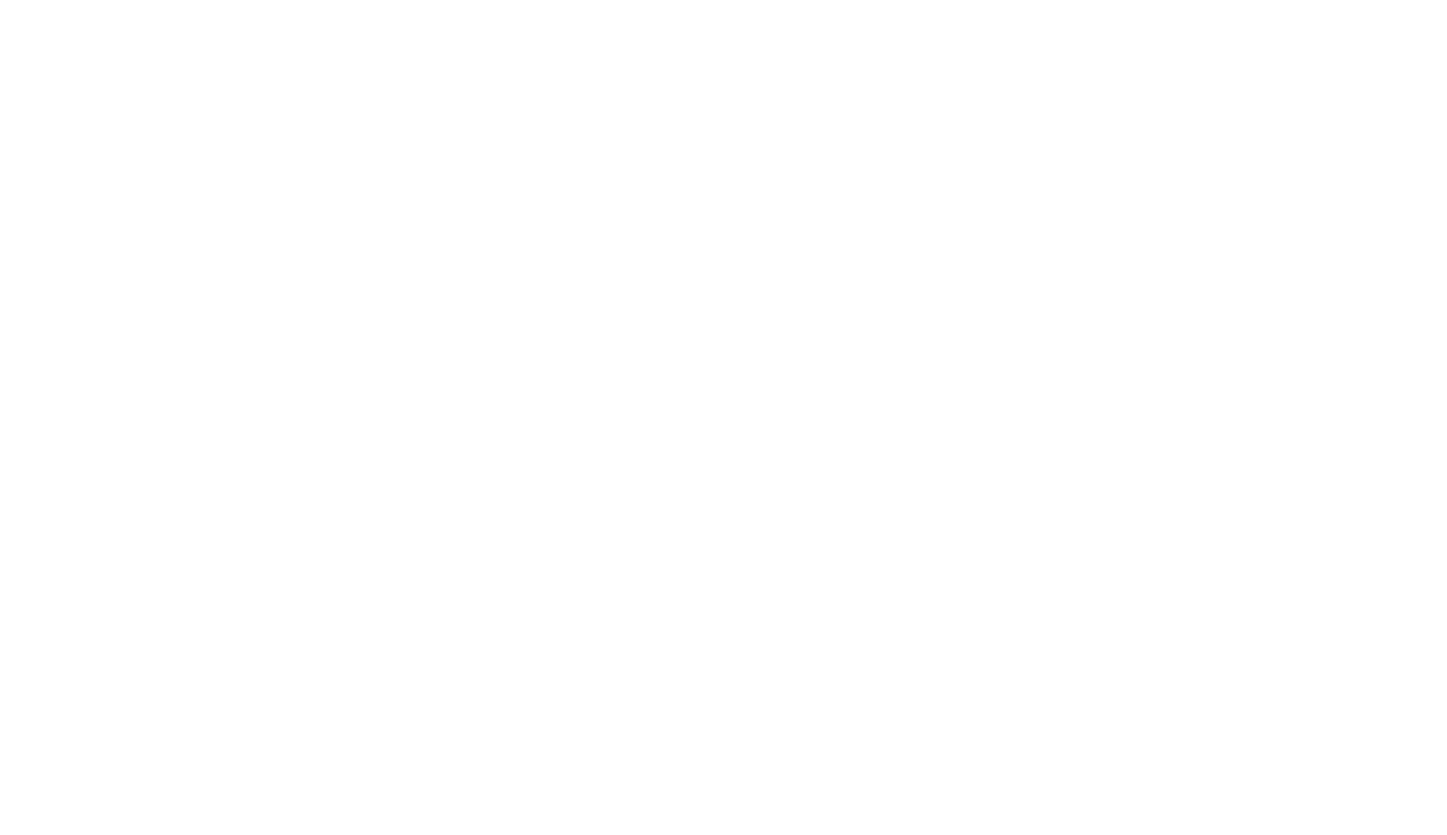scroll, scrollTop: 0, scrollLeft: 0, axis: both 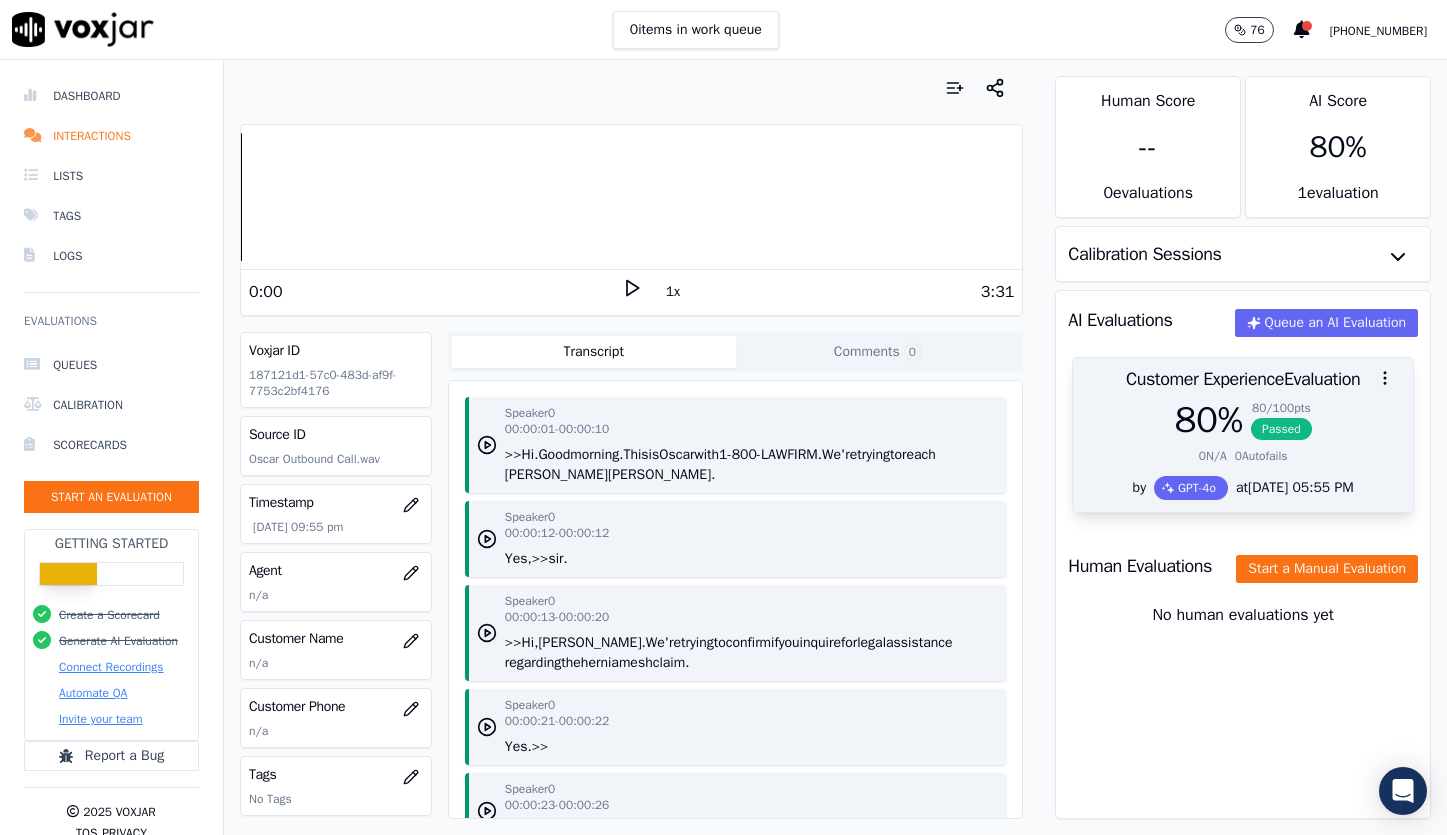 click on "80 %" at bounding box center [1209, 420] 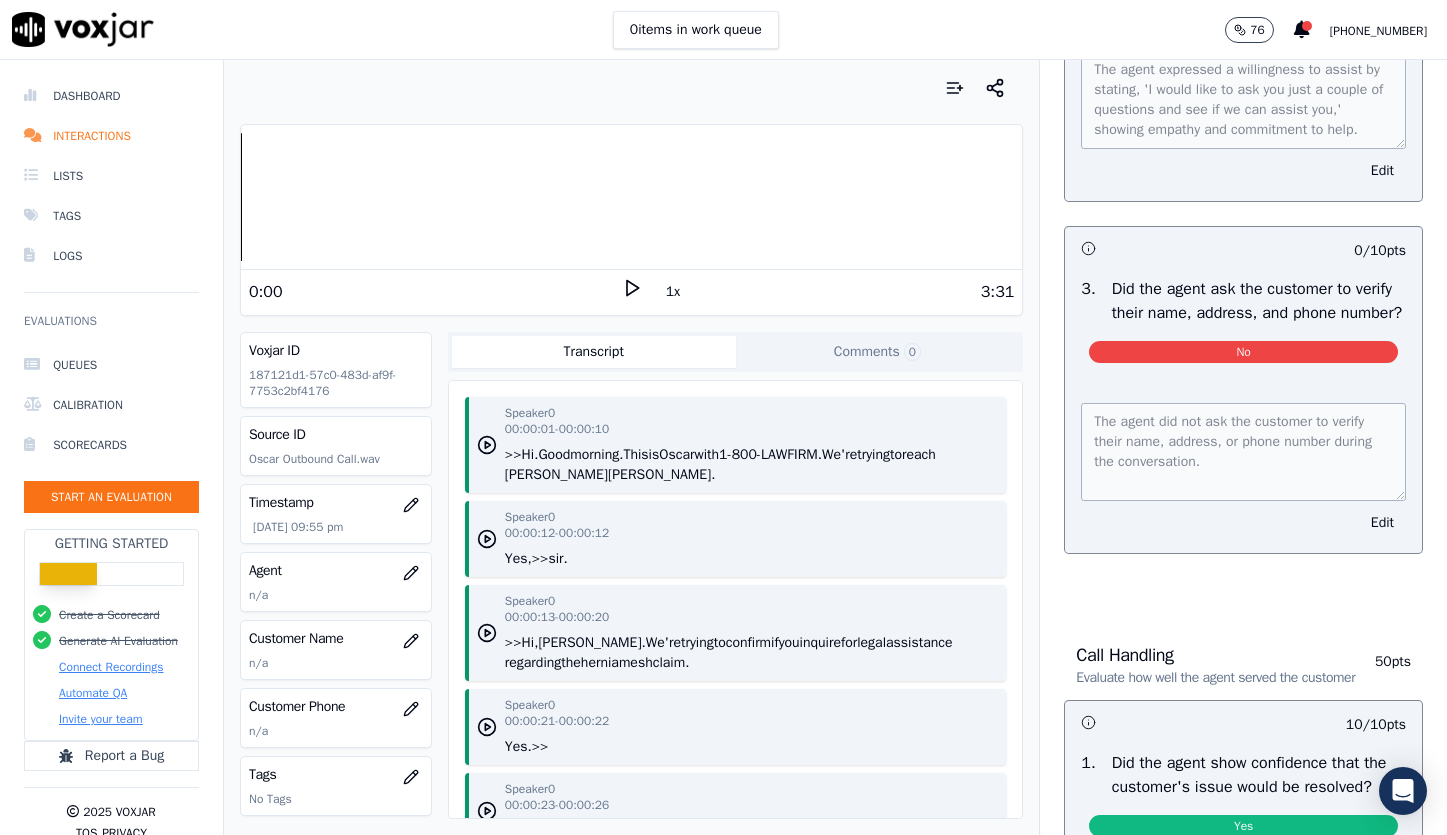 scroll, scrollTop: 0, scrollLeft: 0, axis: both 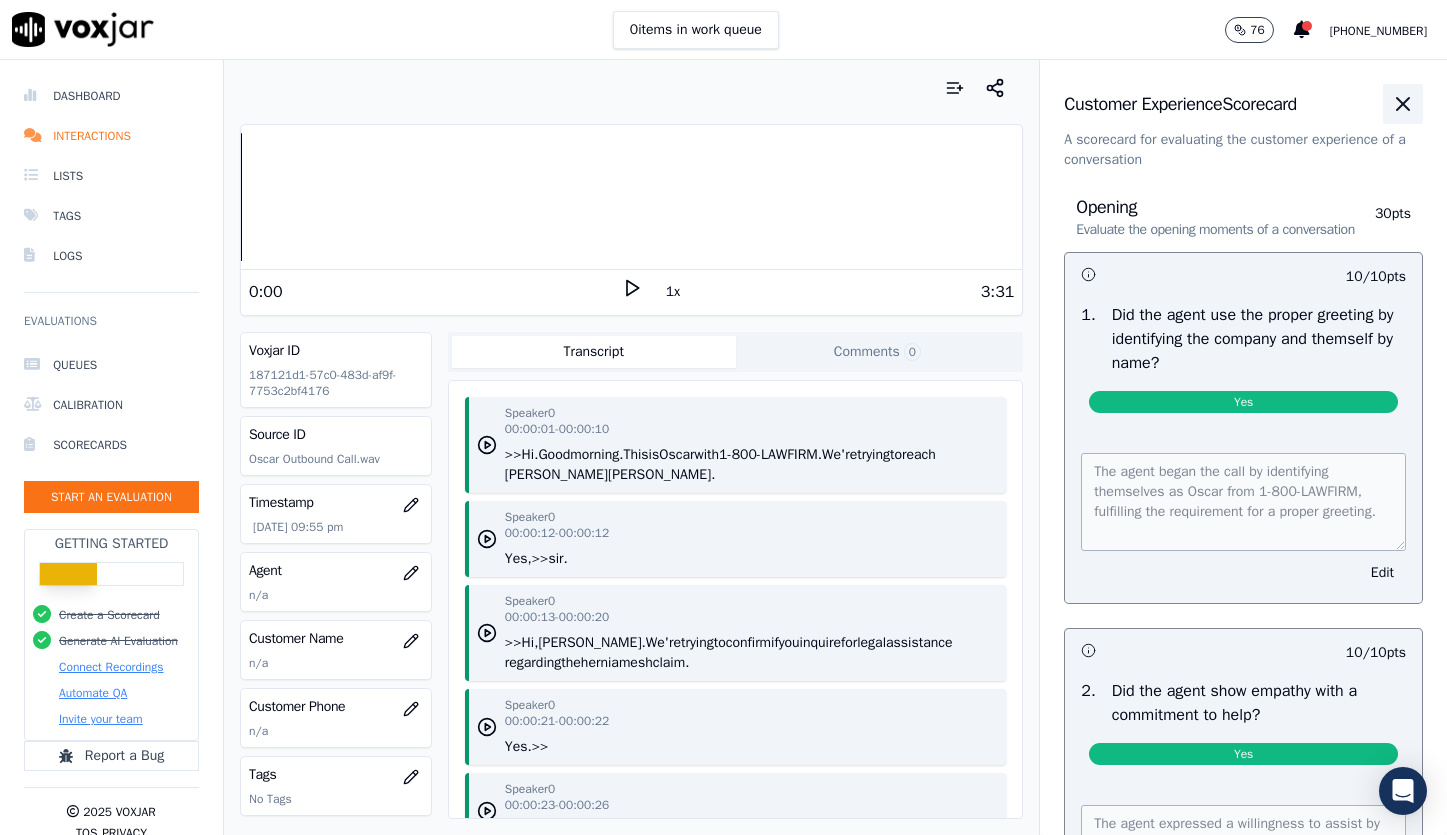 click 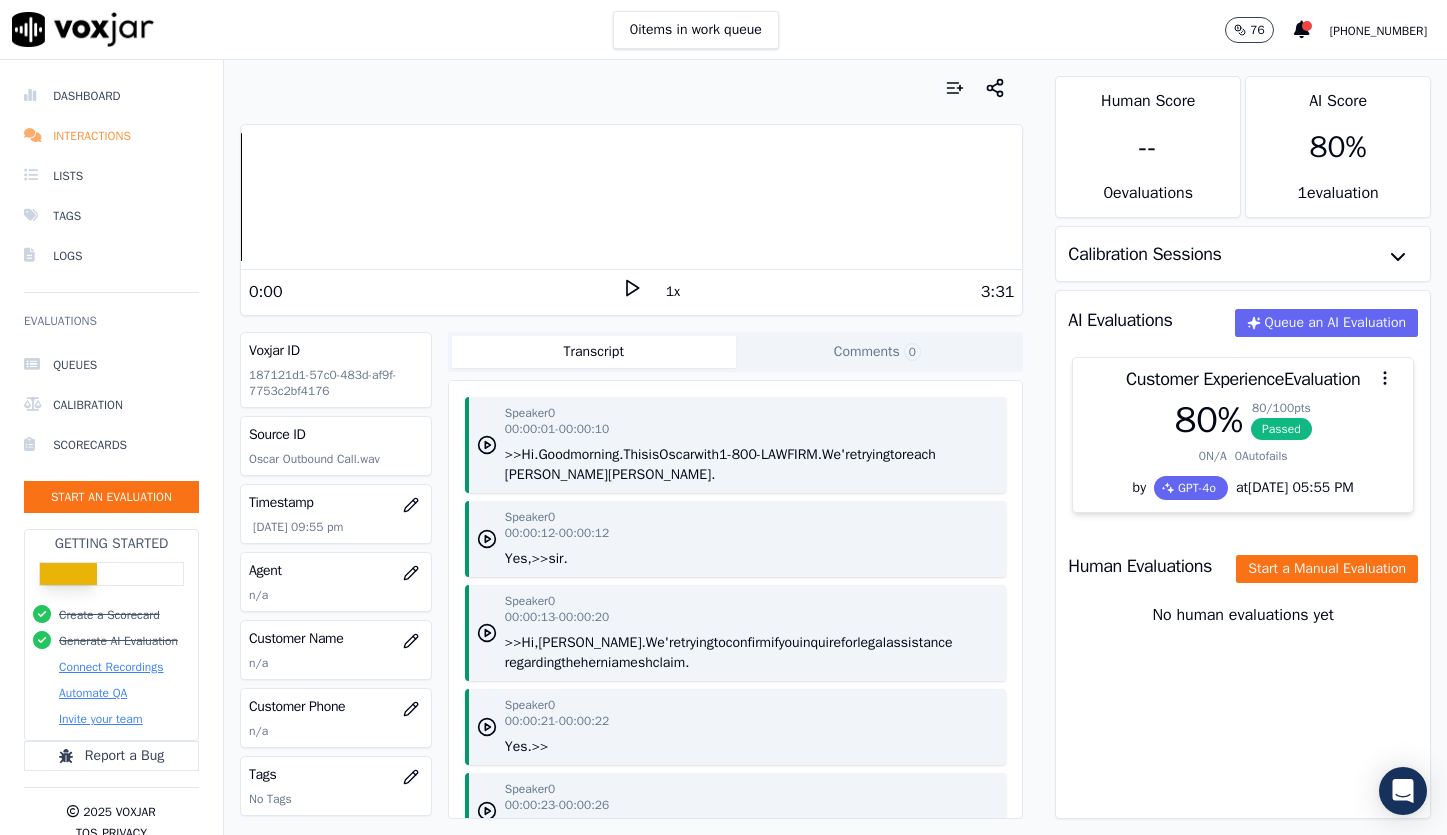 click on "Interactions" at bounding box center [111, 136] 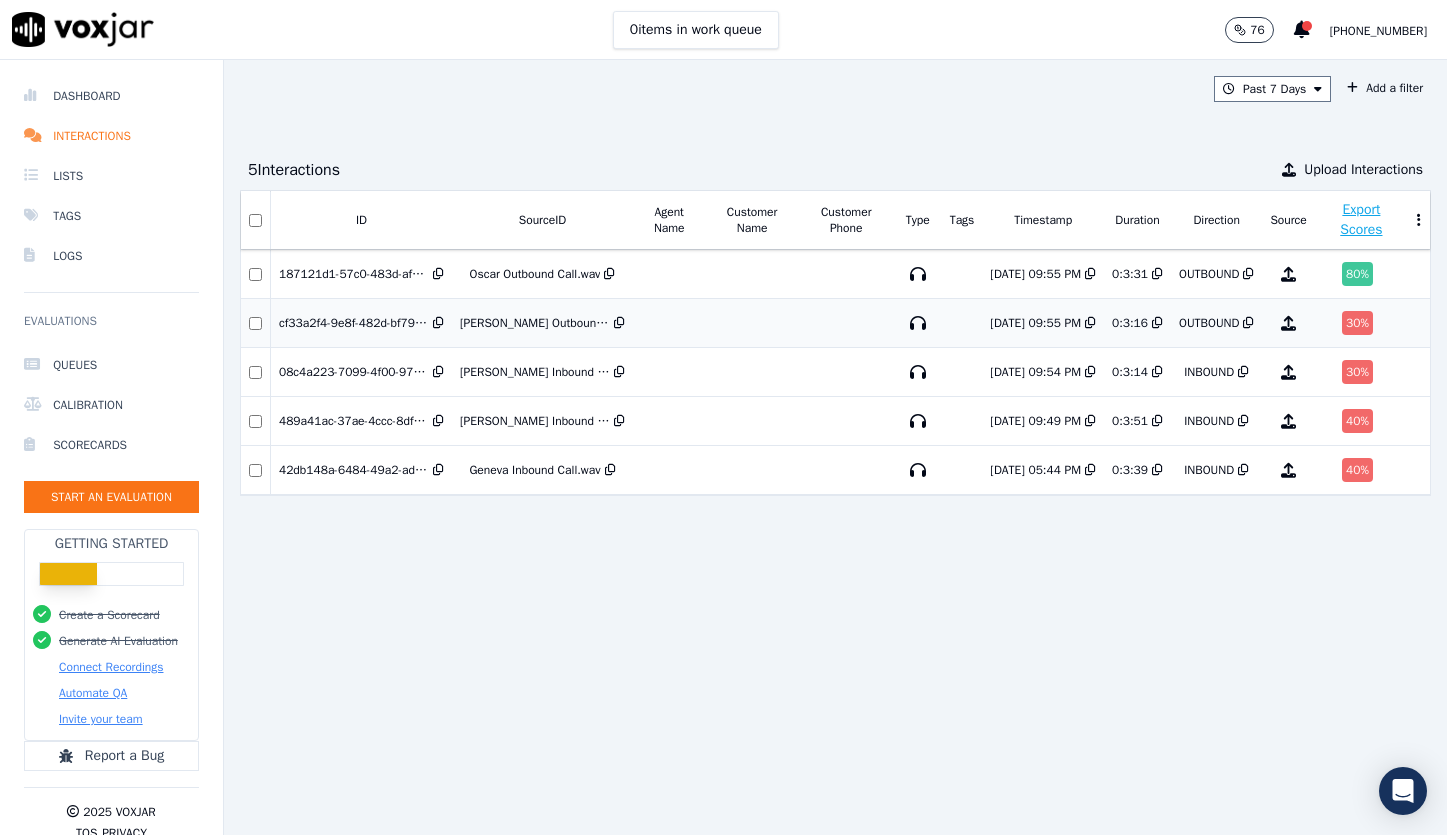 click on "30 %" at bounding box center (1357, 323) 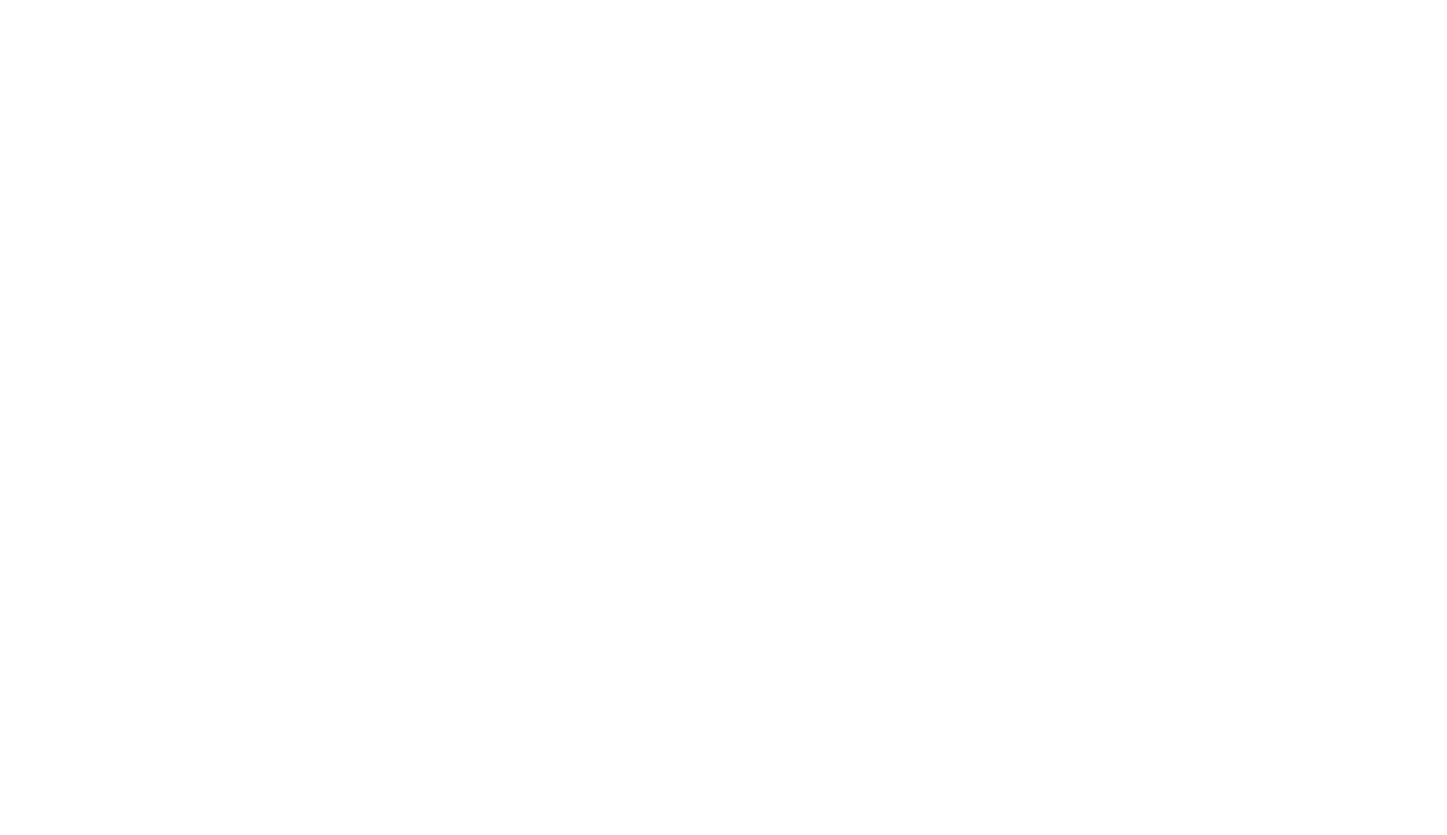 scroll, scrollTop: 0, scrollLeft: 0, axis: both 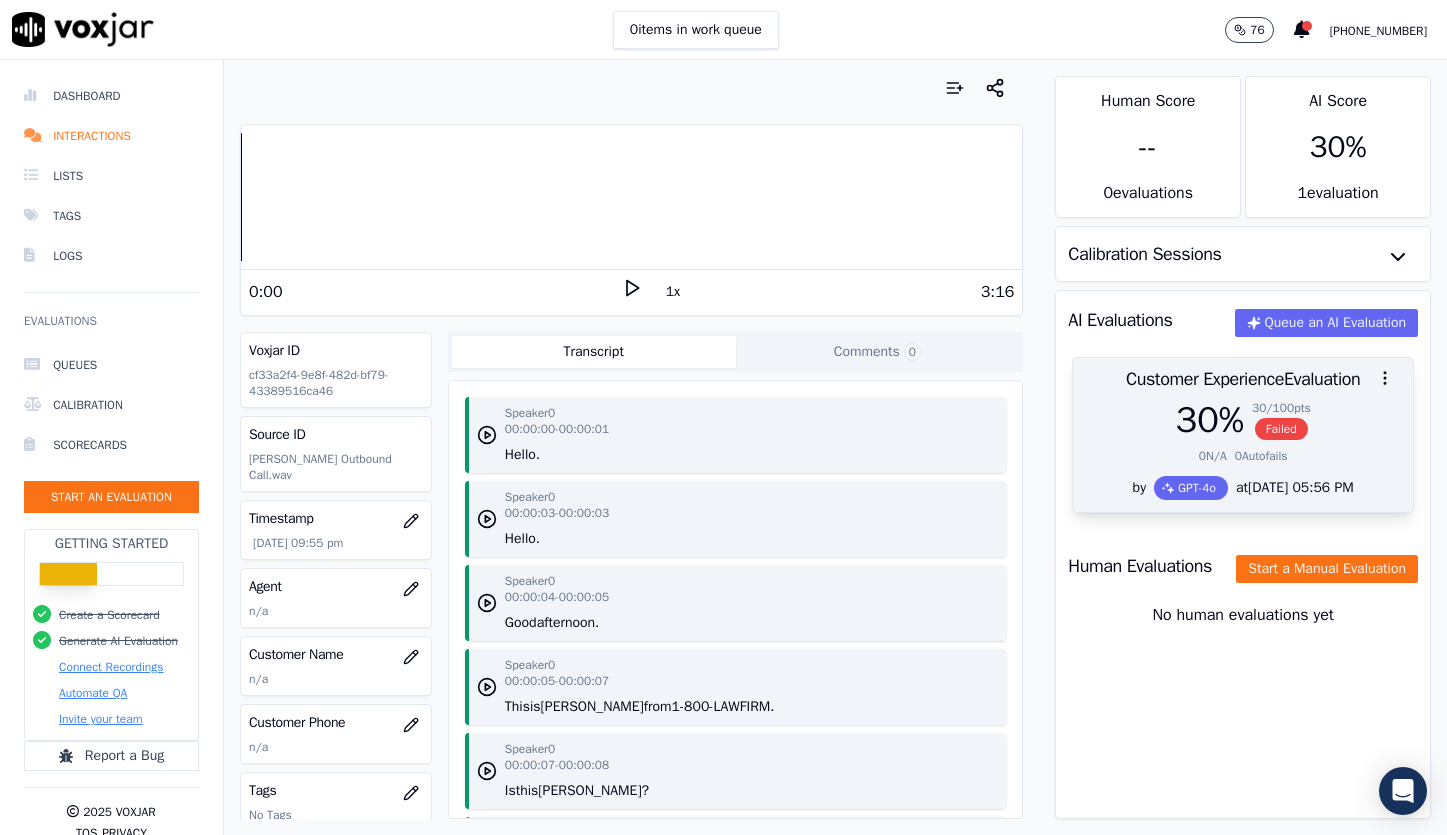 click on "30 %" at bounding box center [1210, 420] 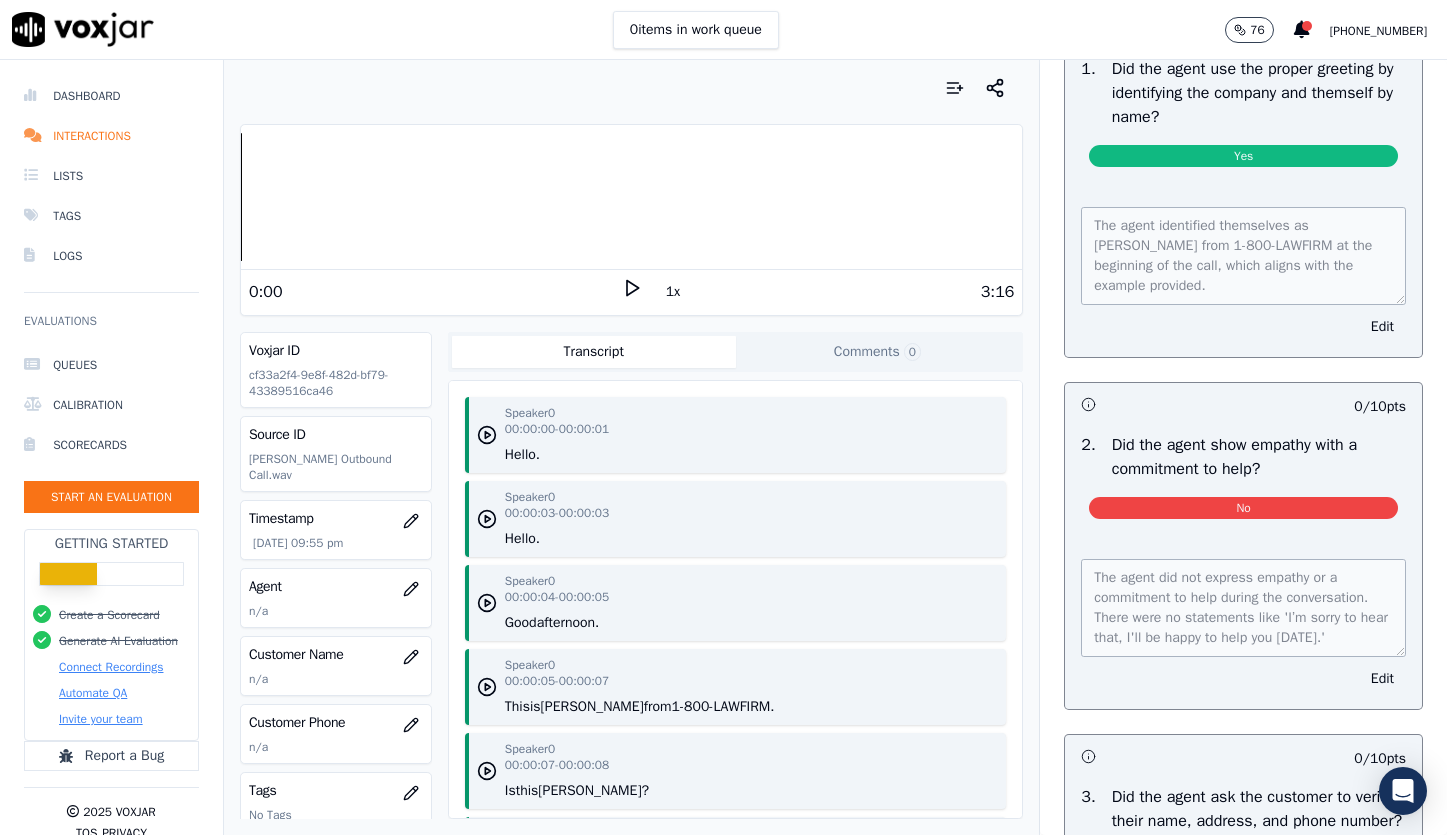 scroll, scrollTop: 247, scrollLeft: 0, axis: vertical 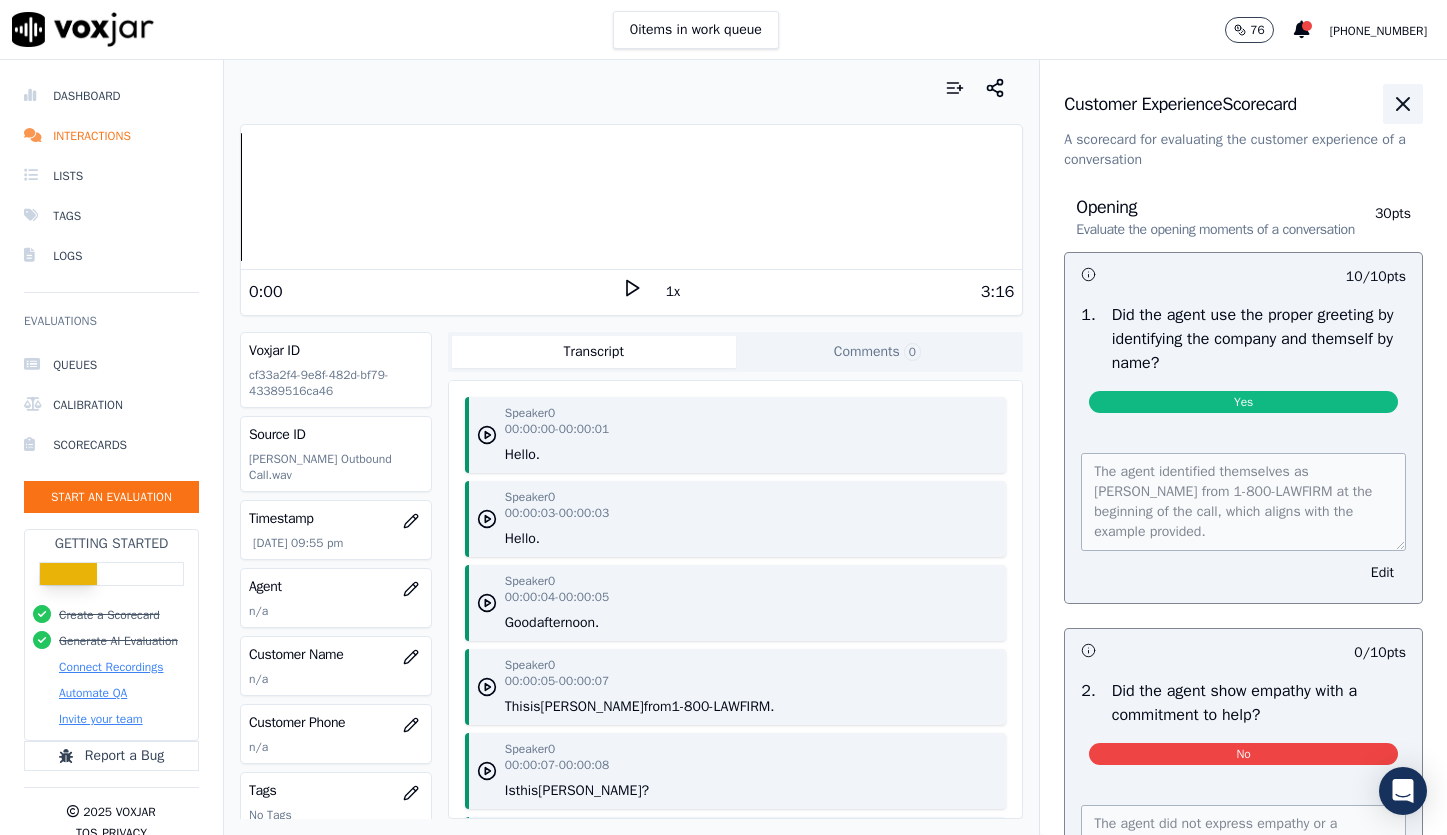 click 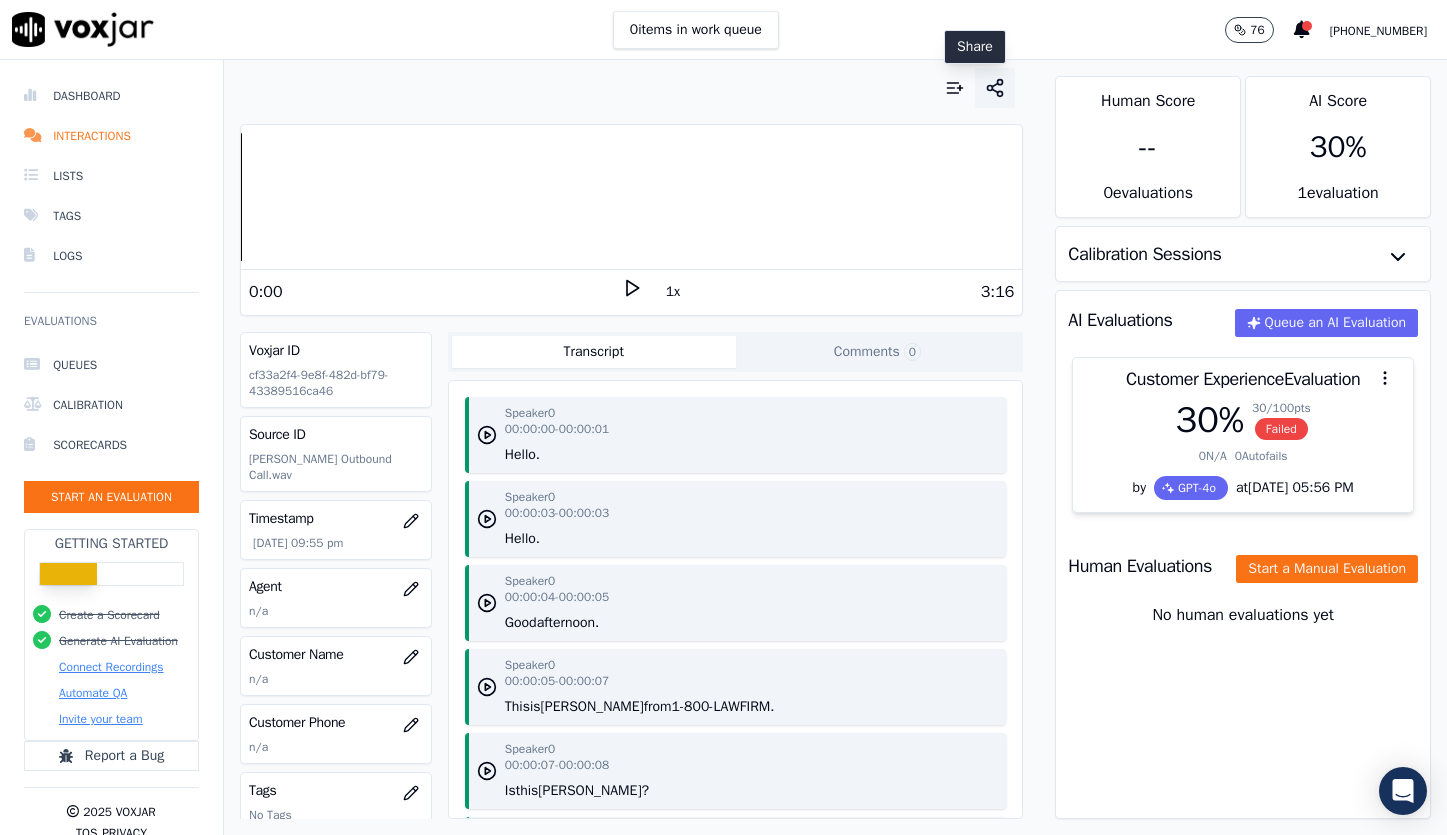 click 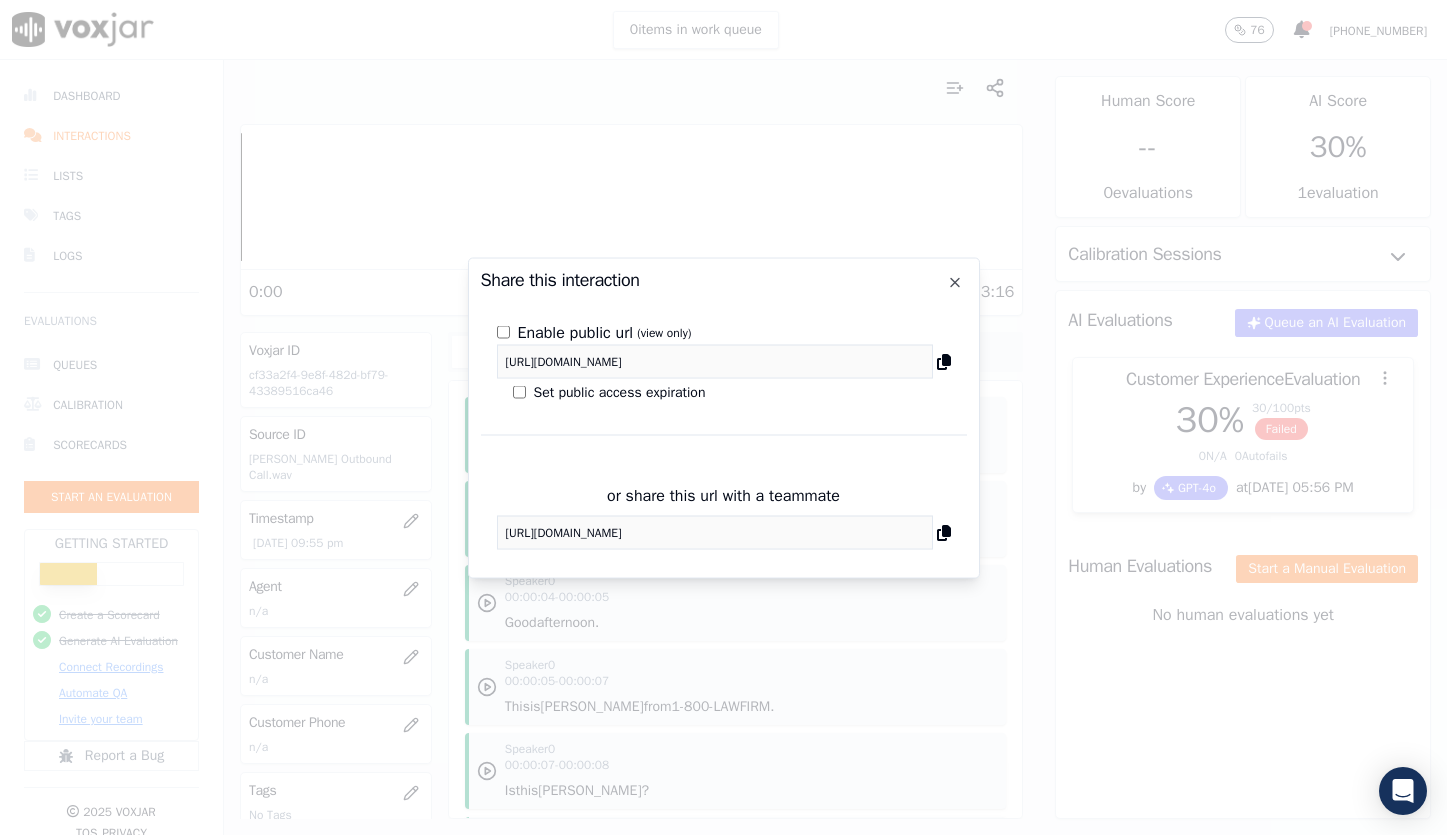 click at bounding box center [944, 532] 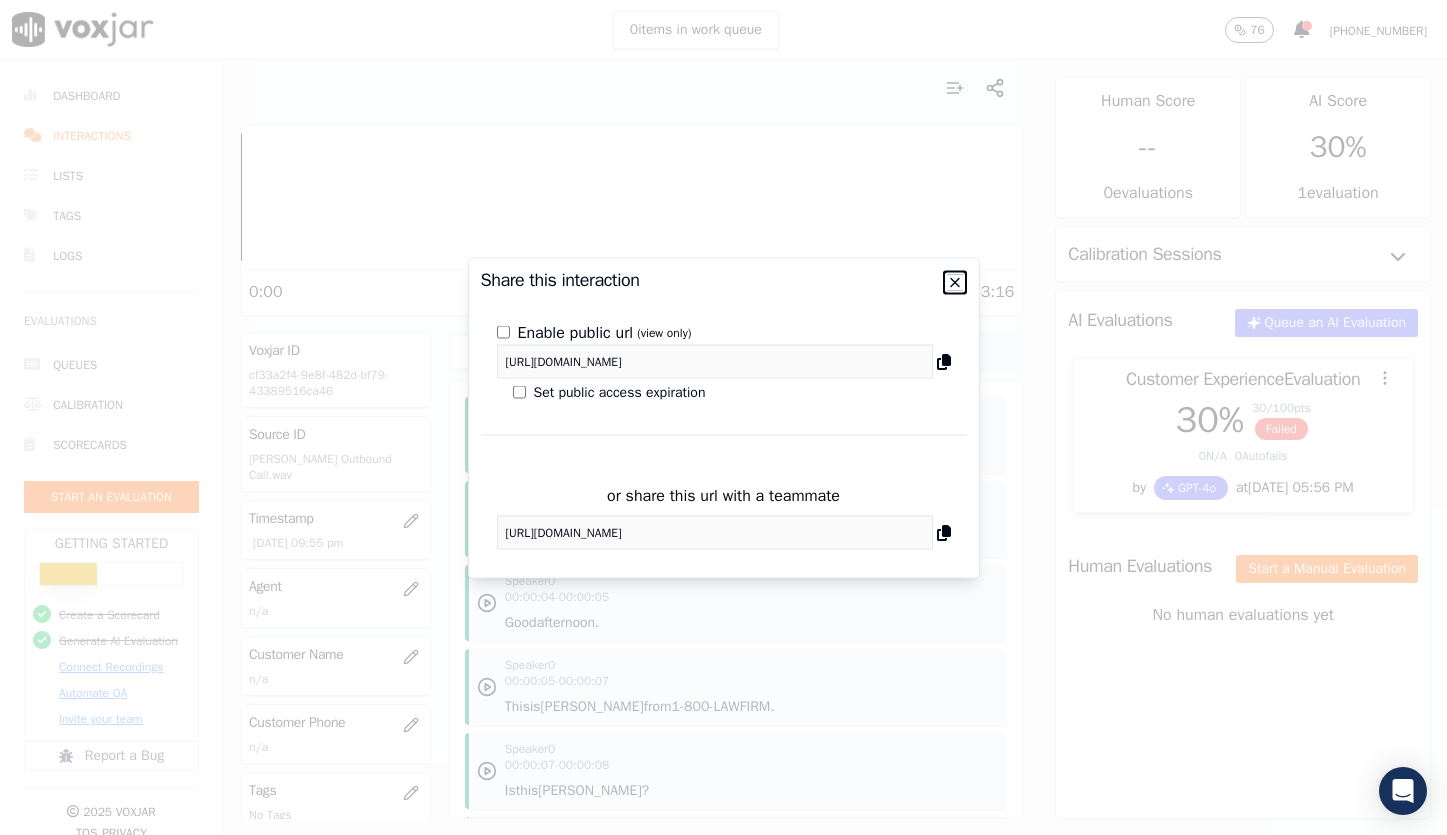 click 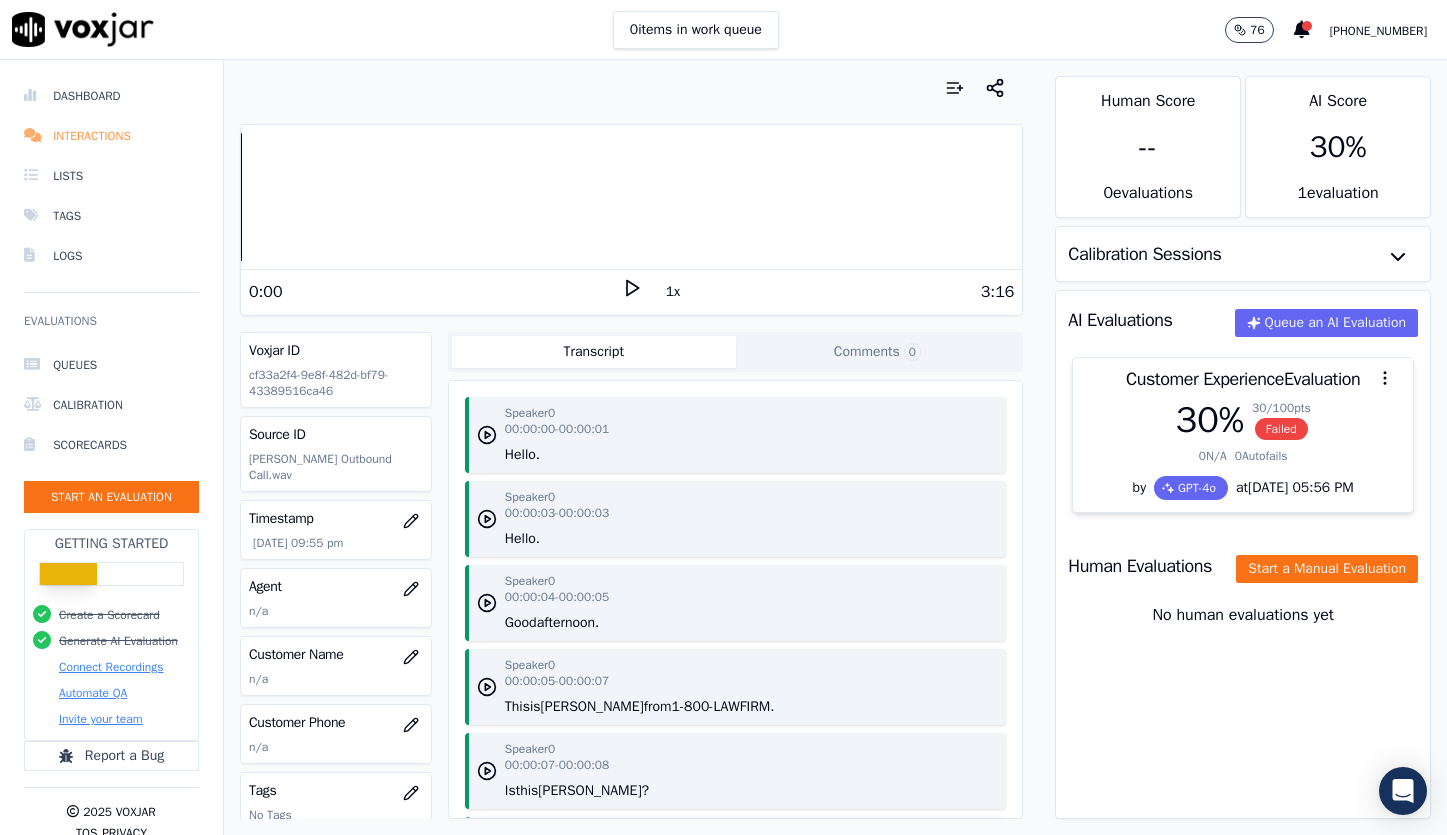 click on "Interactions" at bounding box center [111, 136] 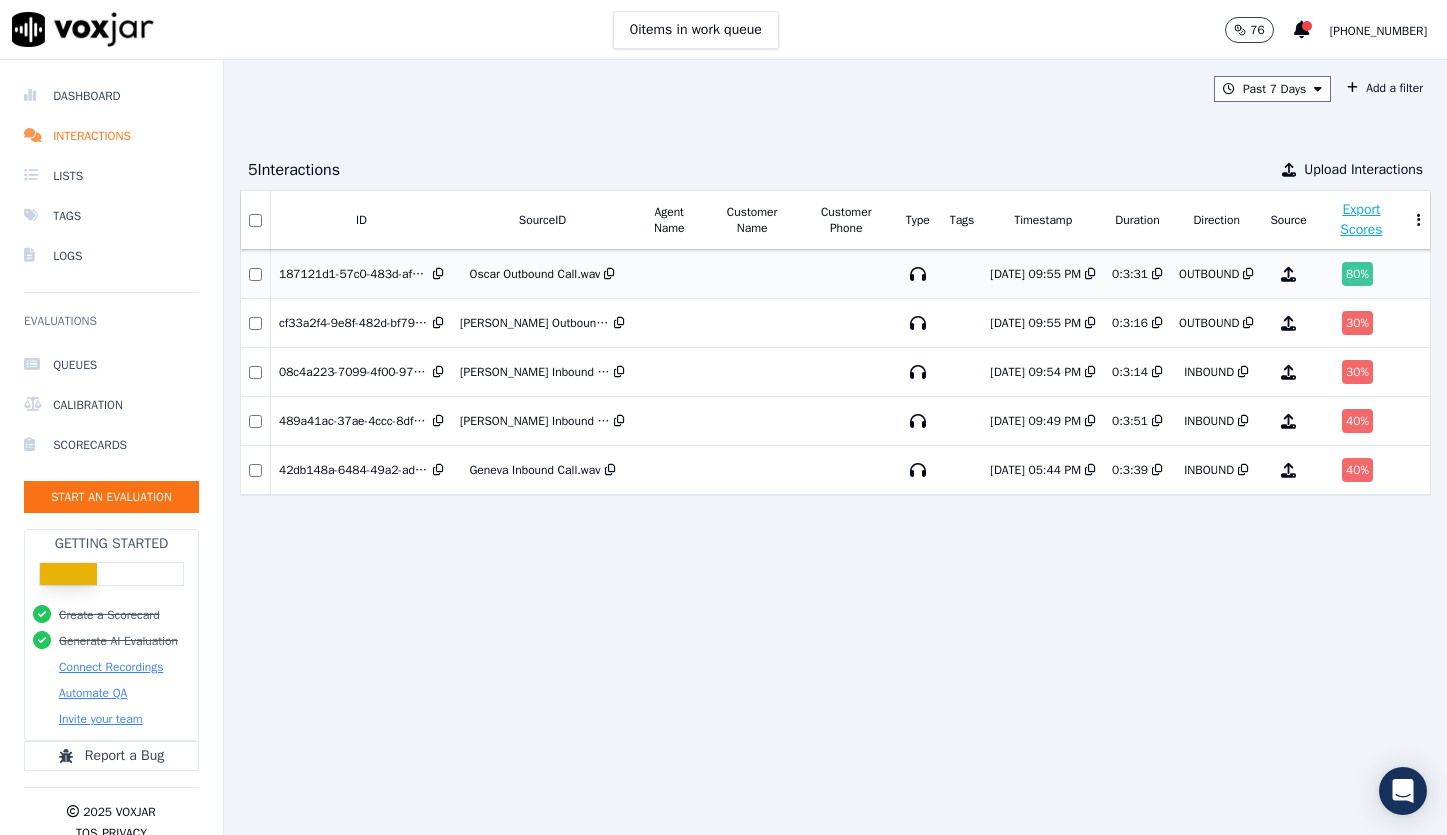 click on "80 %" at bounding box center (1357, 274) 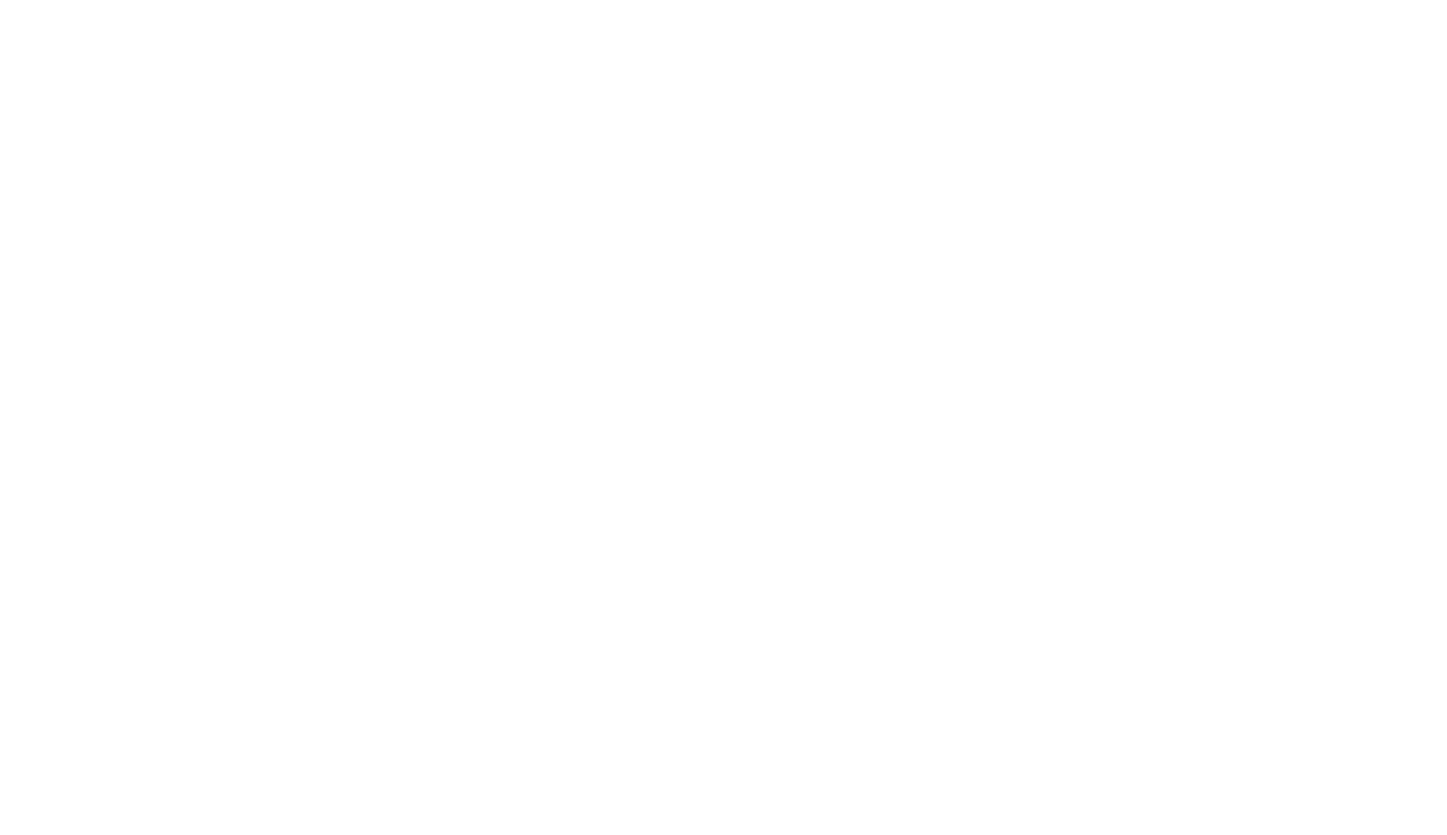 scroll, scrollTop: 0, scrollLeft: 0, axis: both 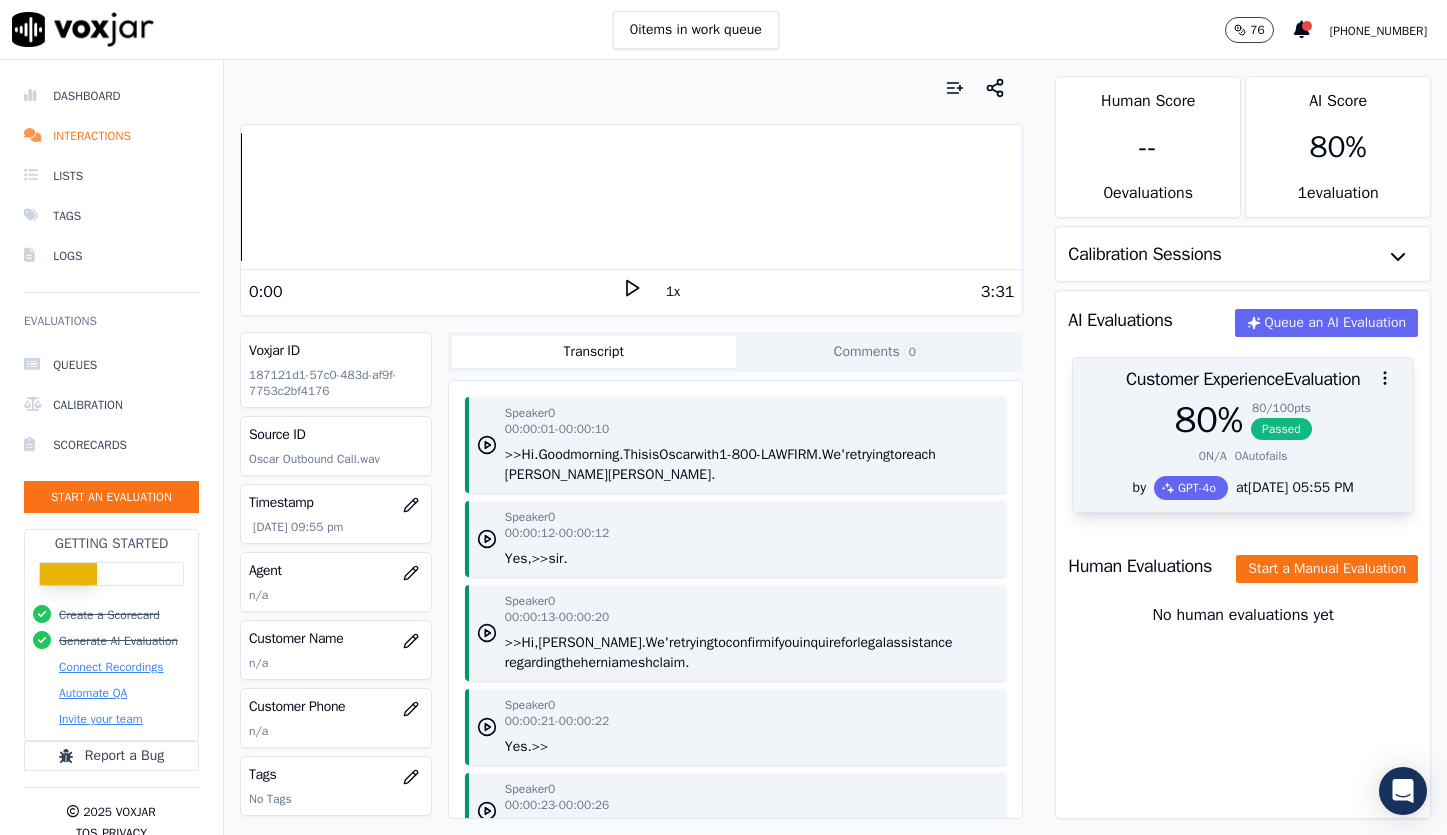 click on "80 %   80 / 100  pts   Passed   0  N/A   0  Autofails" at bounding box center [1243, 438] 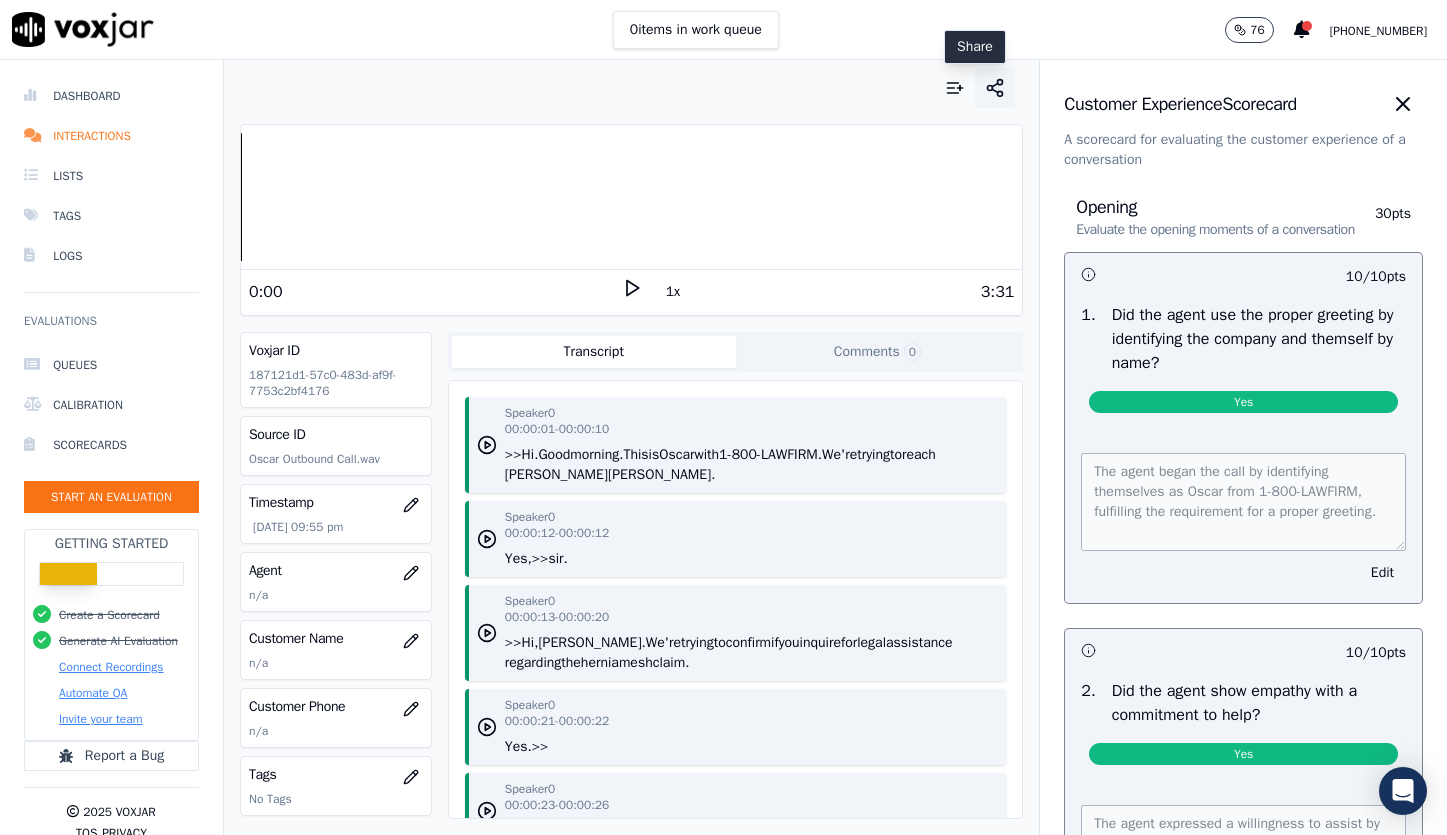 click 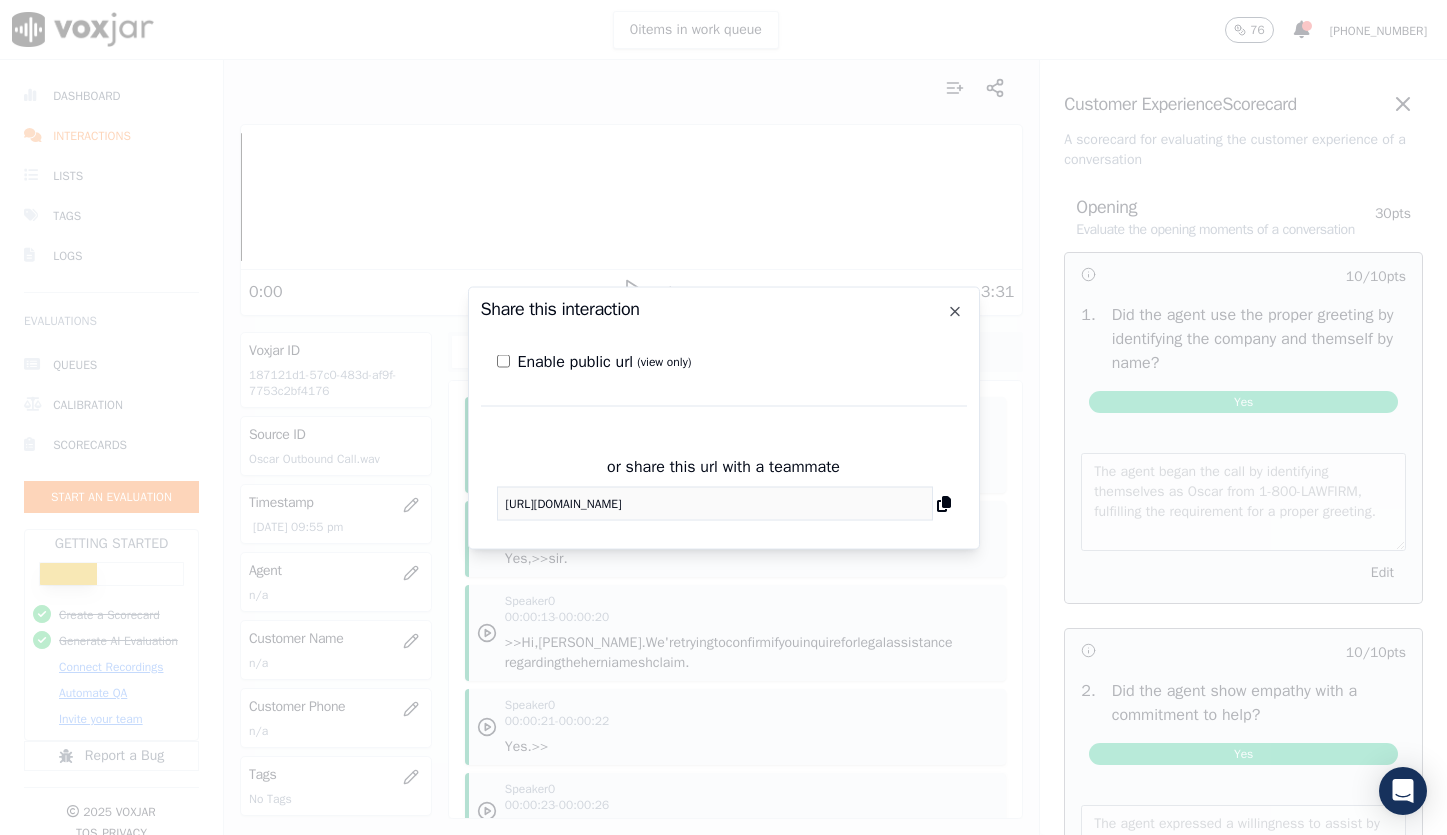click at bounding box center (944, 503) 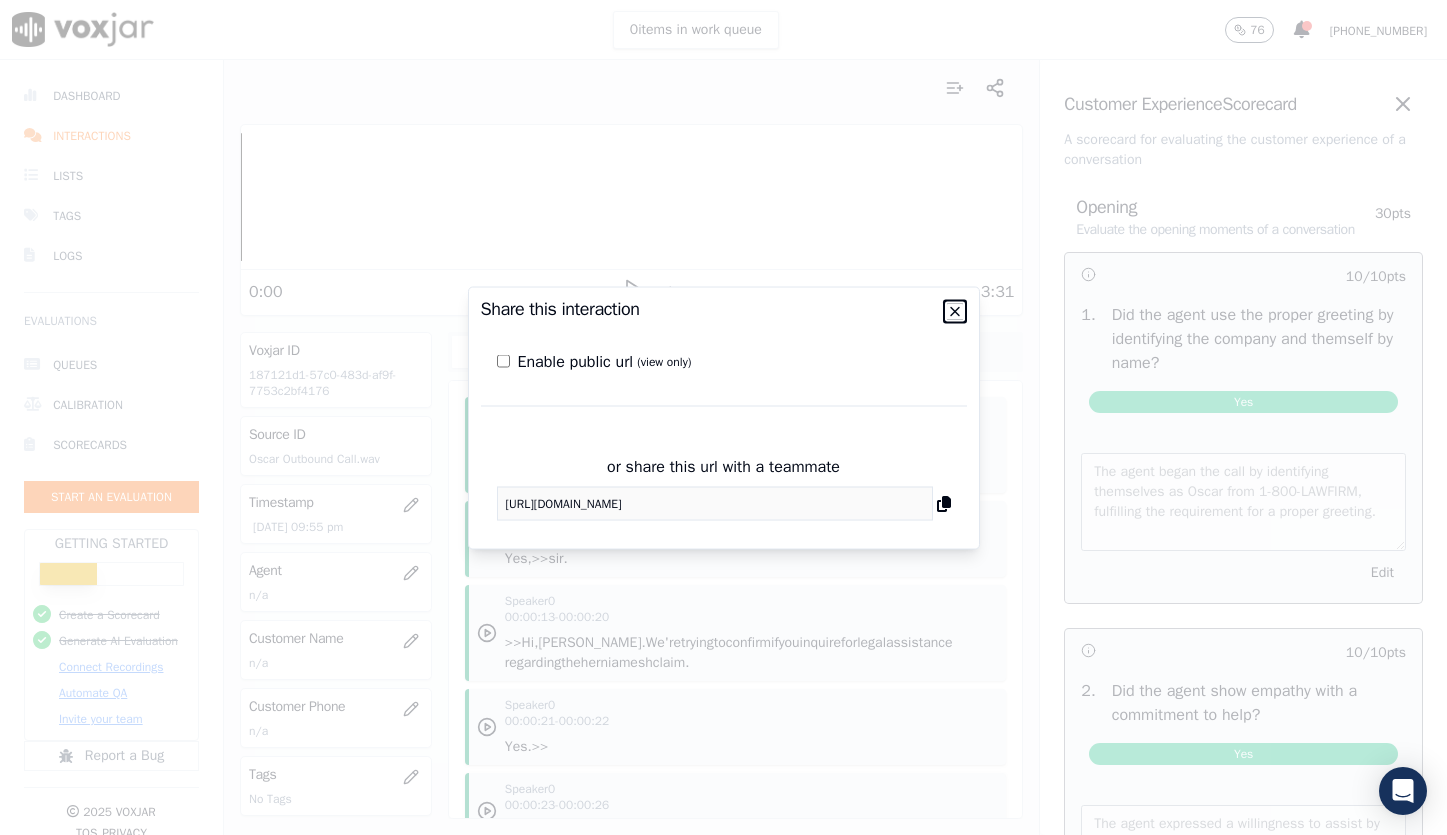 click 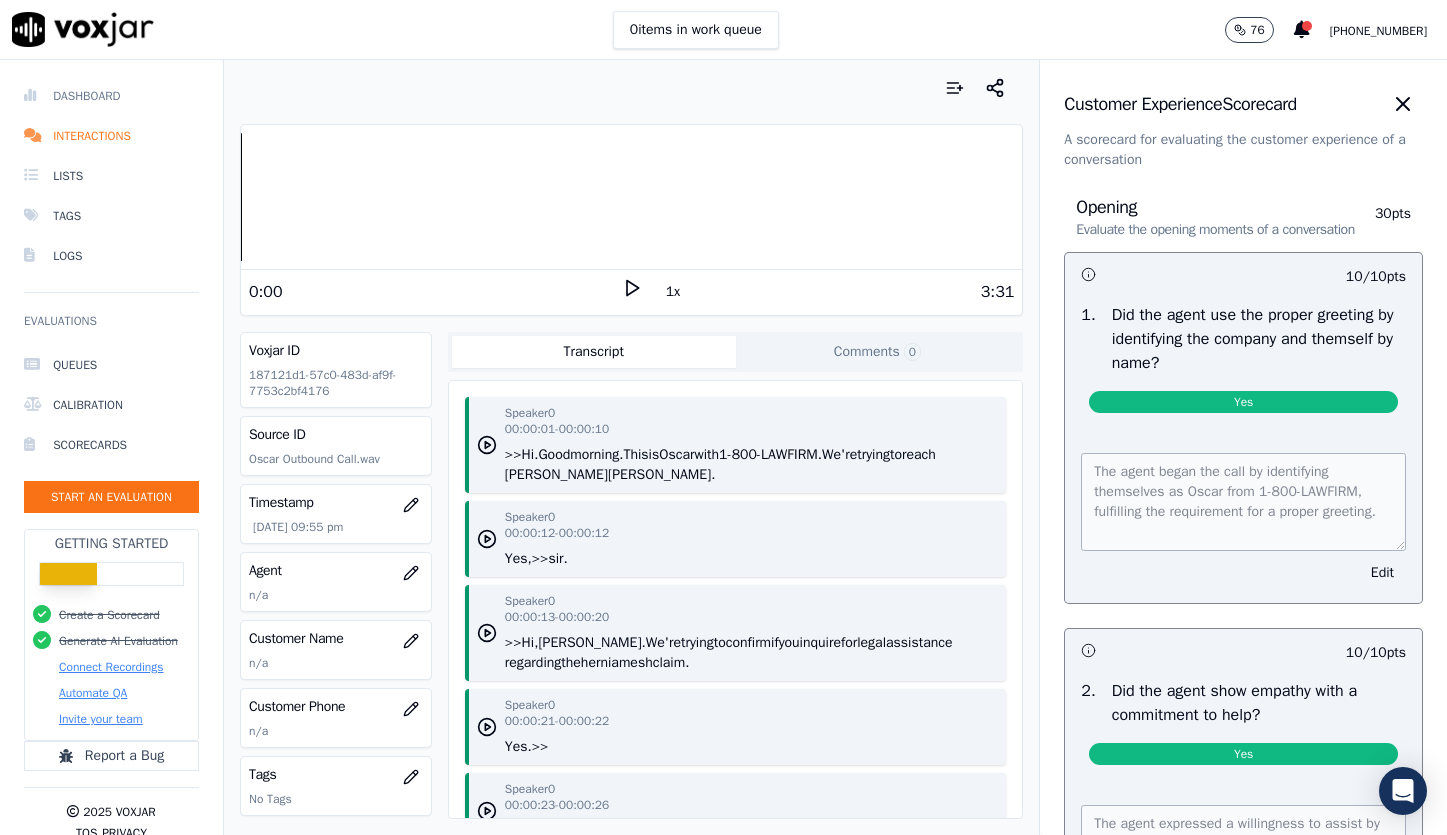 click on "Dashboard" at bounding box center [111, 96] 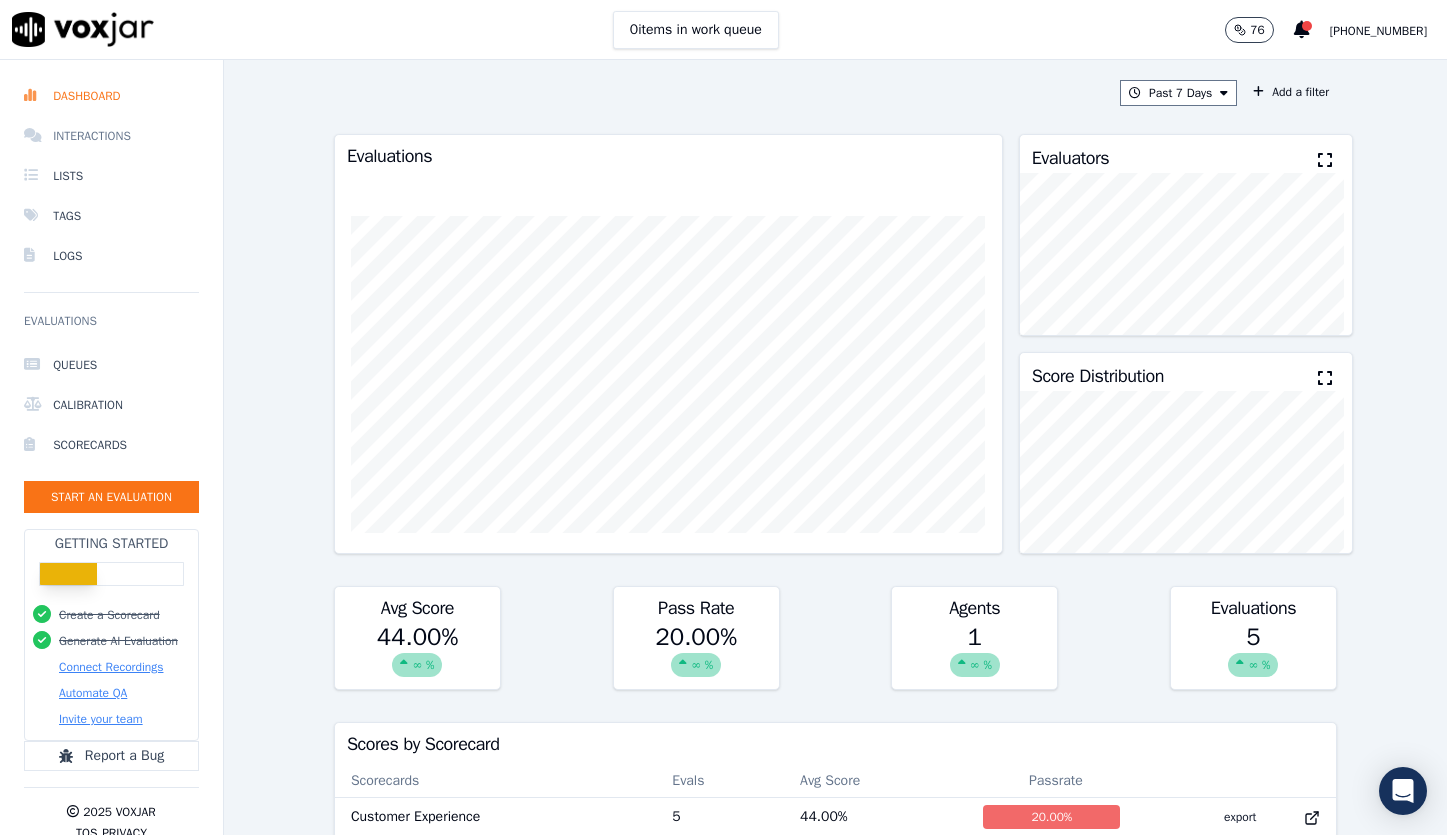 click on "Interactions" at bounding box center (111, 136) 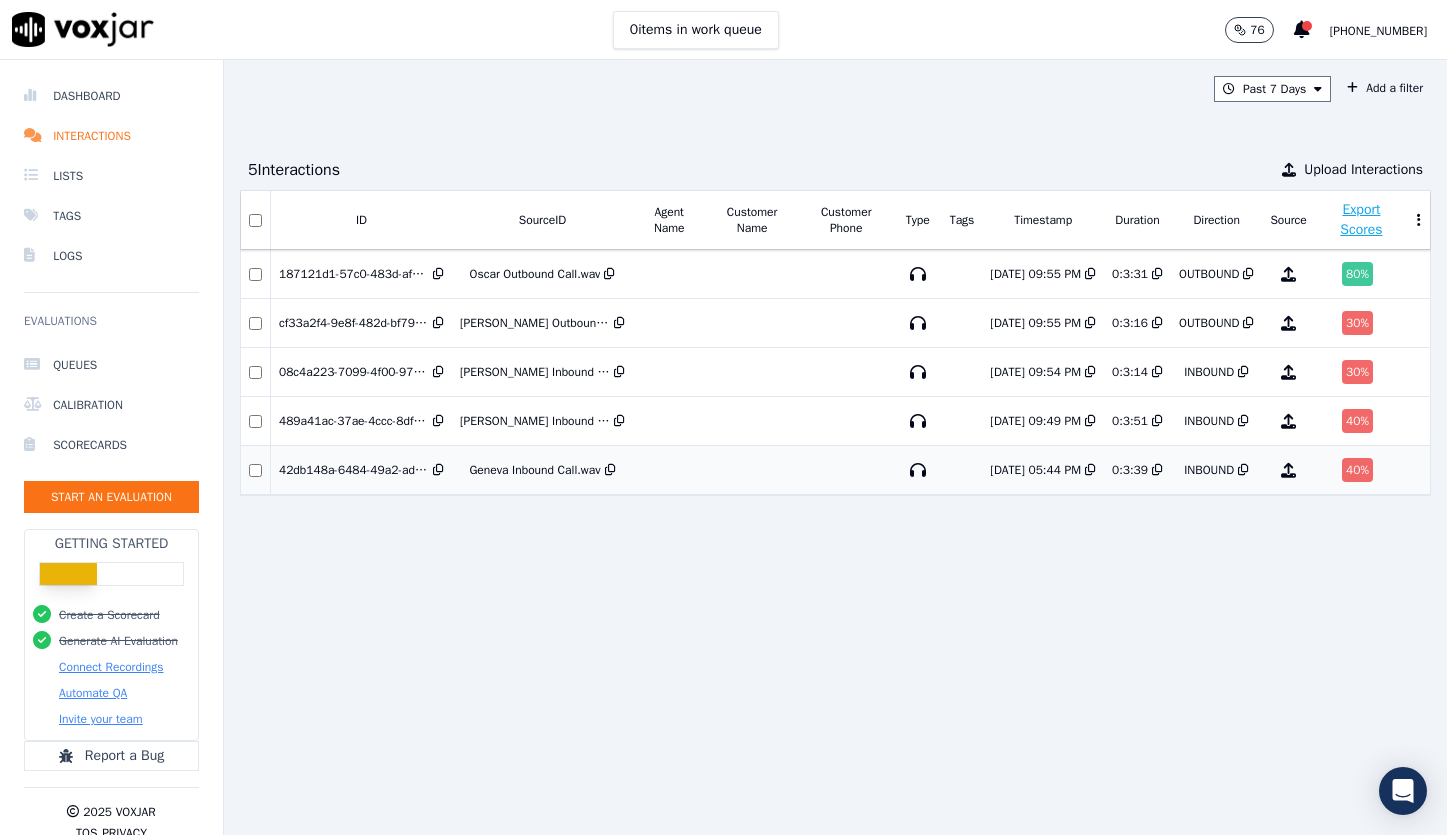 click on "40 %" at bounding box center [1357, 470] 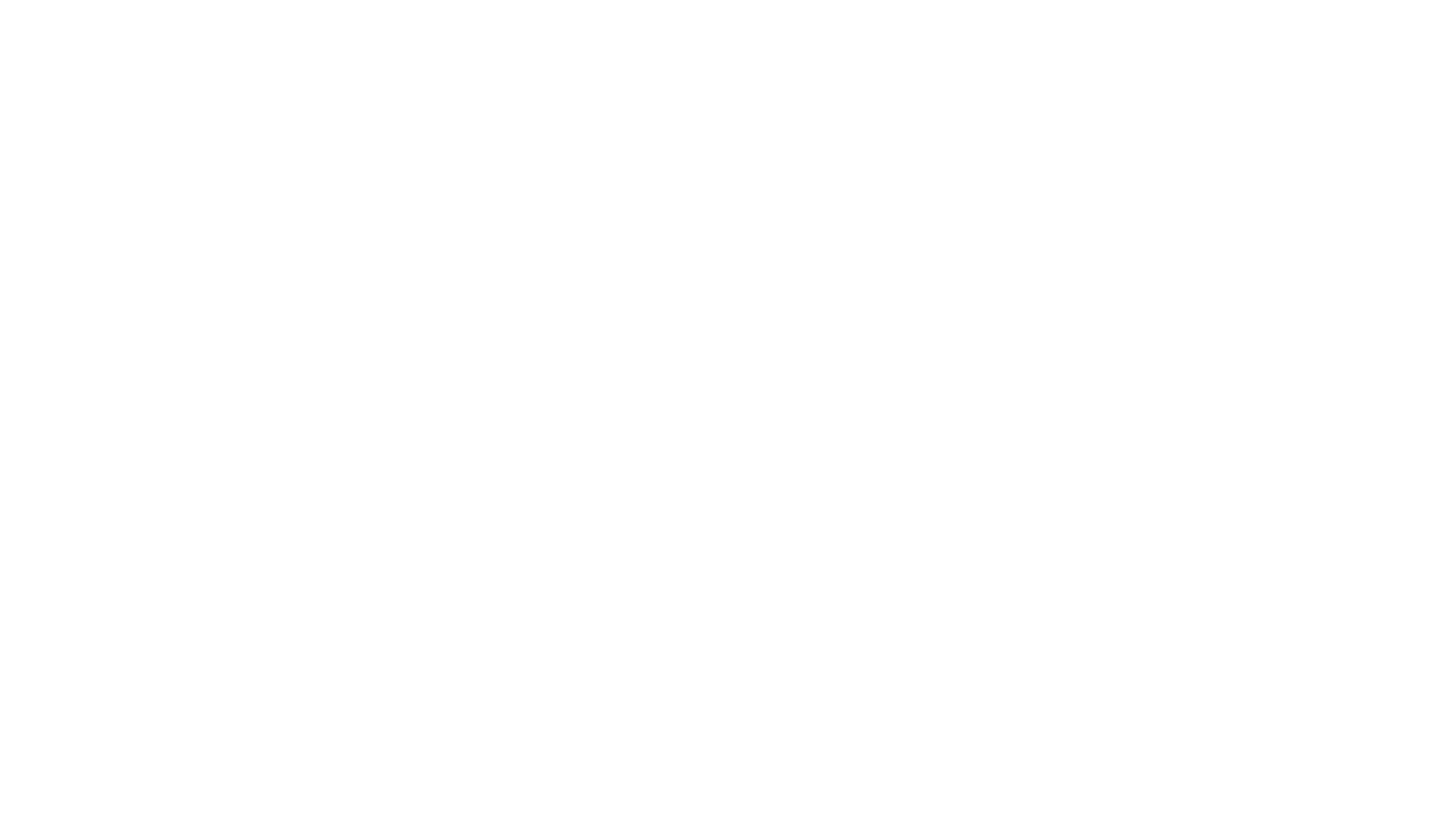 scroll, scrollTop: 0, scrollLeft: 0, axis: both 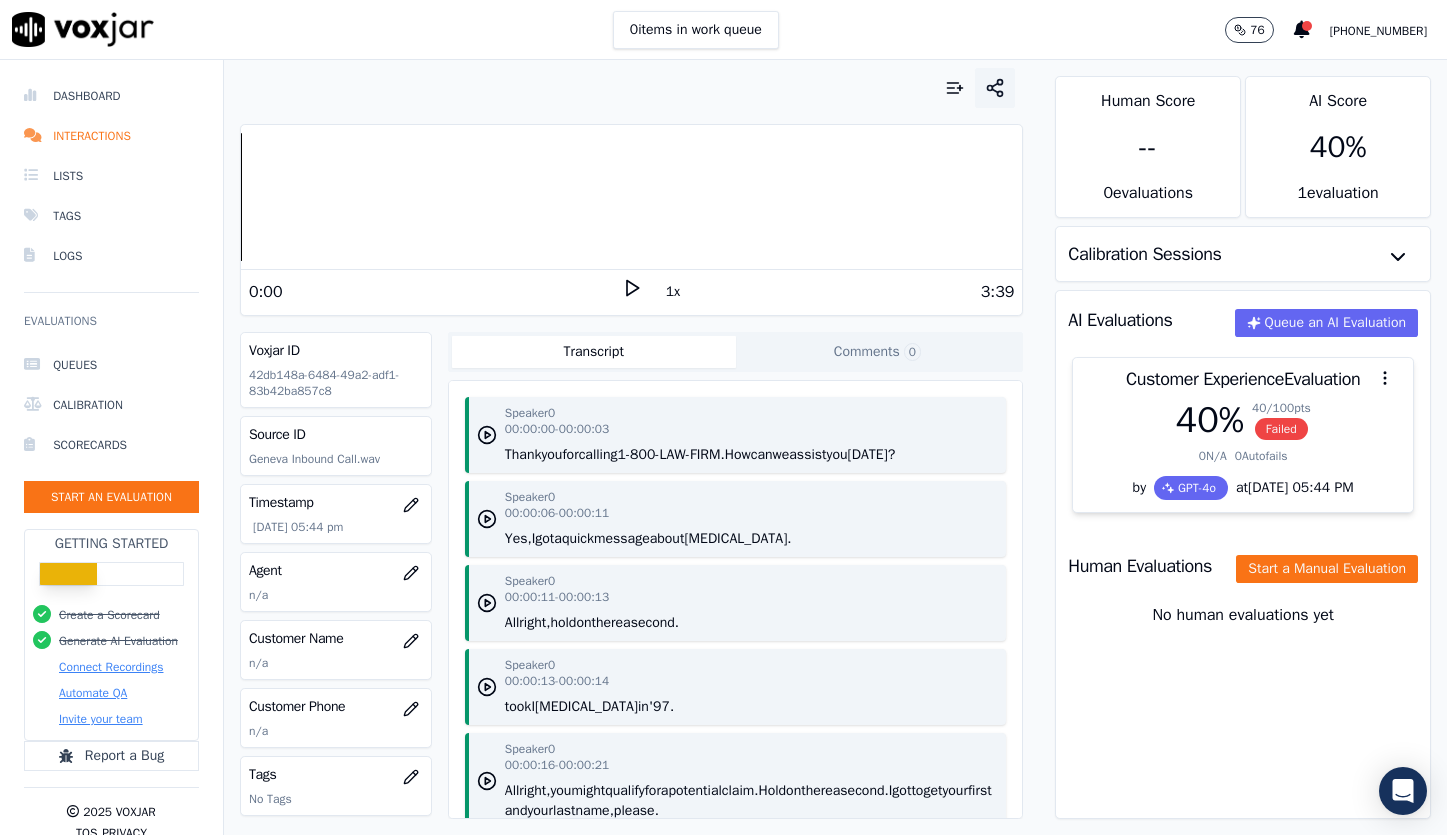 click 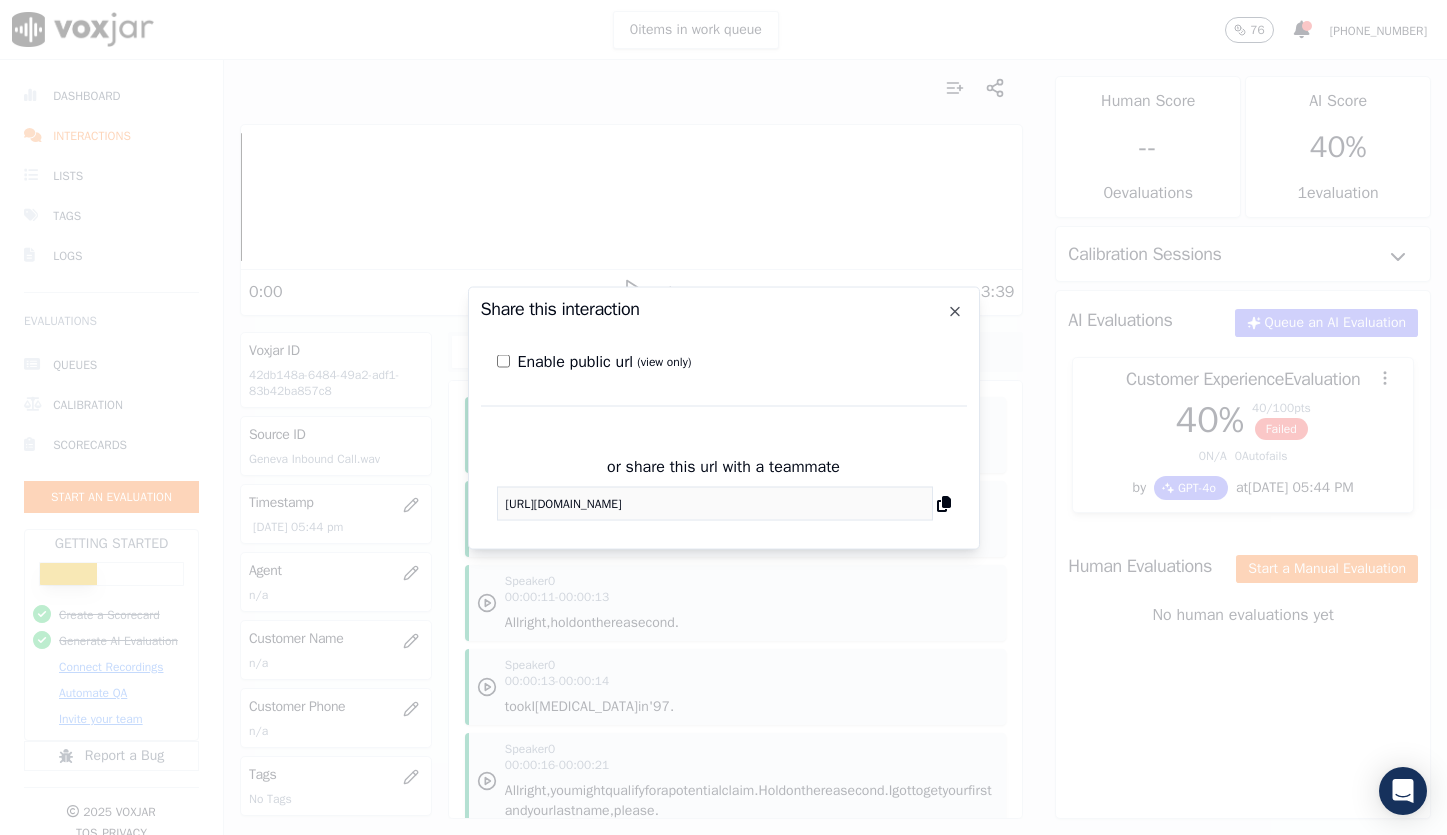click at bounding box center [944, 503] 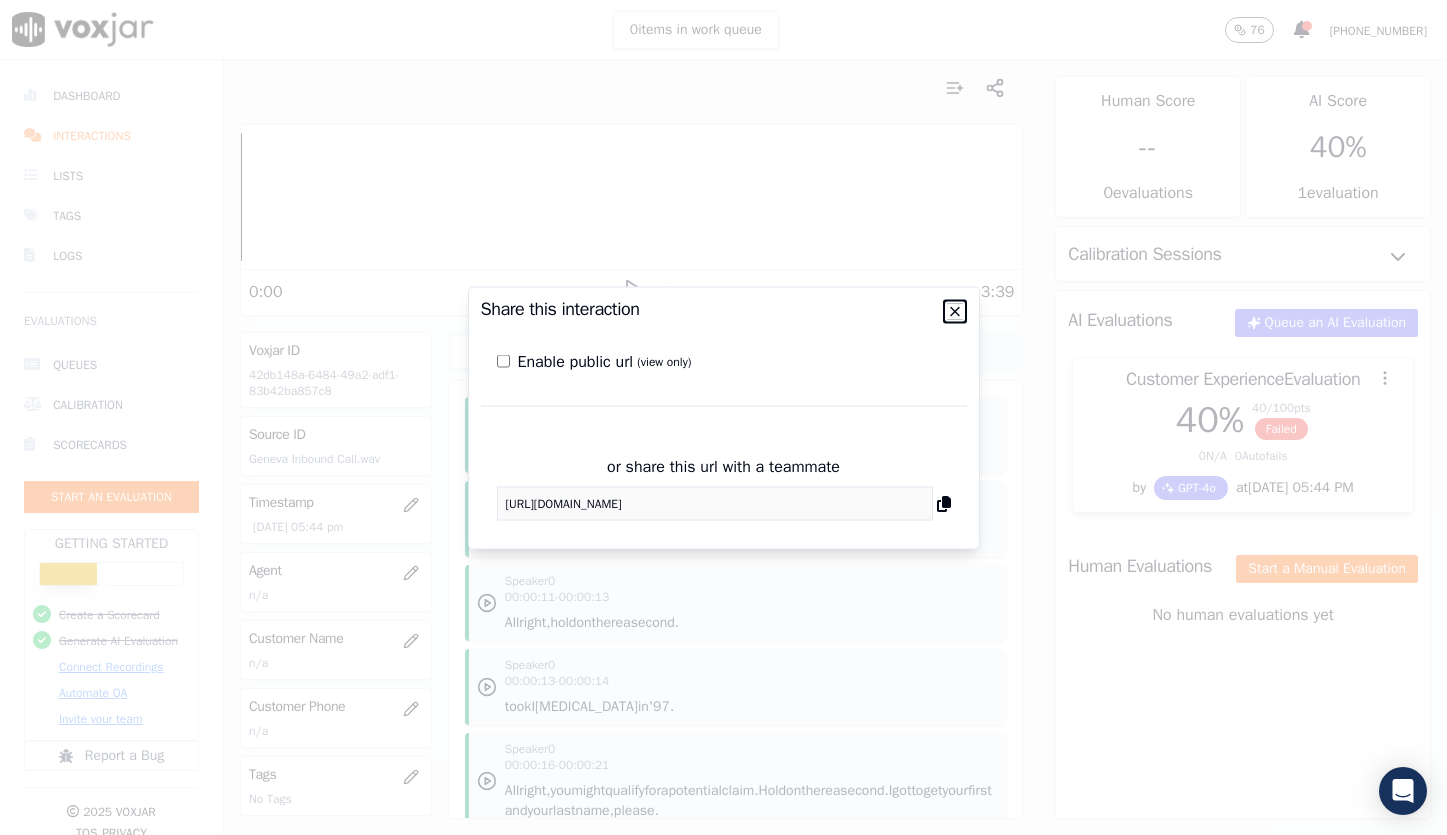click 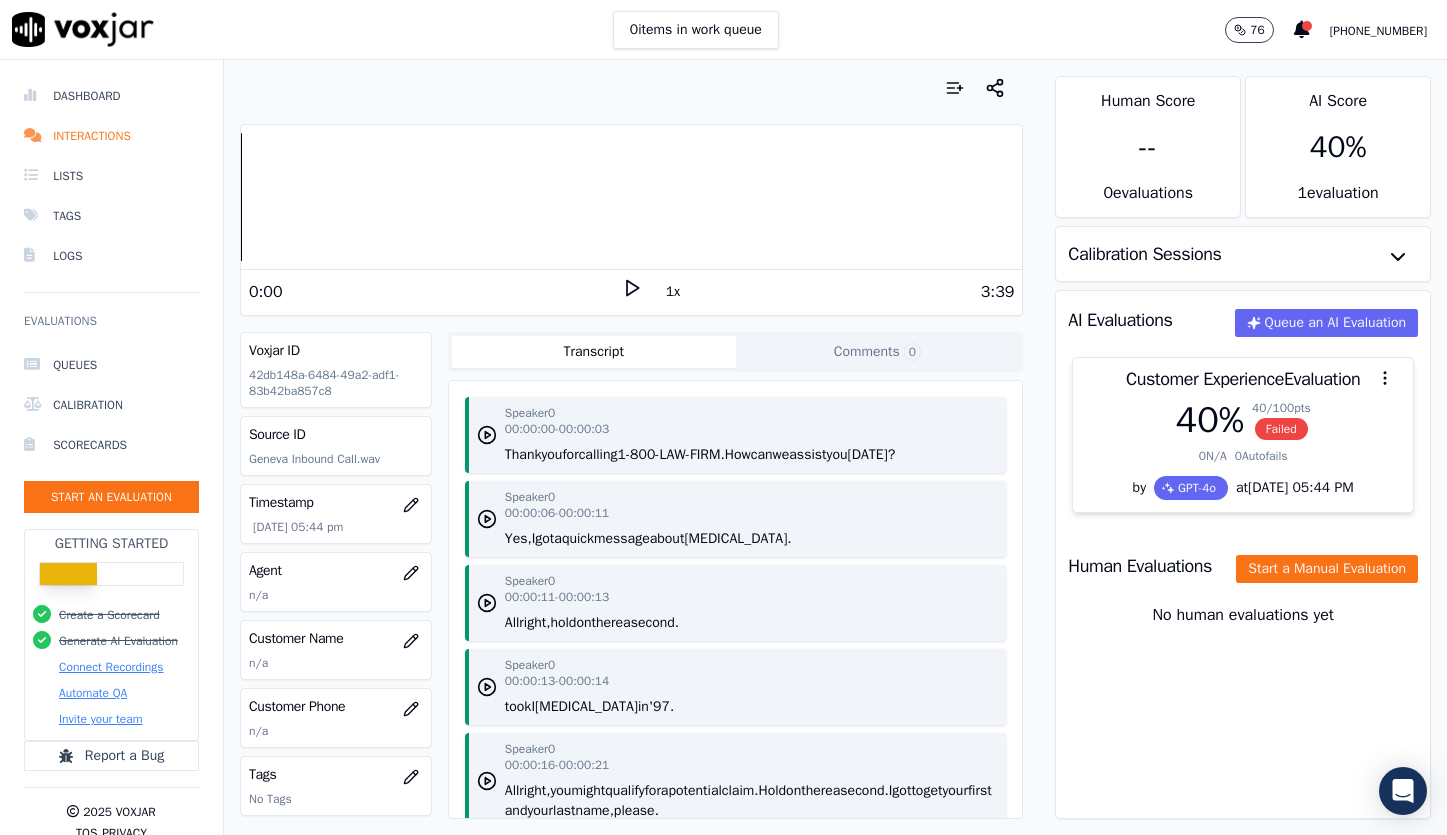 click on "No human evaluations yet" at bounding box center (1243, 639) 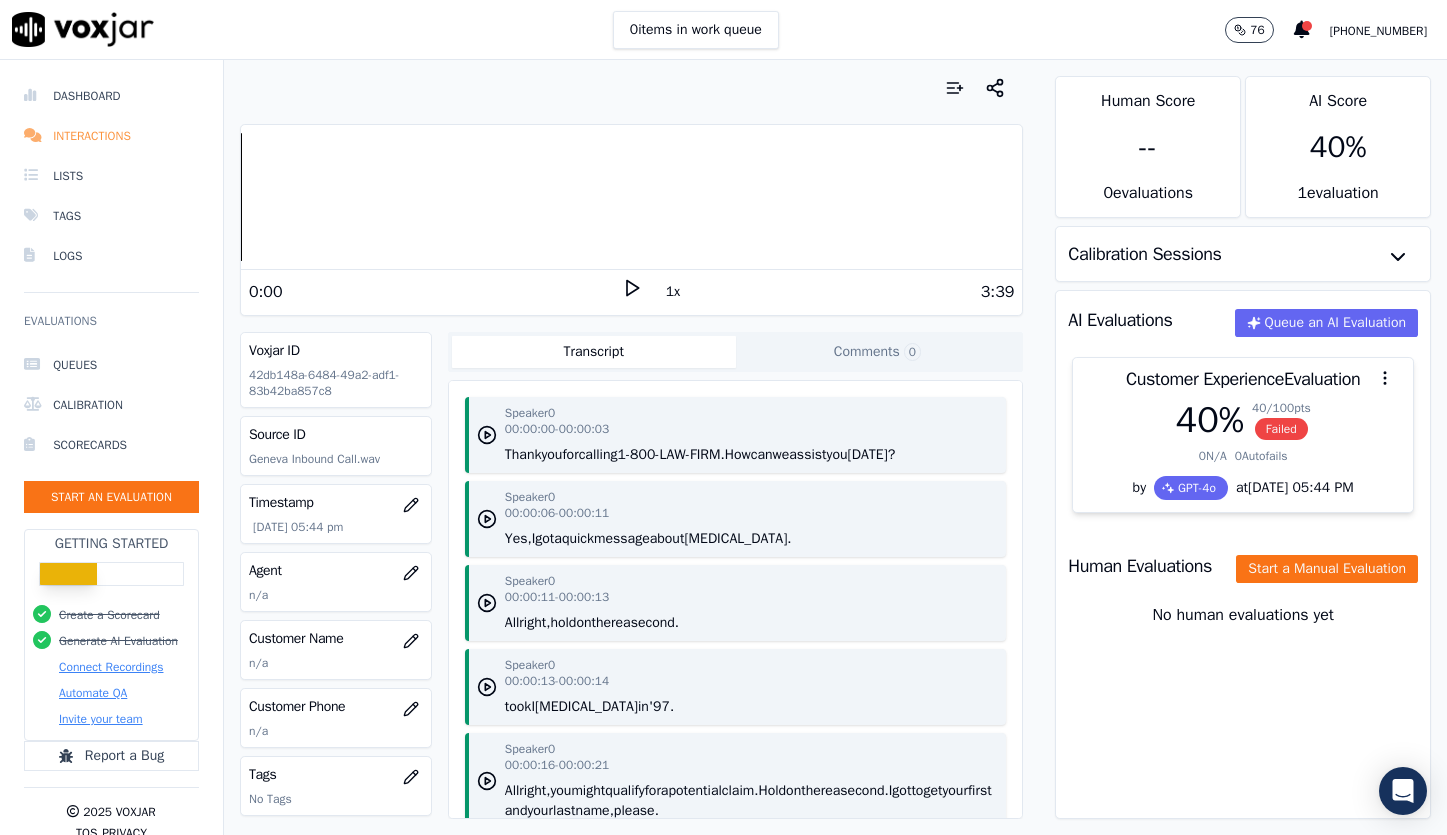 click on "Interactions" at bounding box center [111, 136] 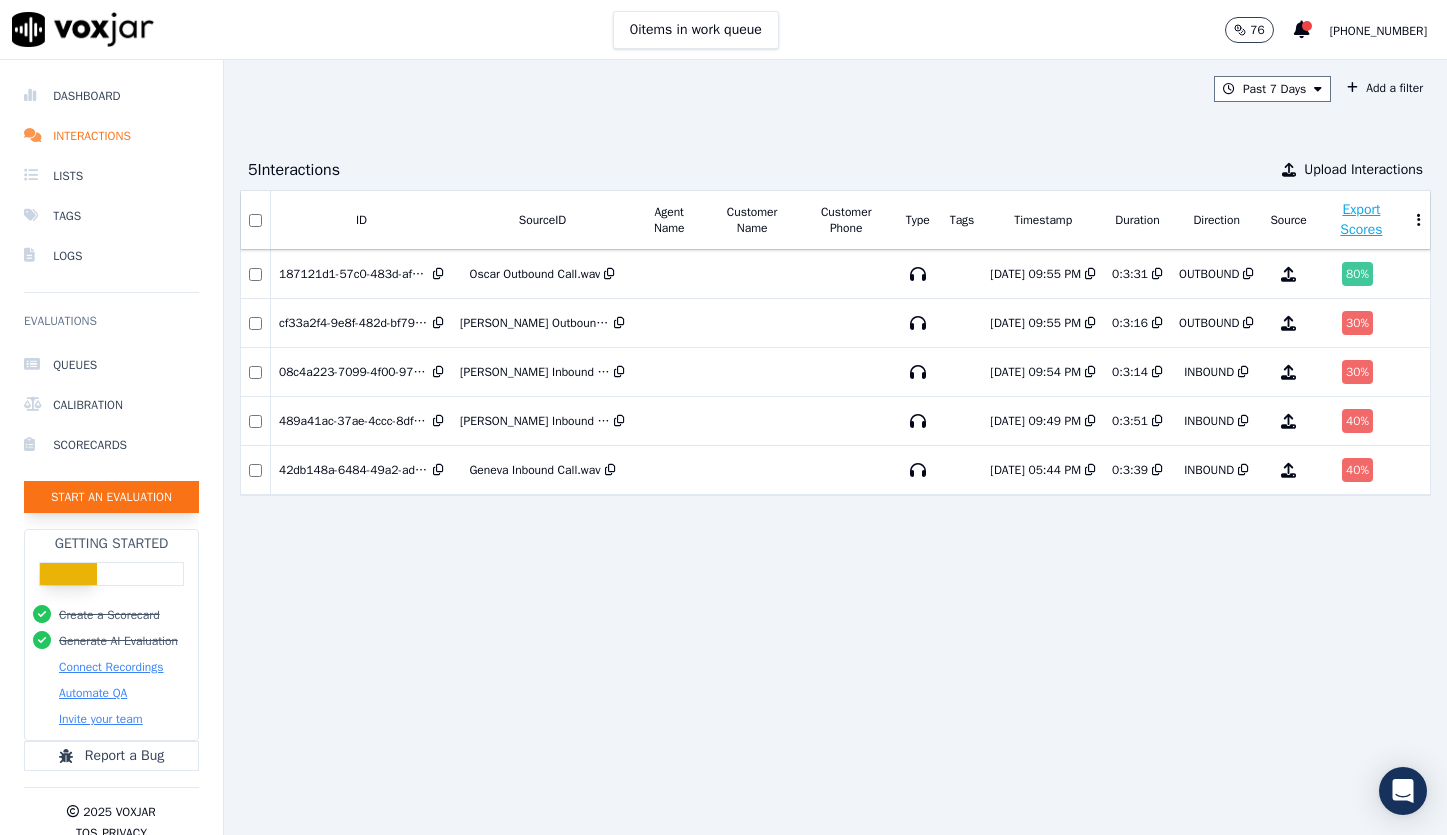 click on "Start an Evaluation" 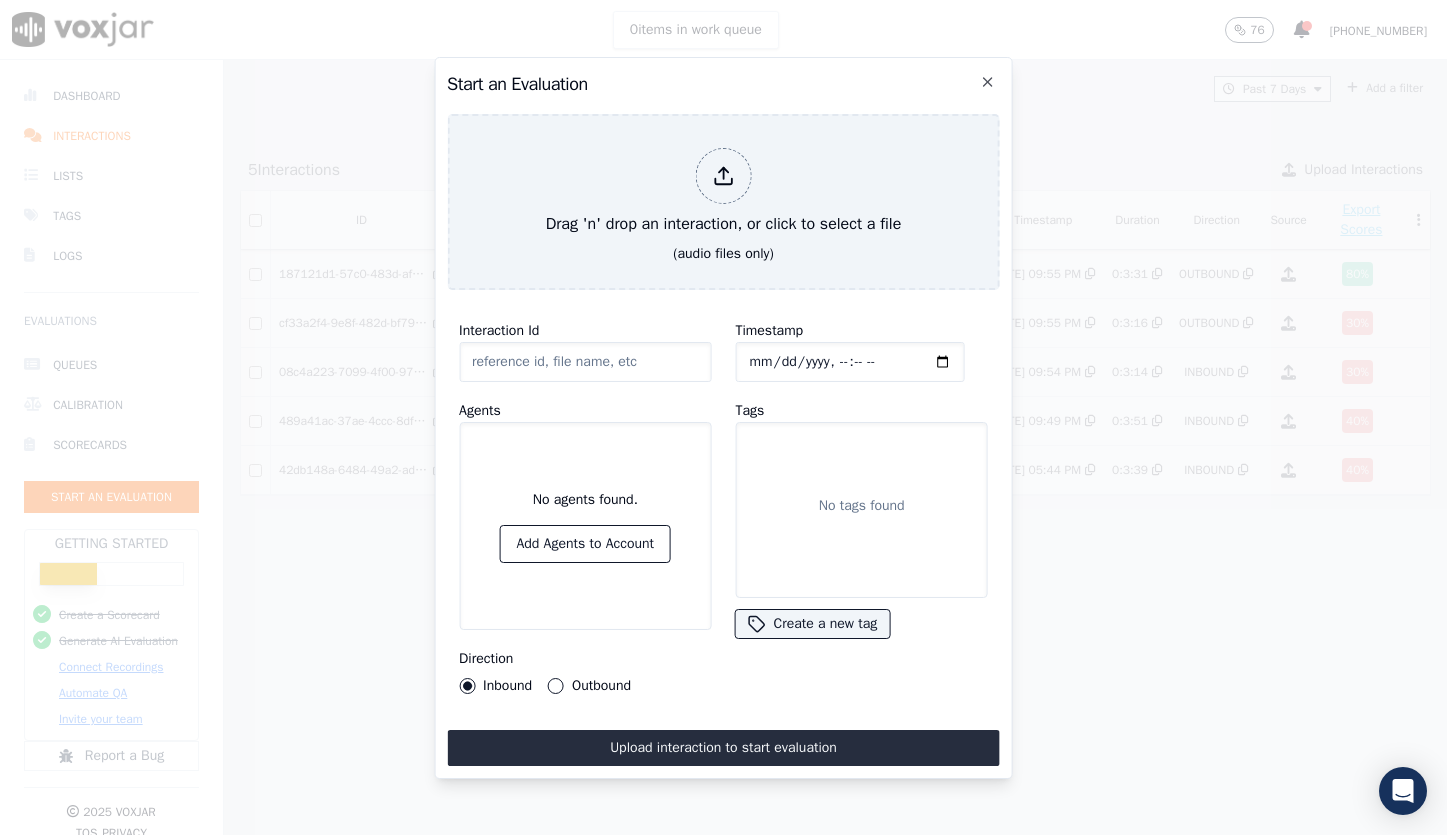 click on "Outbound" at bounding box center [556, 686] 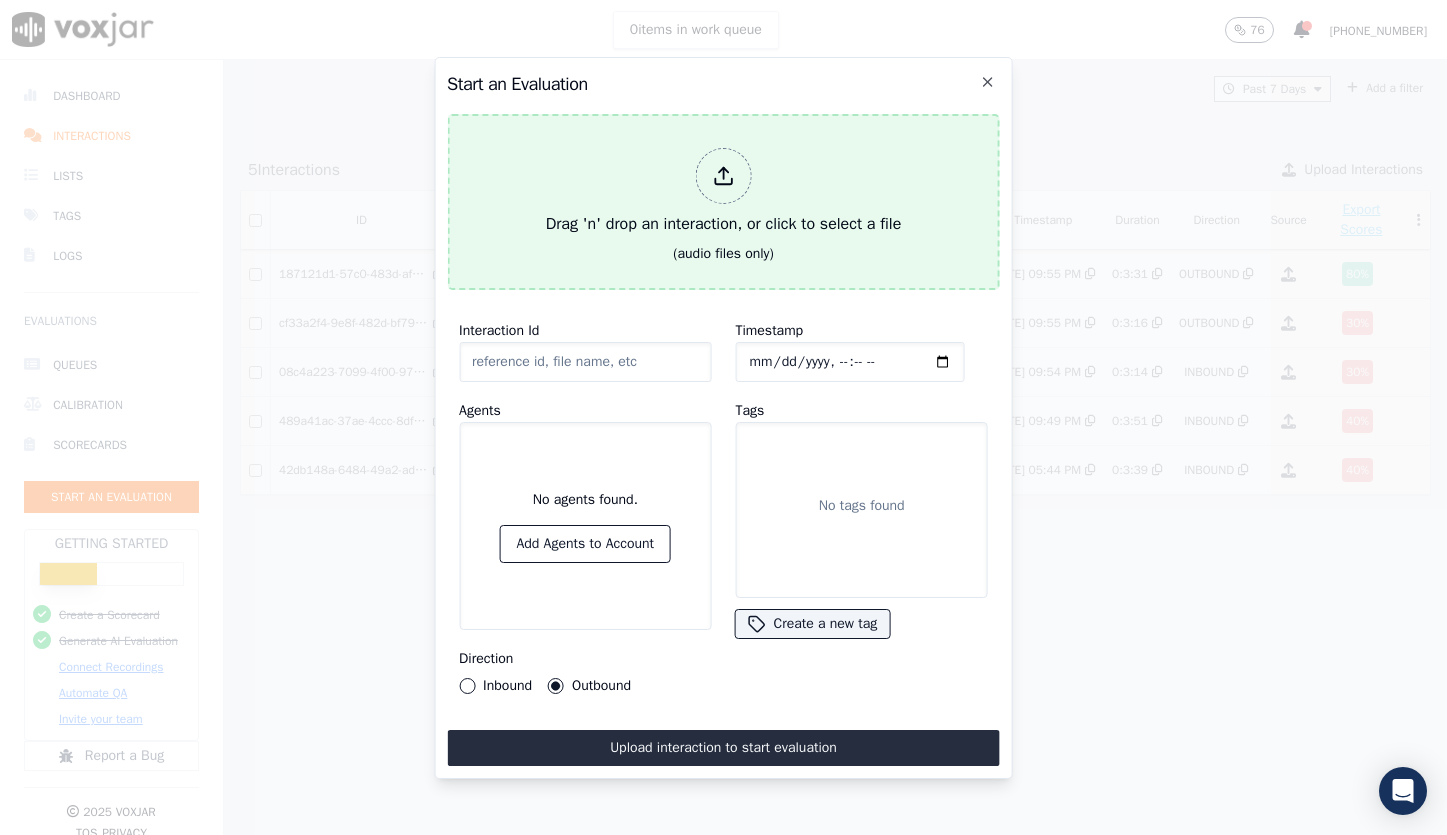 click 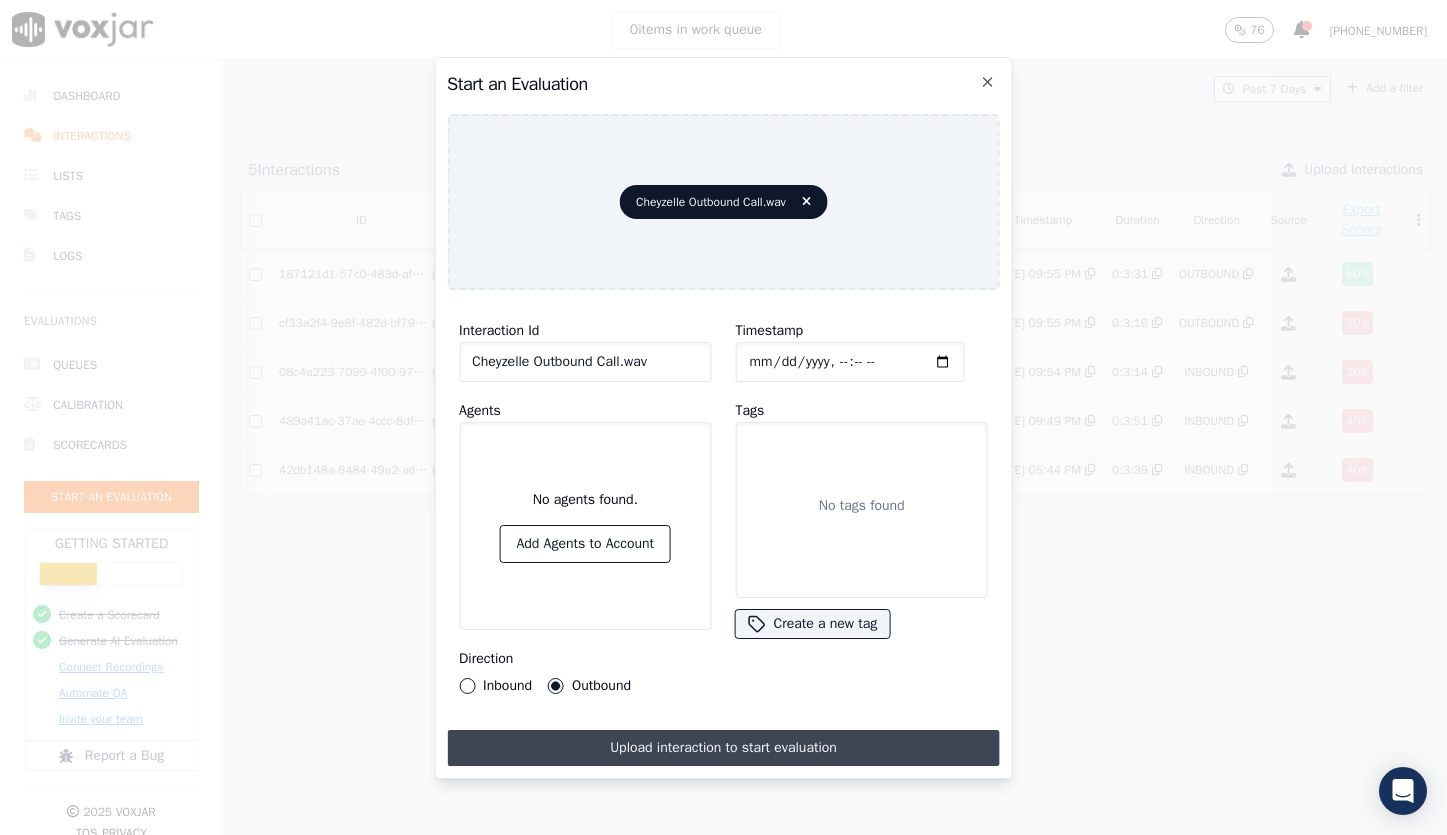 click on "Upload interaction to start evaluation" at bounding box center (723, 748) 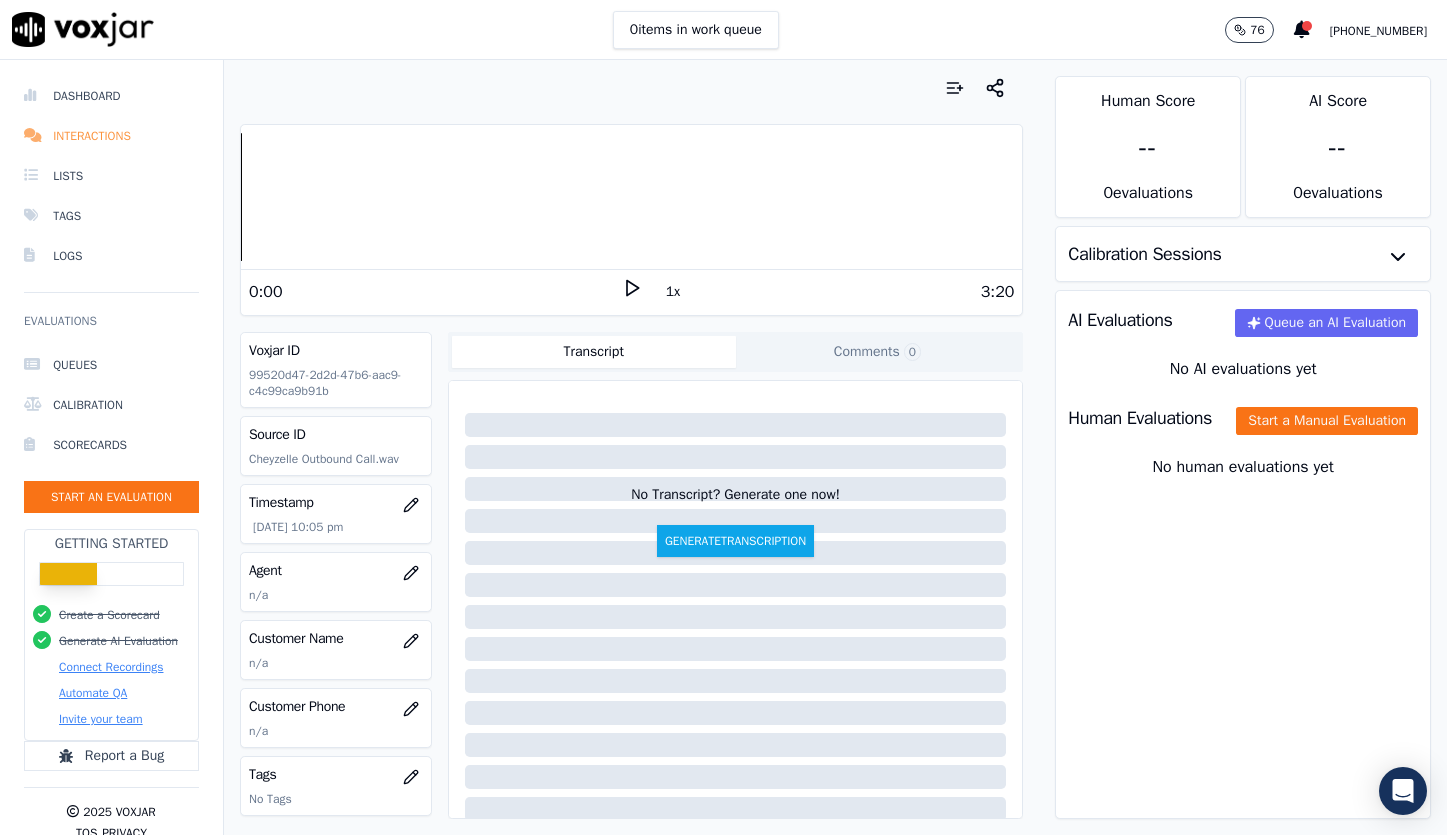 click on "Interactions" at bounding box center (111, 136) 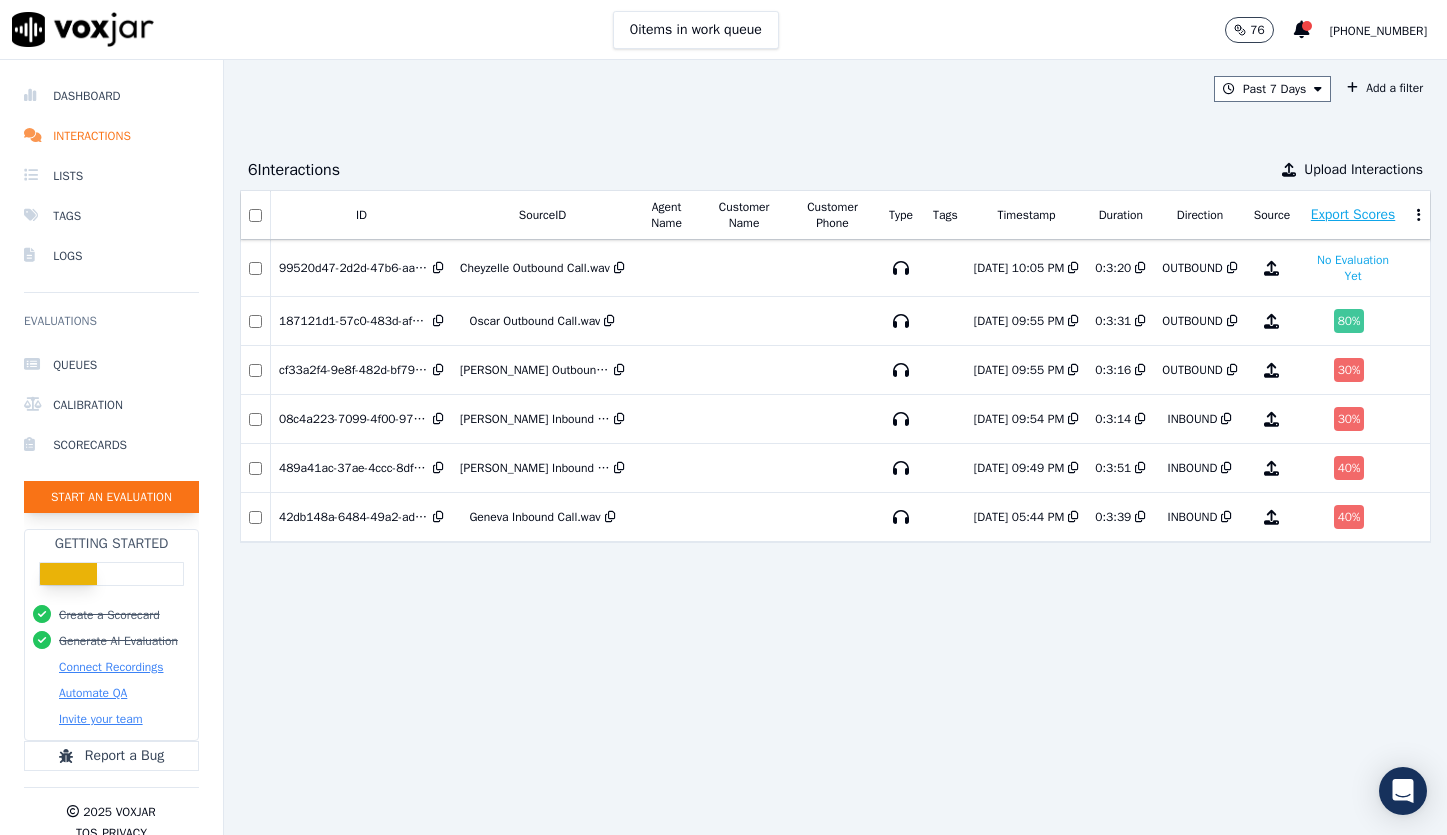 click on "Start an Evaluation" 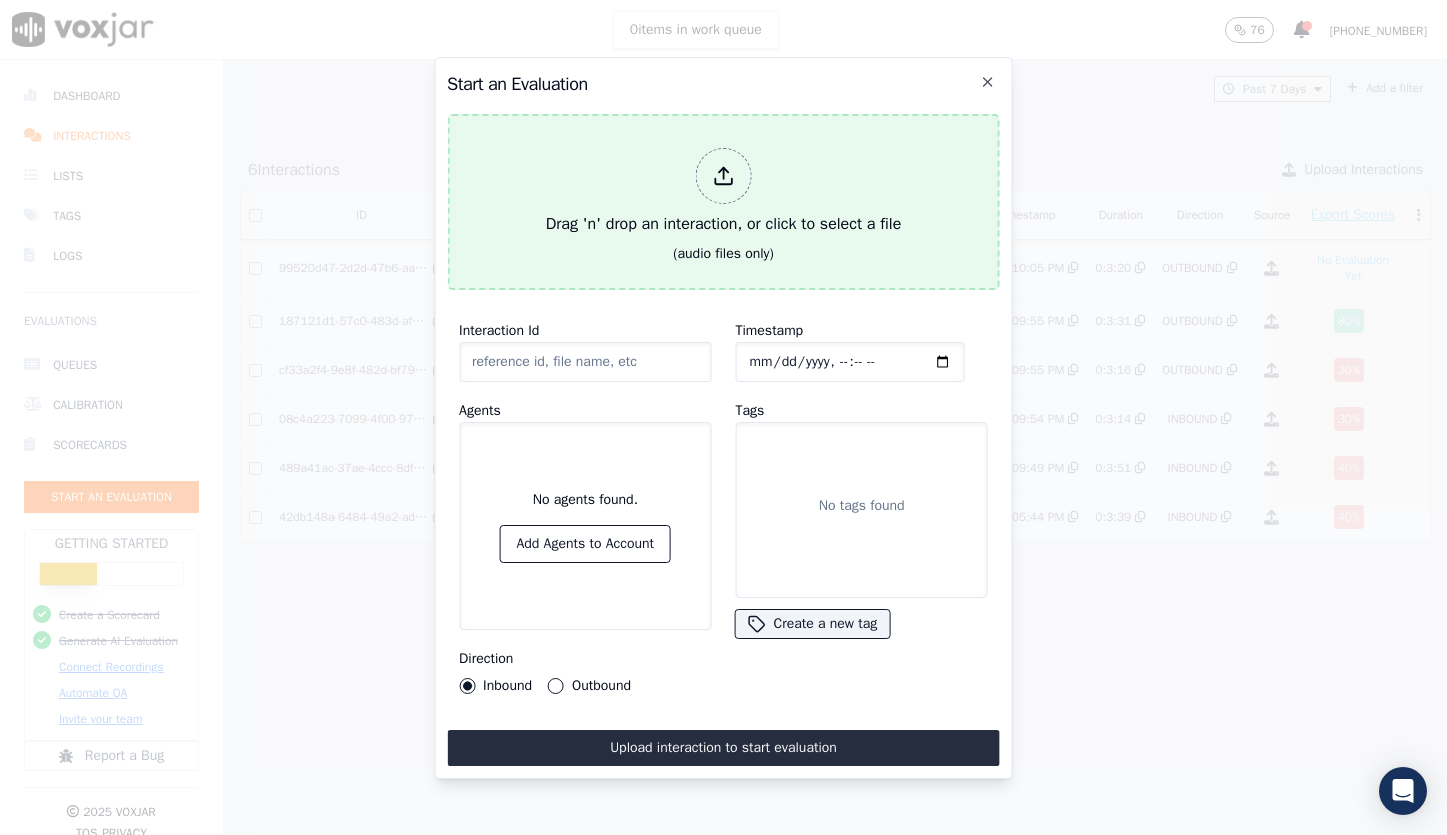 click 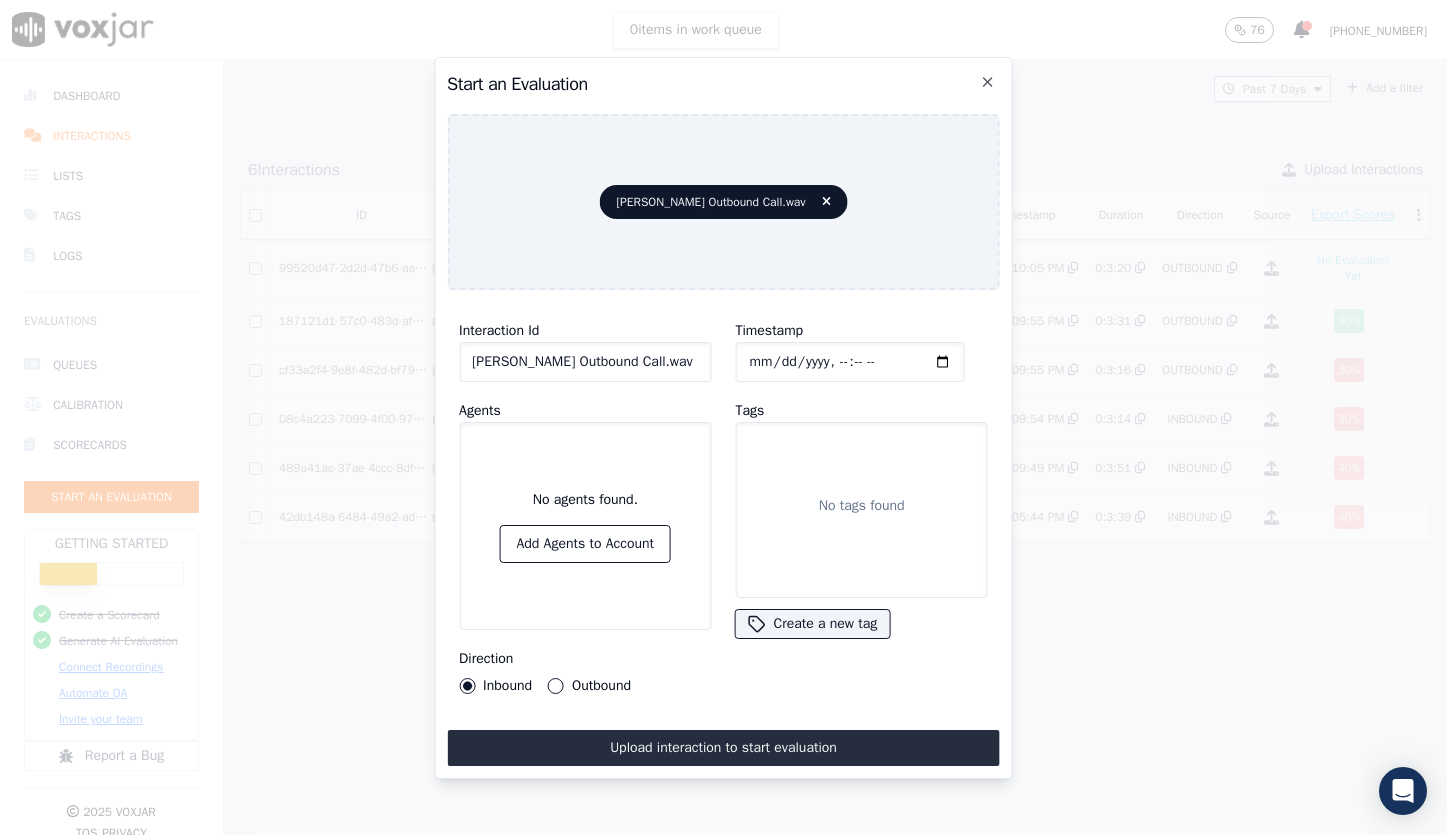 click on "Outbound" 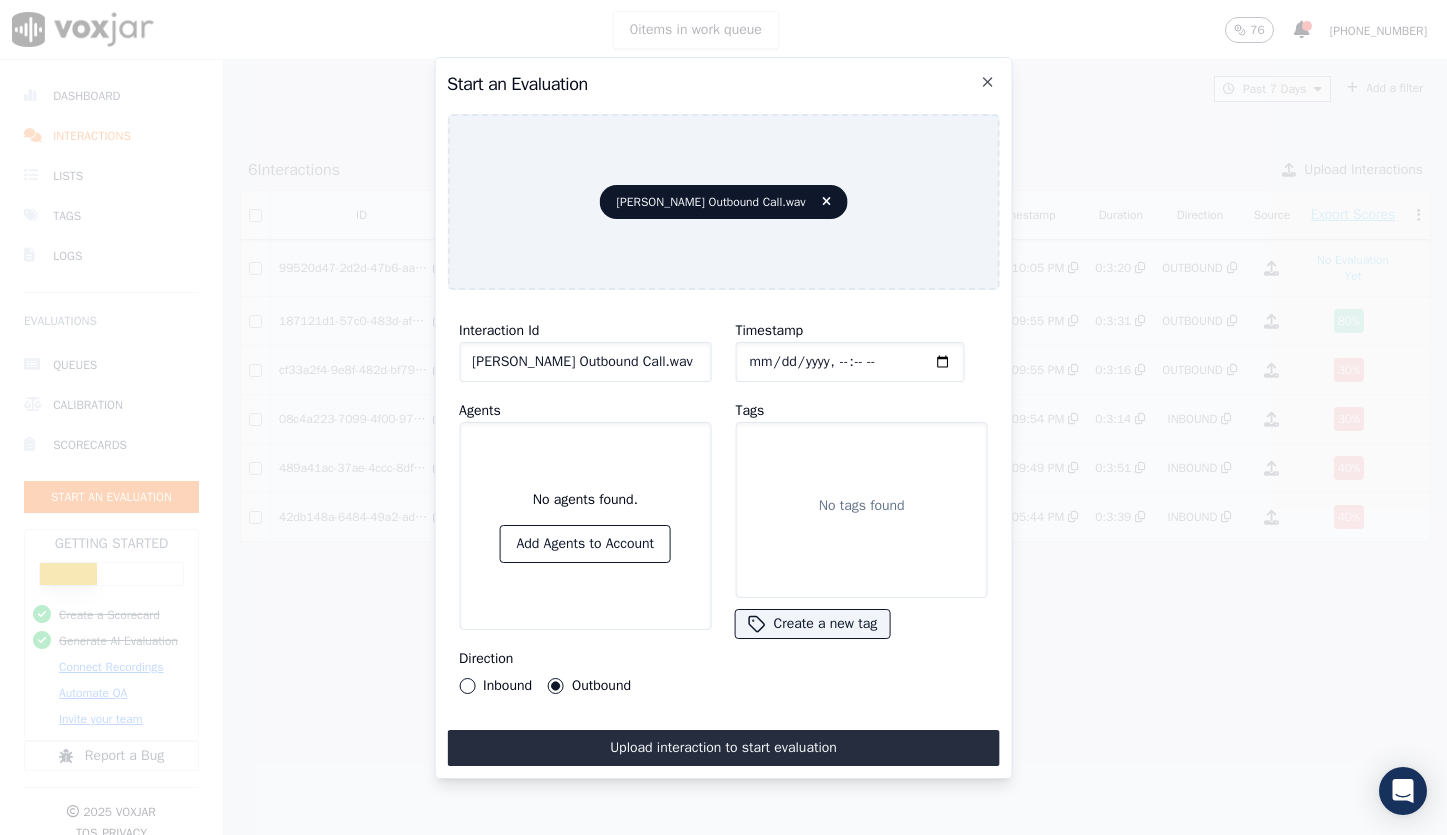 click on "Upload interaction to start evaluation" at bounding box center (723, 748) 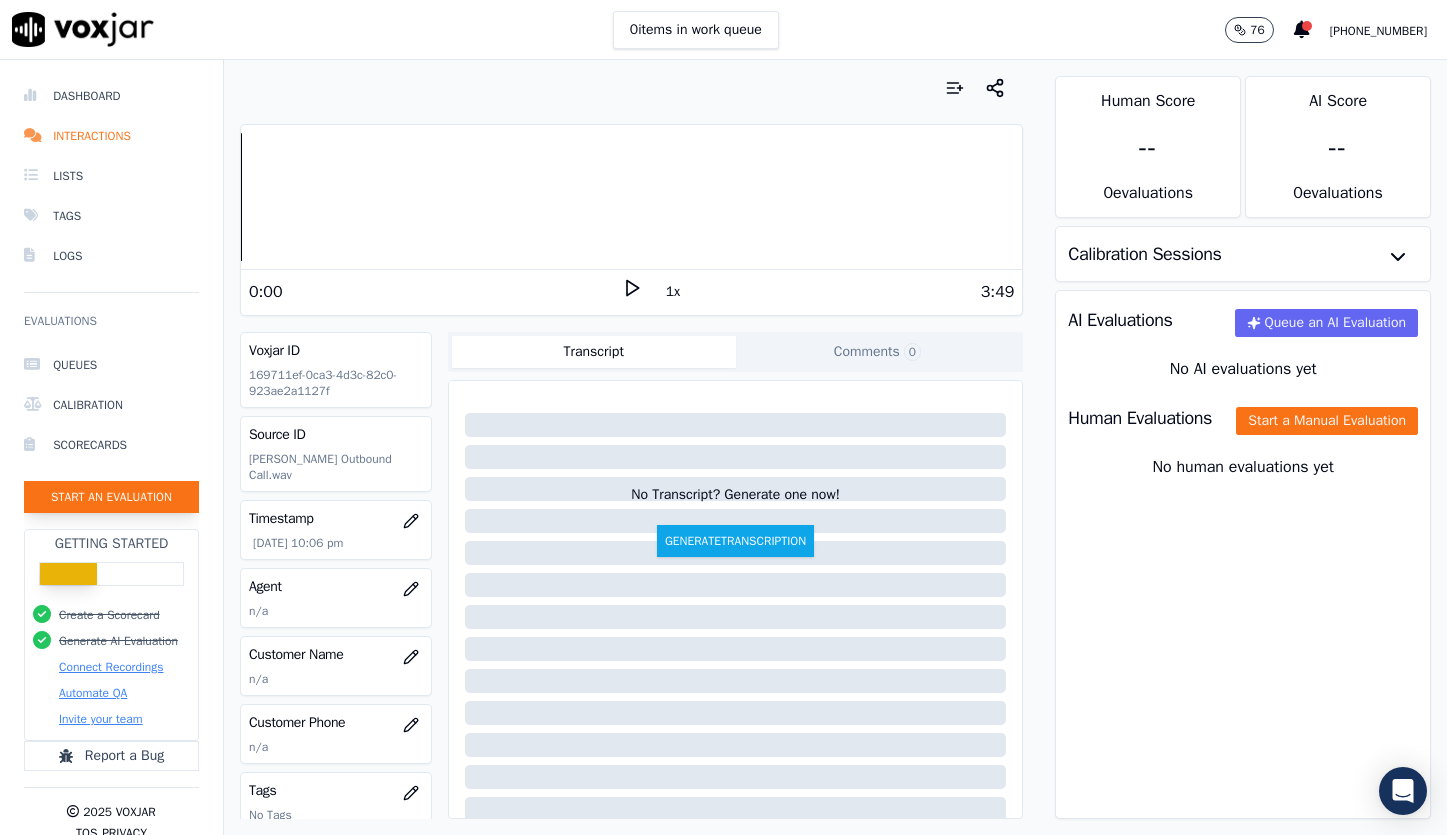 click on "Start an Evaluation" 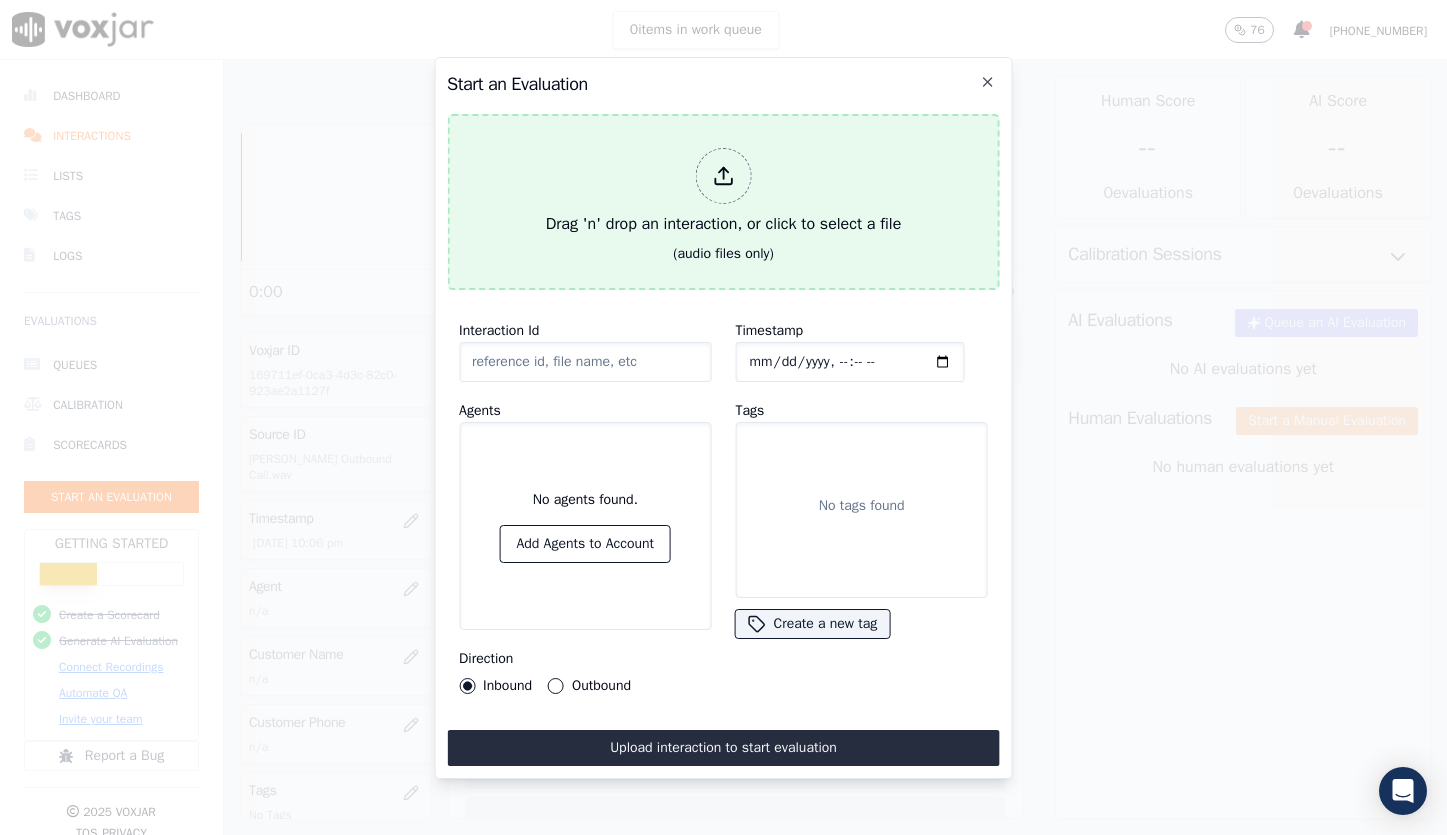click at bounding box center [723, 176] 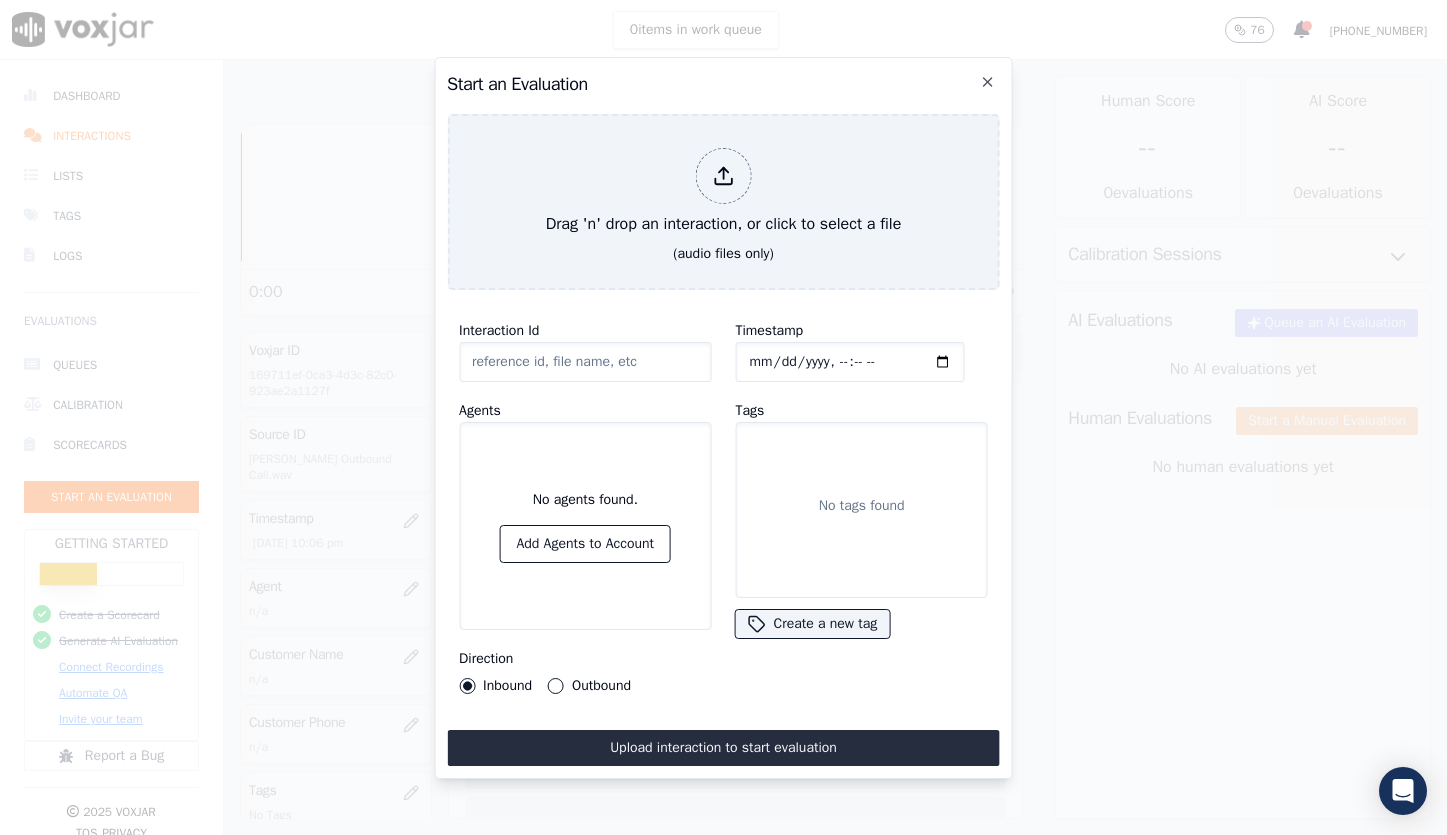 type on "Suzzette Zainne Outbound Call.wav" 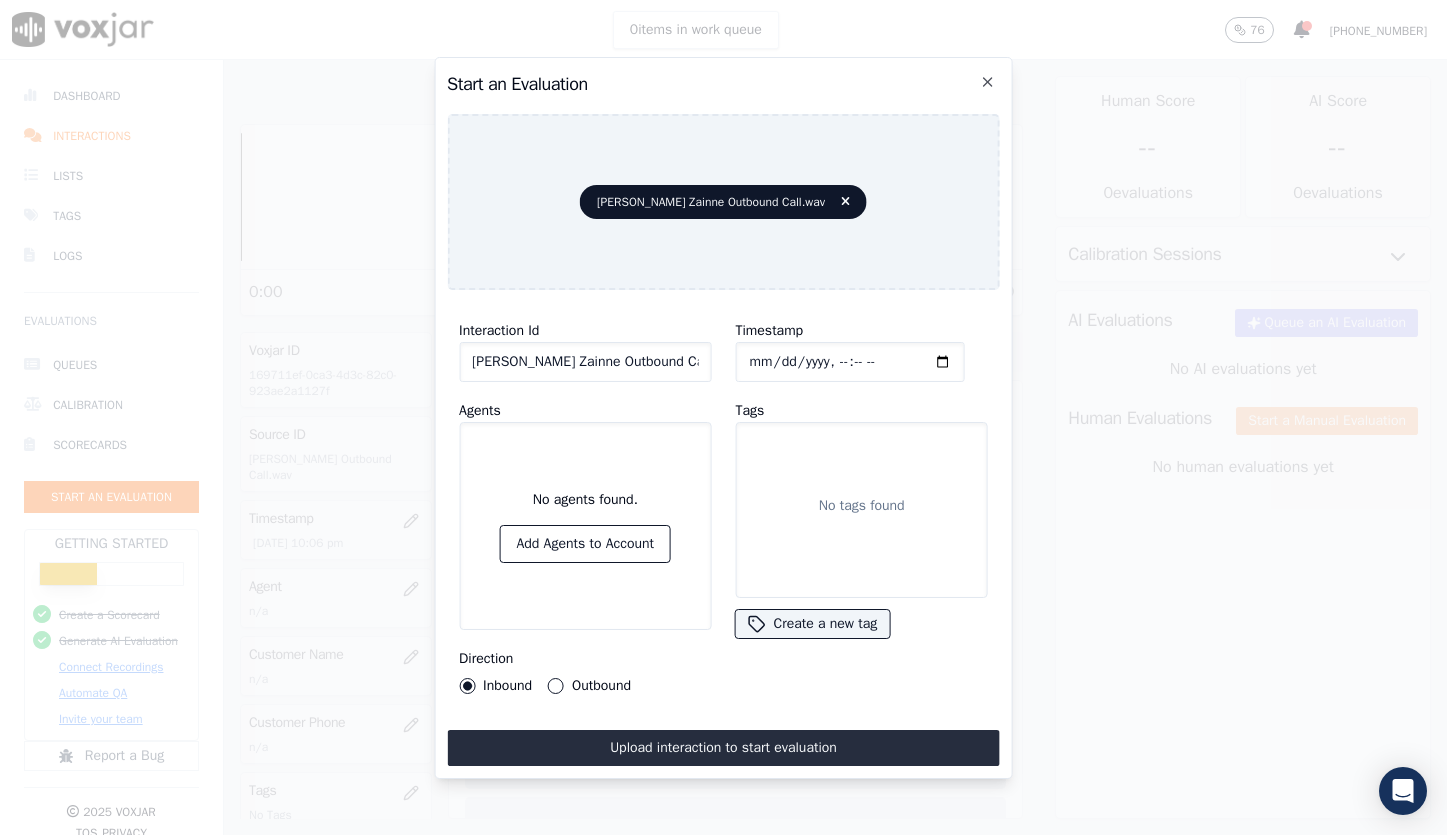 click on "Outbound" at bounding box center [556, 686] 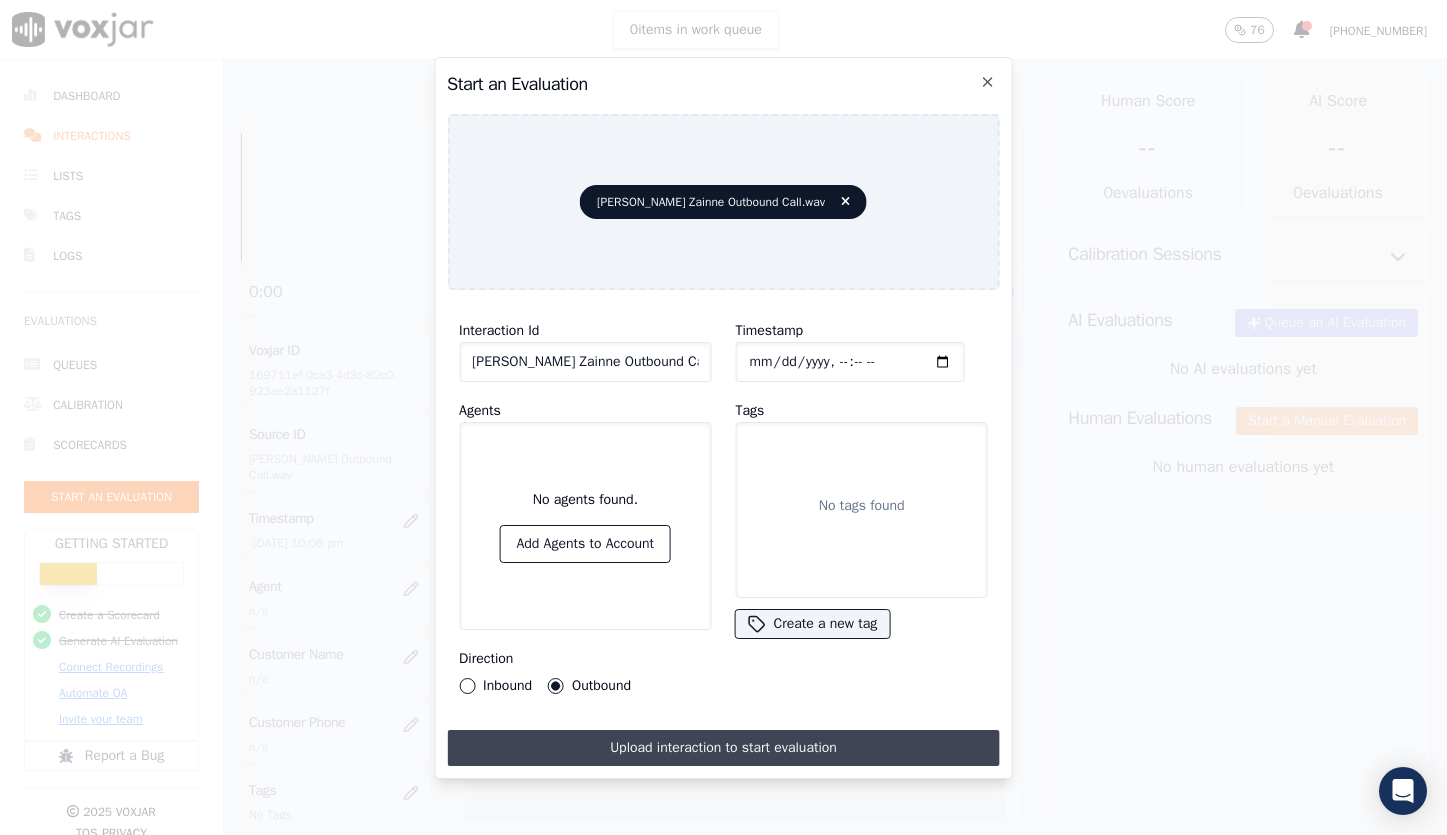 click on "Upload interaction to start evaluation" at bounding box center [723, 748] 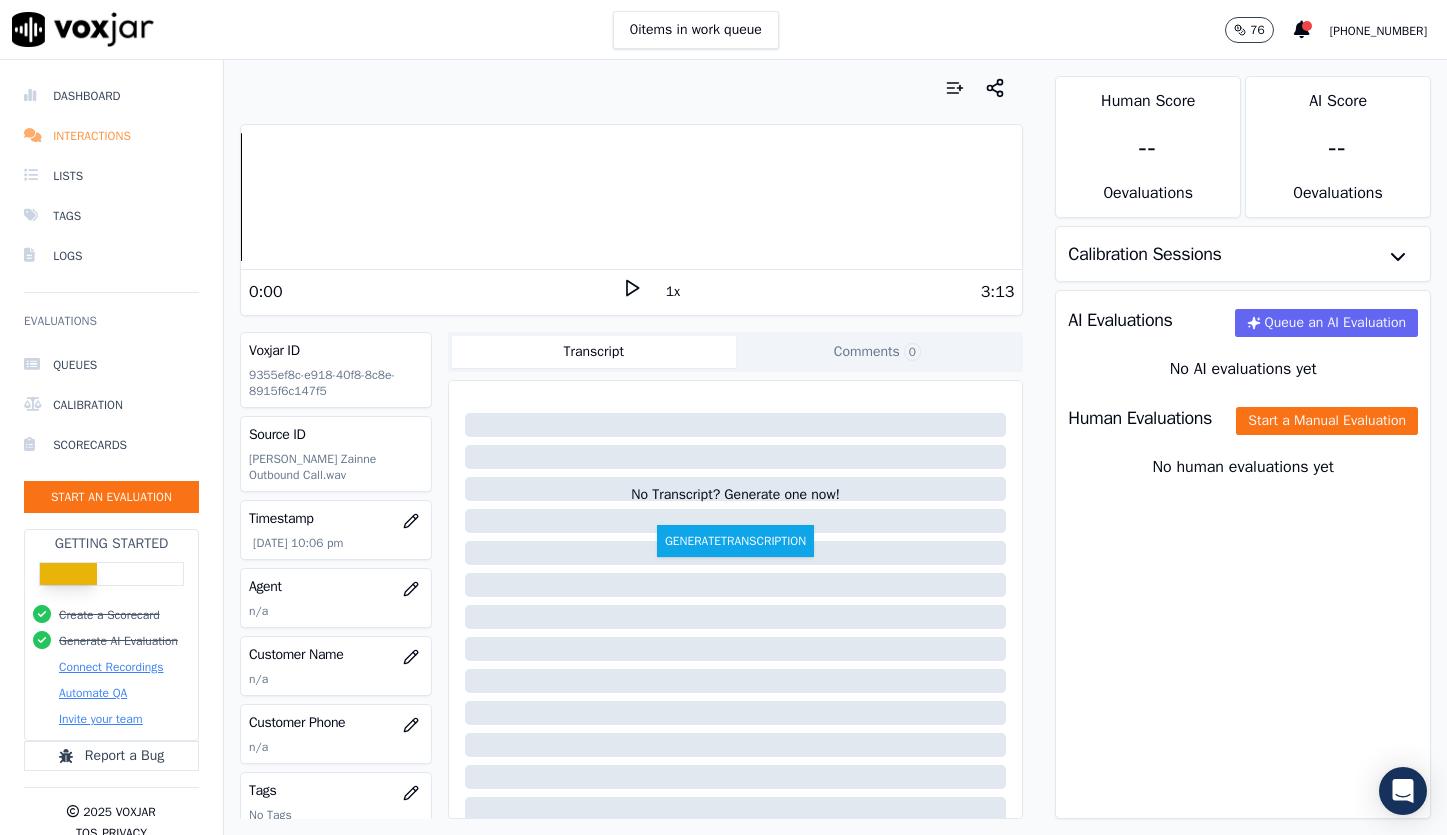 click on "Interactions" at bounding box center [111, 136] 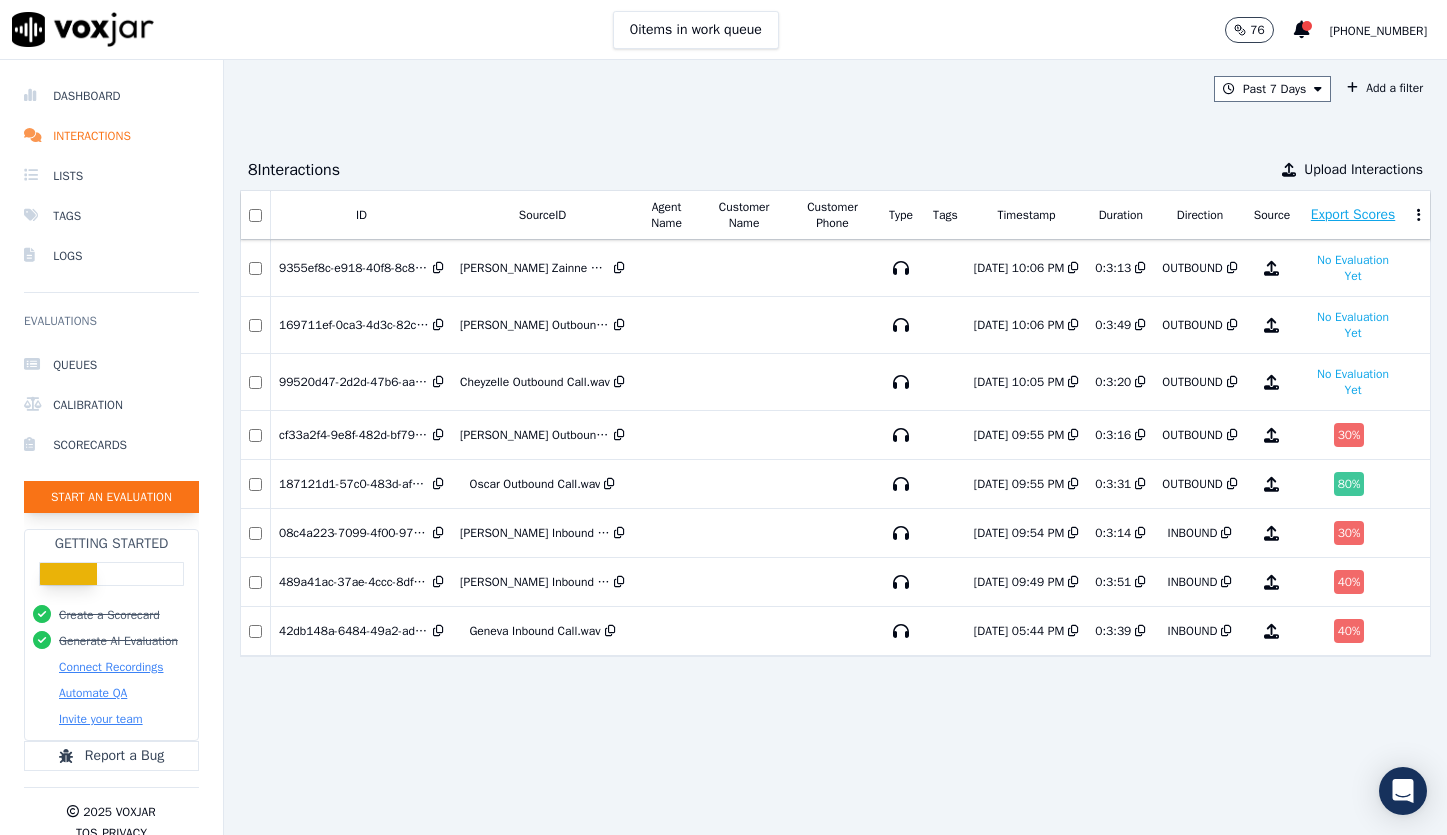 click on "Start an Evaluation" 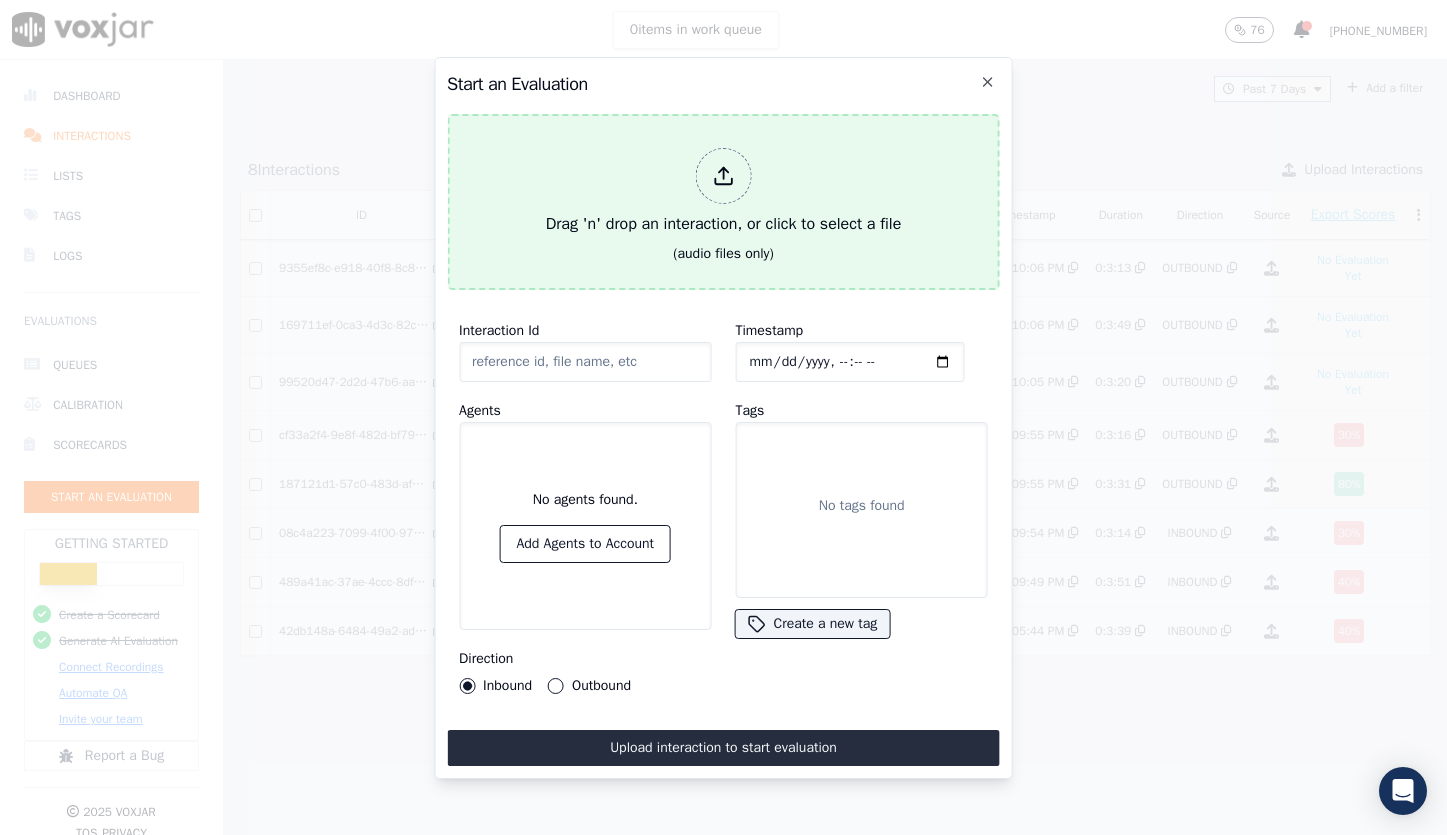 click at bounding box center [723, 176] 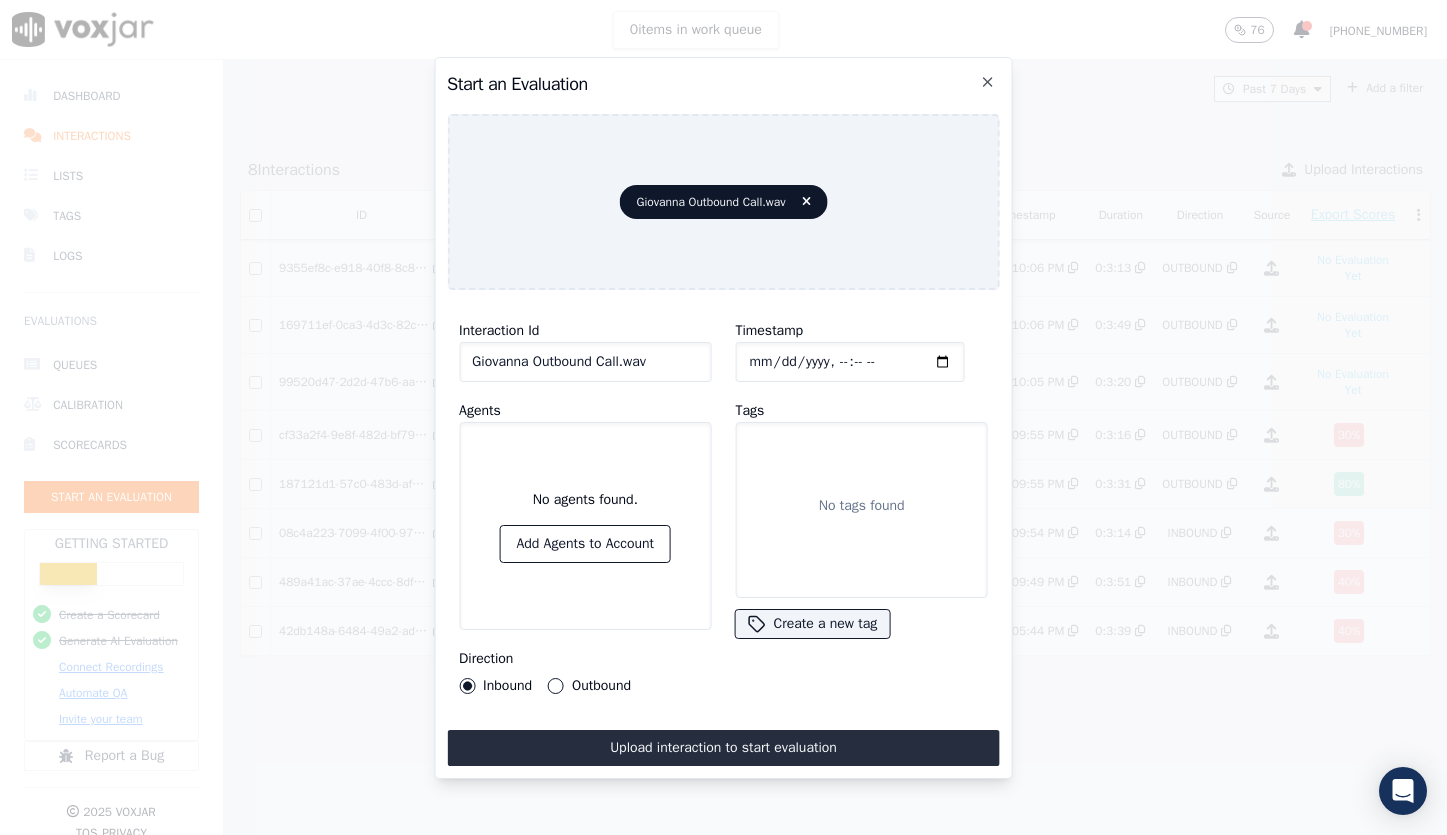 click on "Outbound" at bounding box center (556, 686) 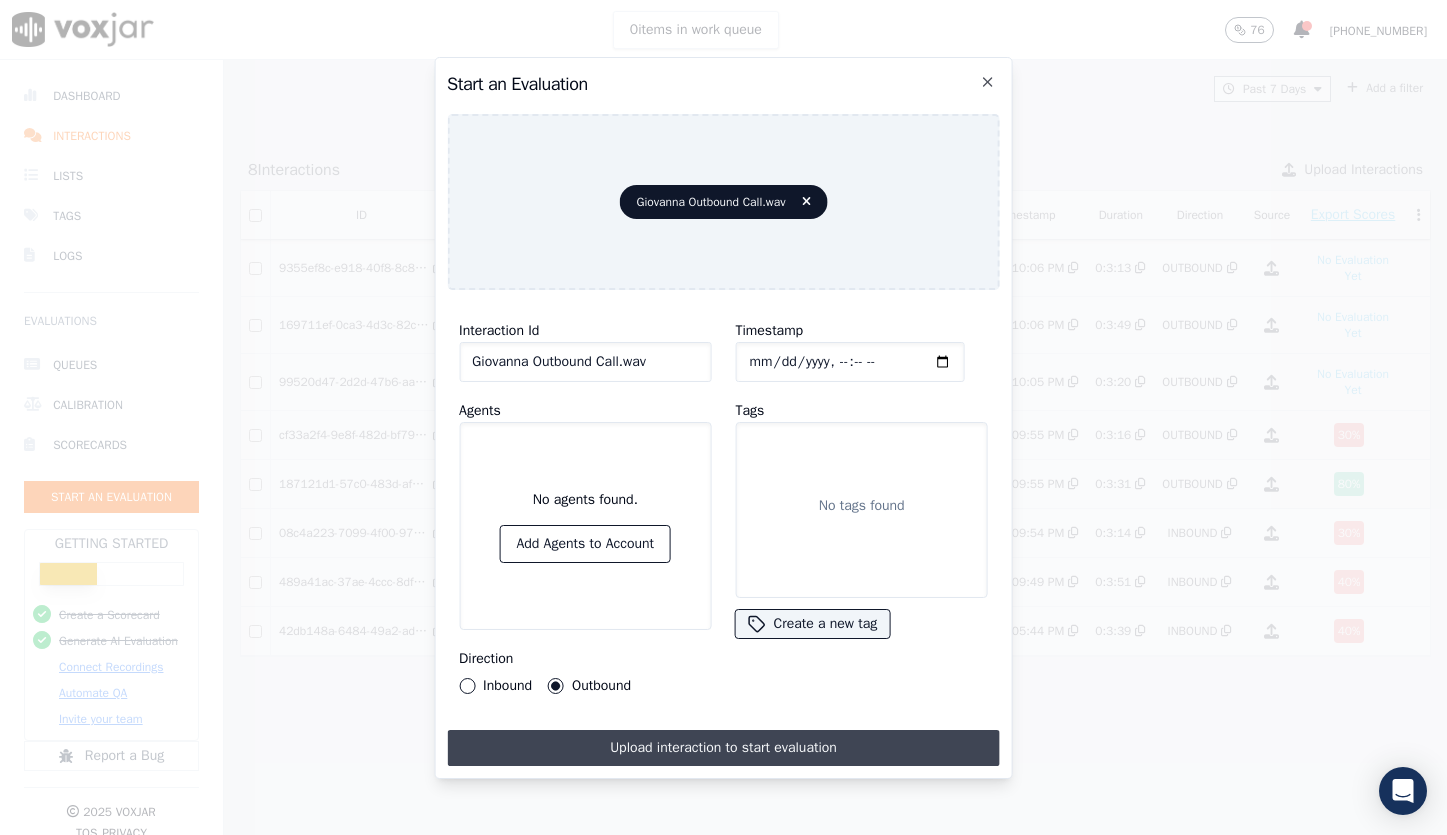 click on "Upload interaction to start evaluation" at bounding box center (723, 748) 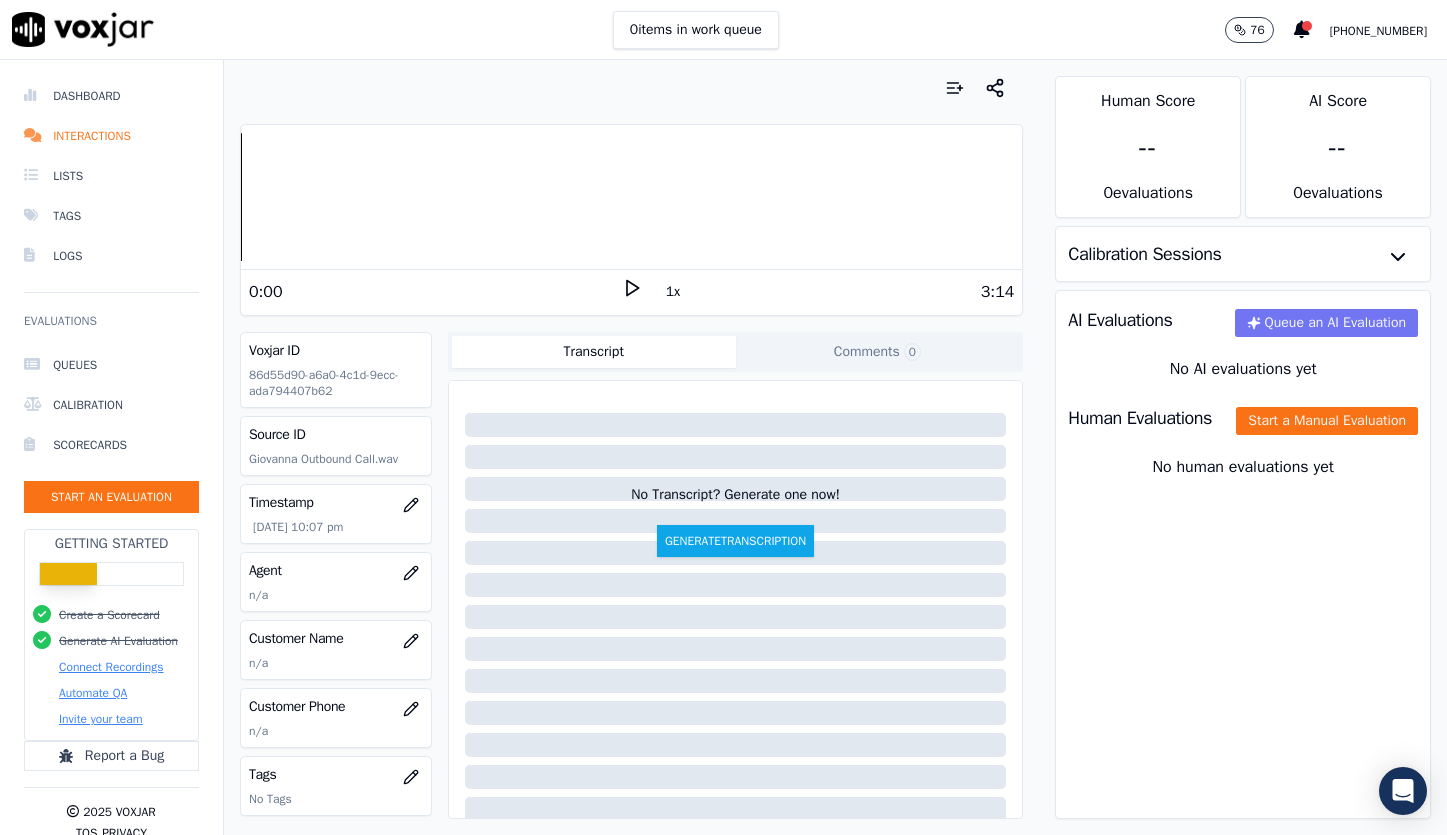 click on "Queue an AI Evaluation" 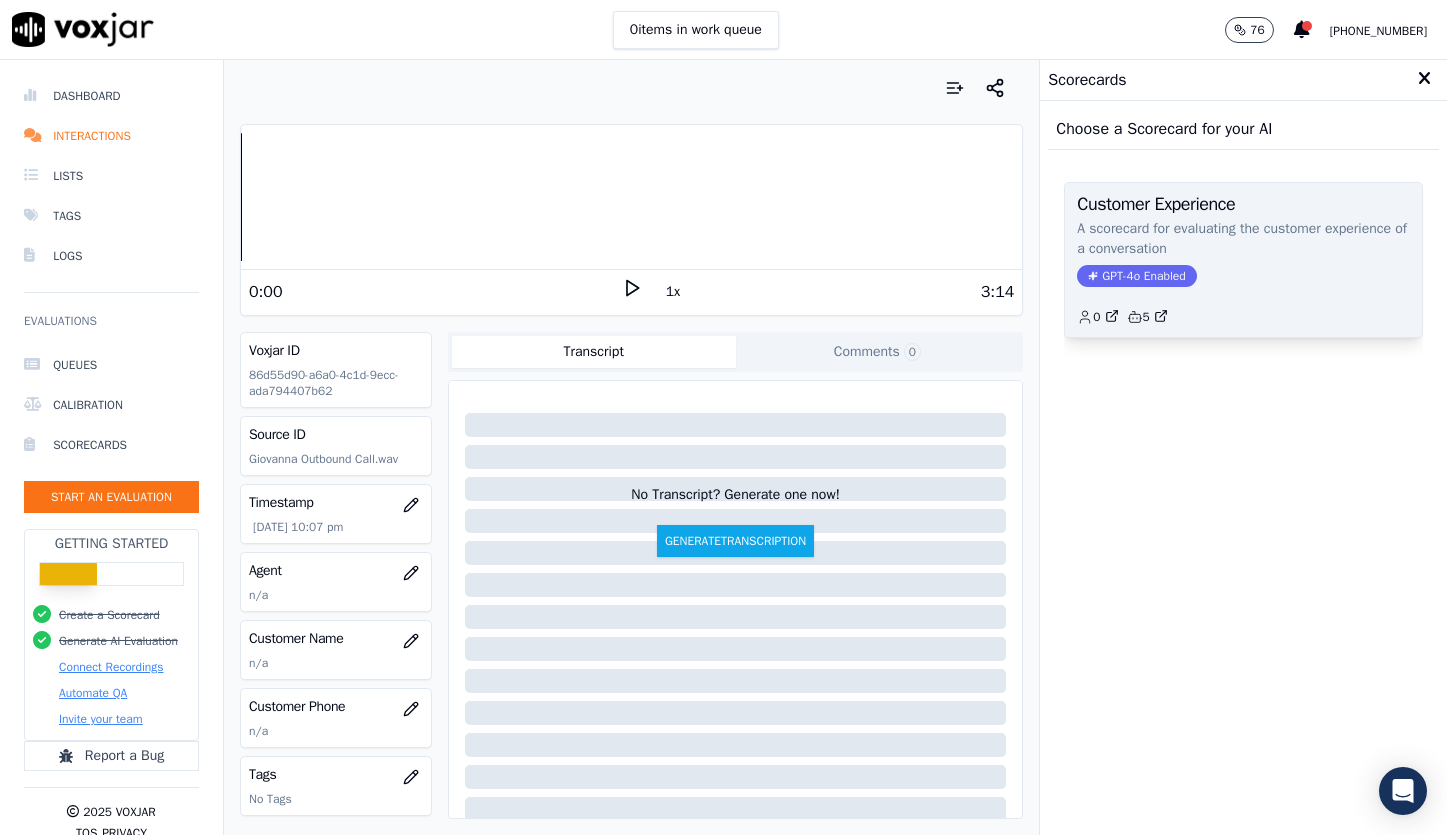click on "A scorecard for evaluating the customer experience of a conversation" 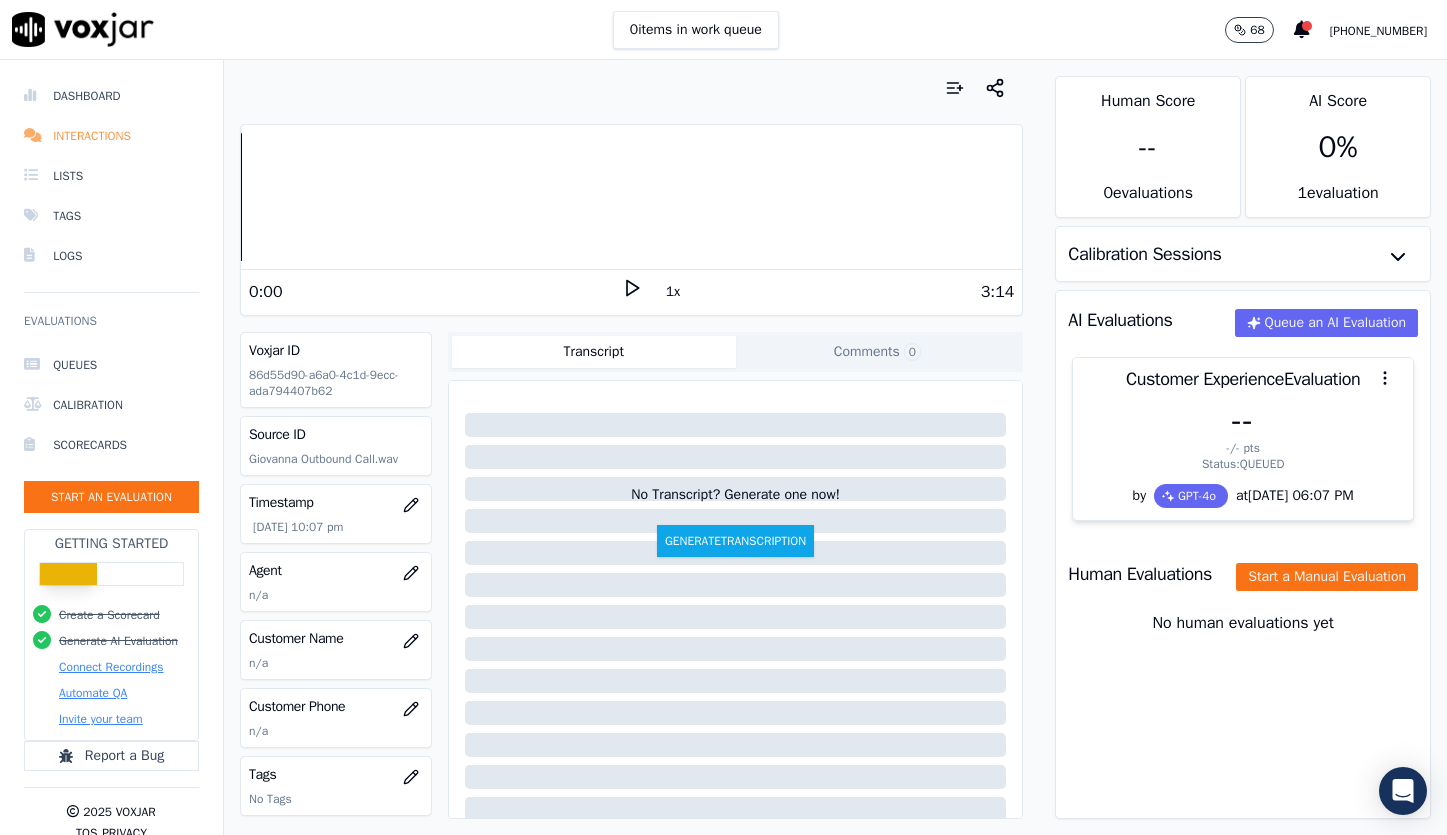 click on "Interactions" at bounding box center (111, 136) 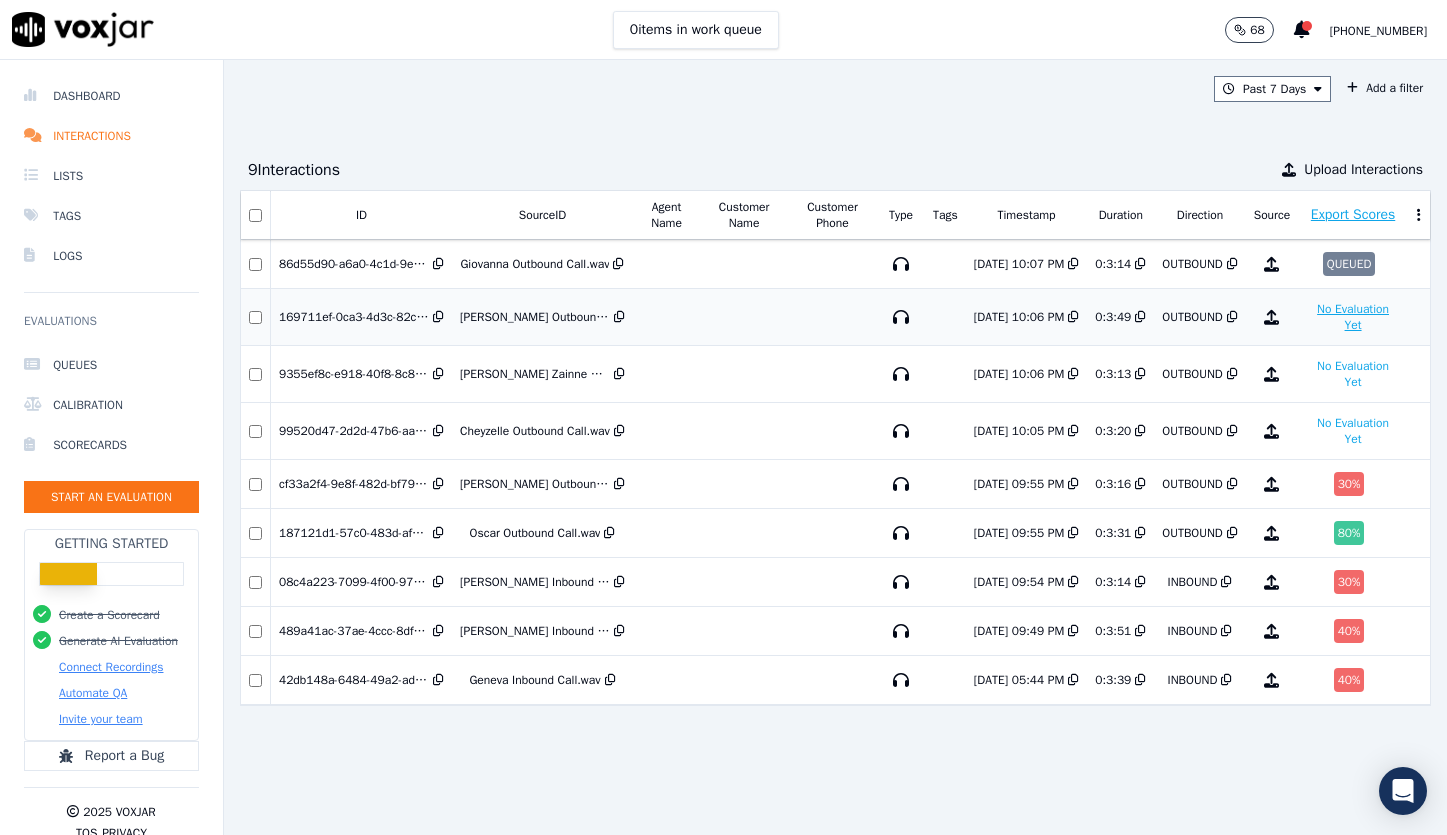 click on "No Evaluation Yet" at bounding box center [1353, 317] 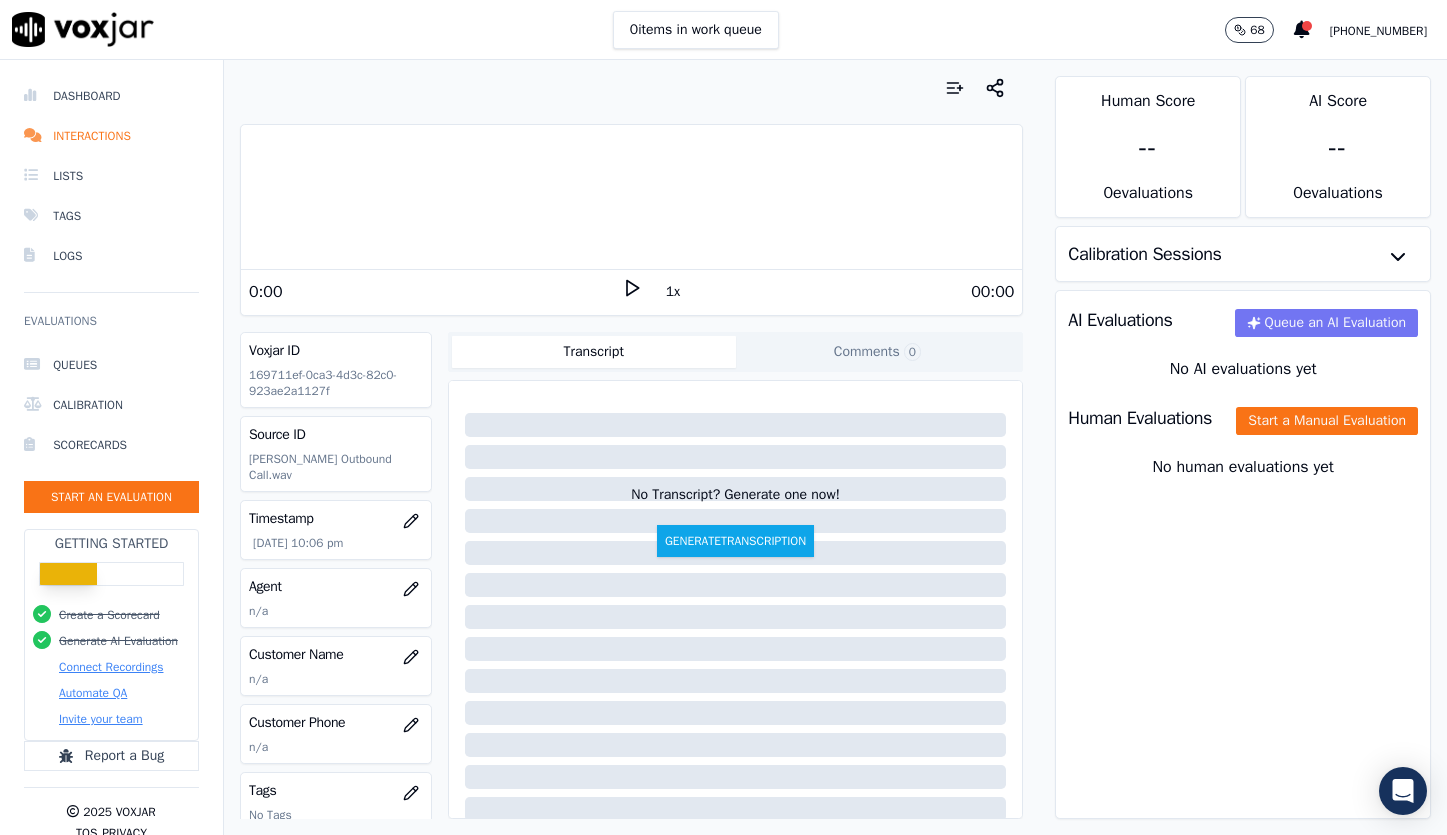 click on "Queue an AI Evaluation" 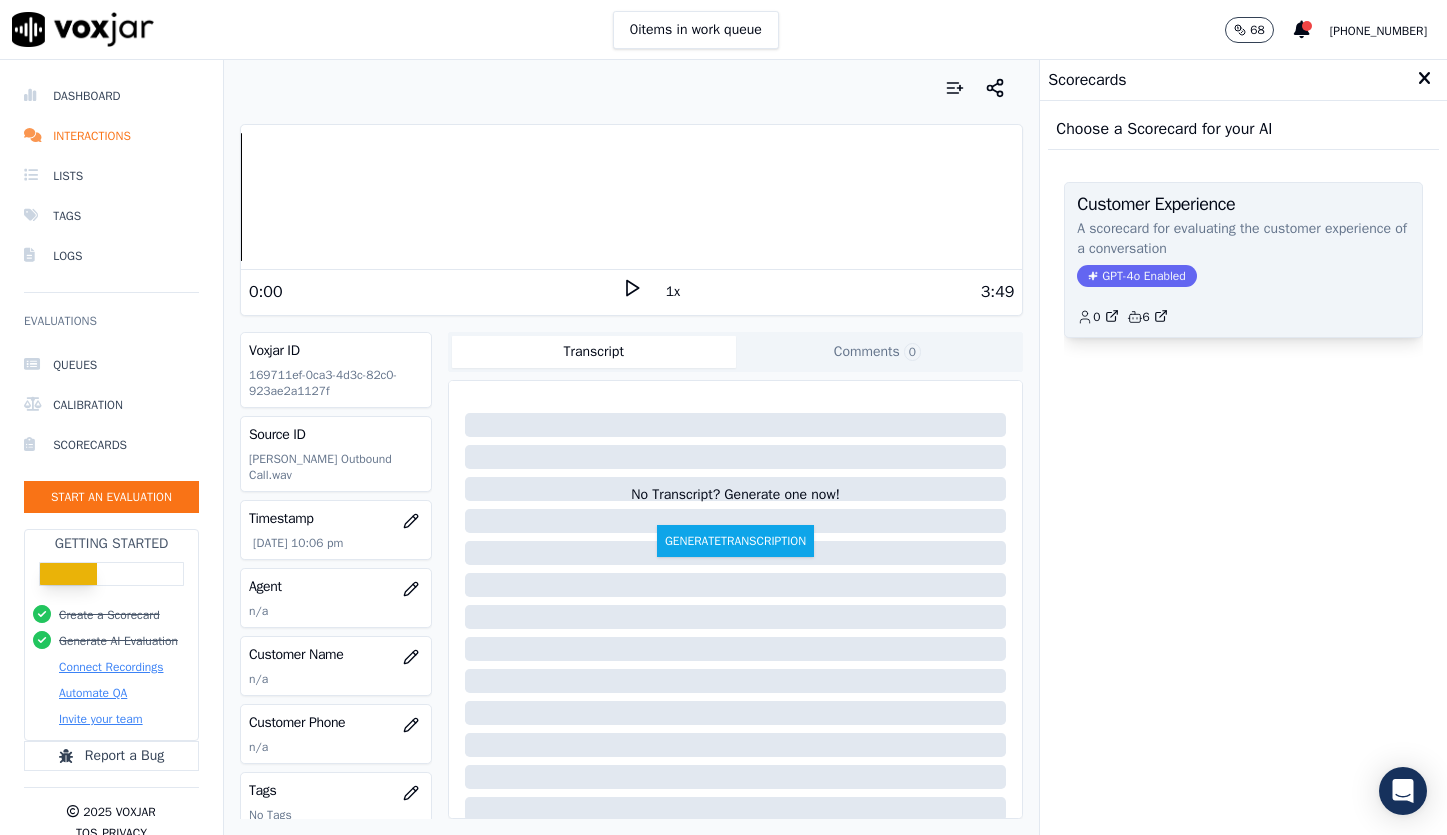 click on "GPT-4o Enabled" 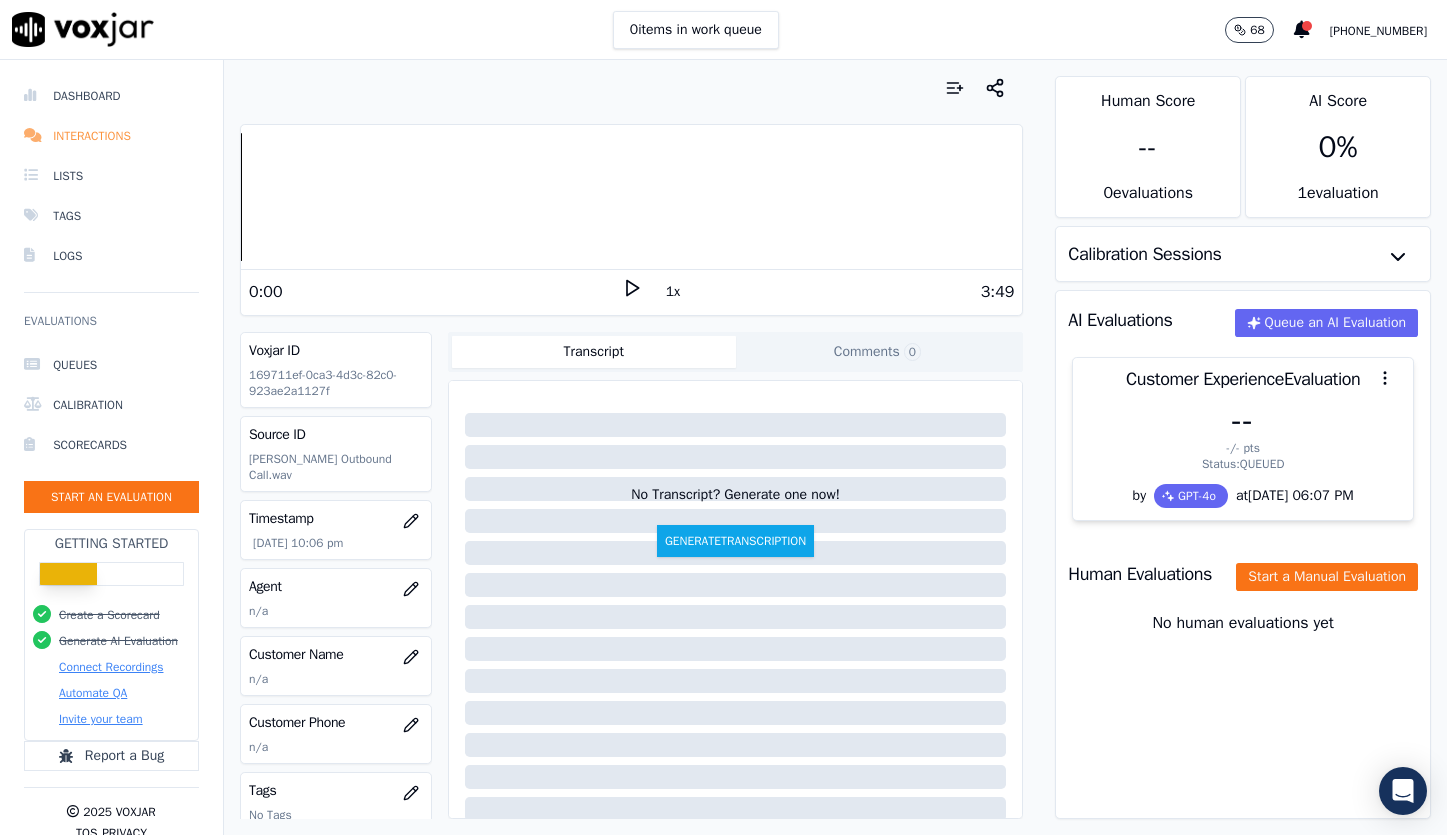click on "Interactions" at bounding box center [111, 136] 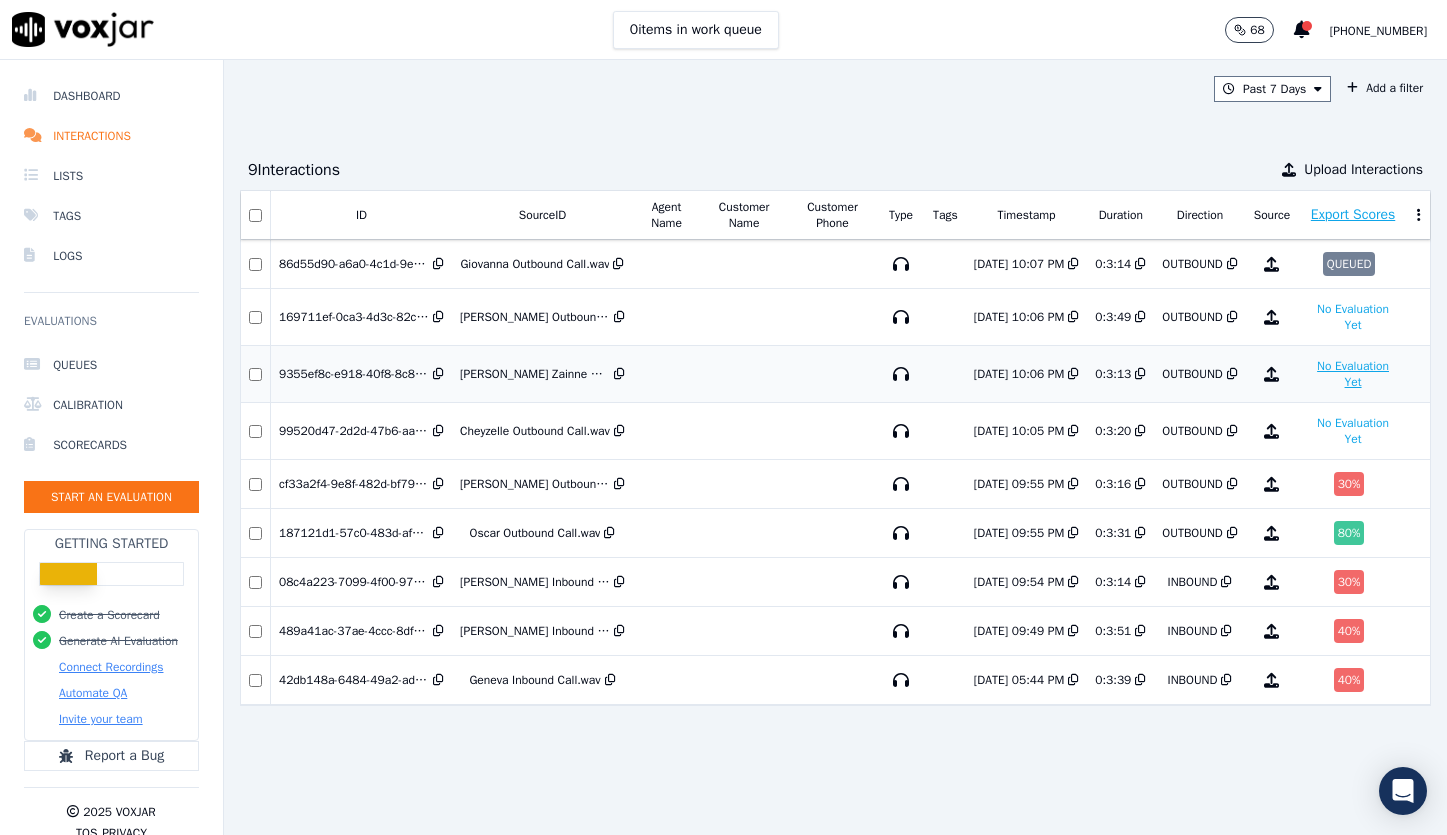 click on "No Evaluation Yet" at bounding box center [1353, 374] 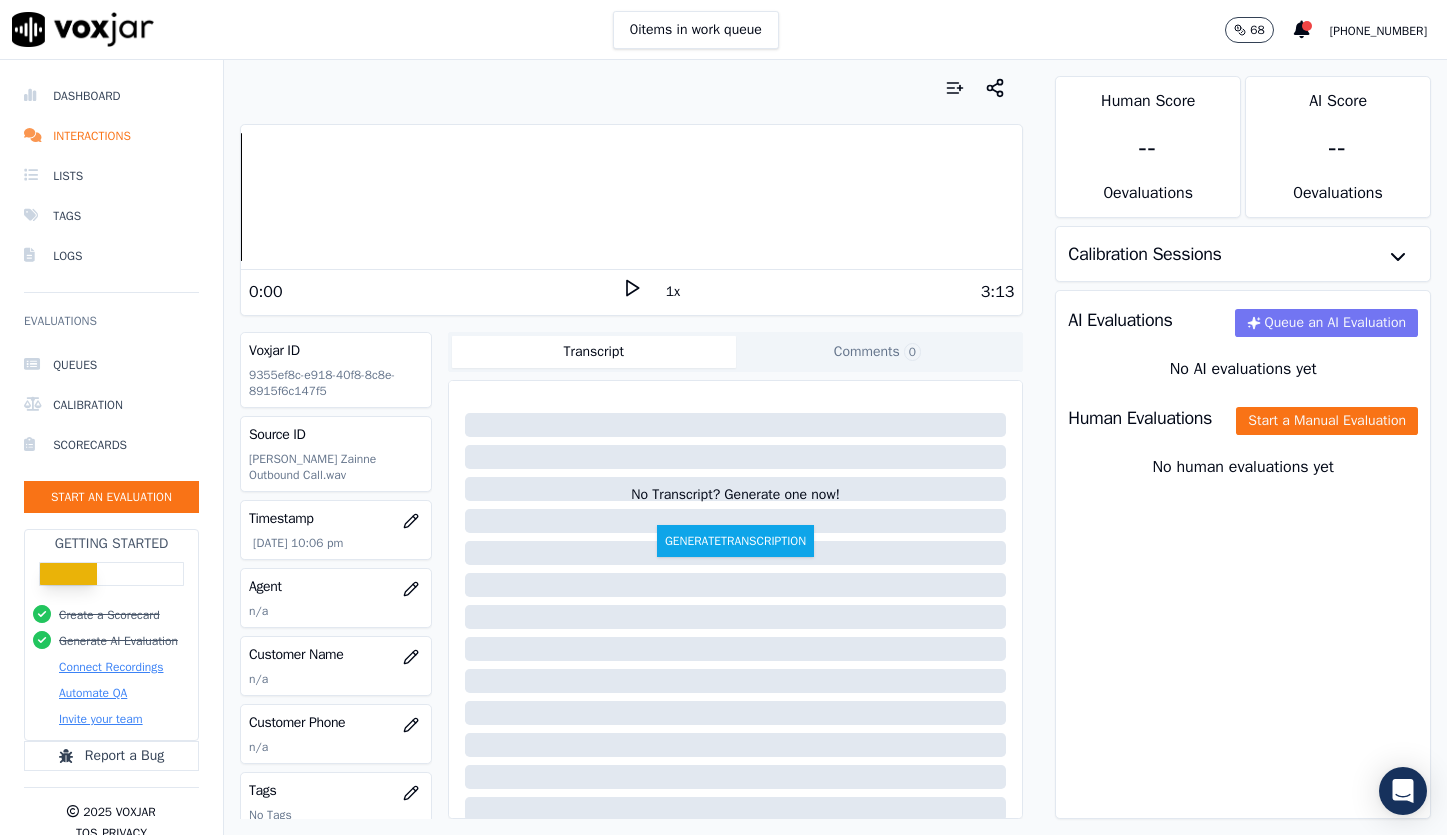 click on "Queue an AI Evaluation" 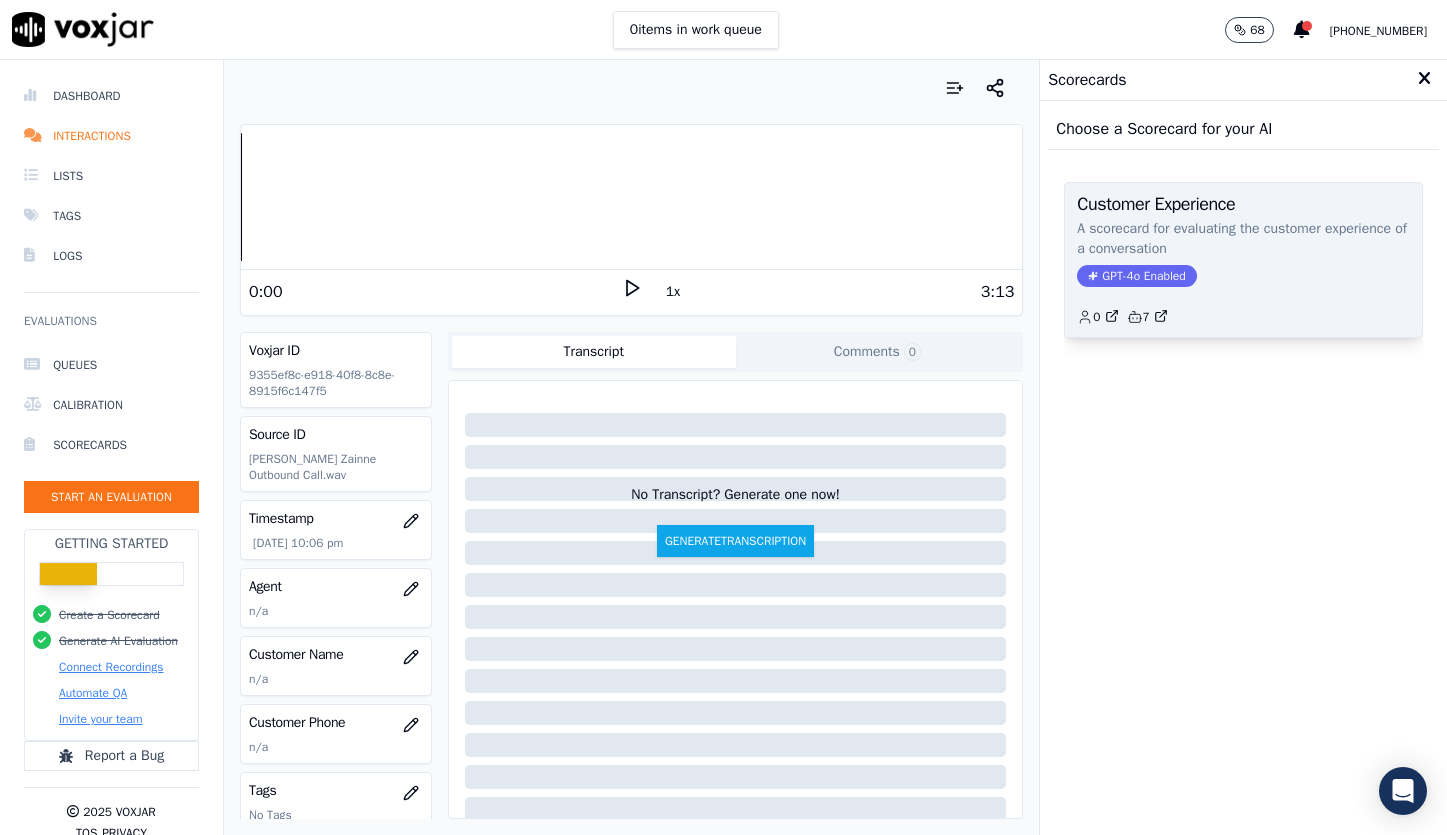 click on "GPT-4o Enabled" at bounding box center [1136, 276] 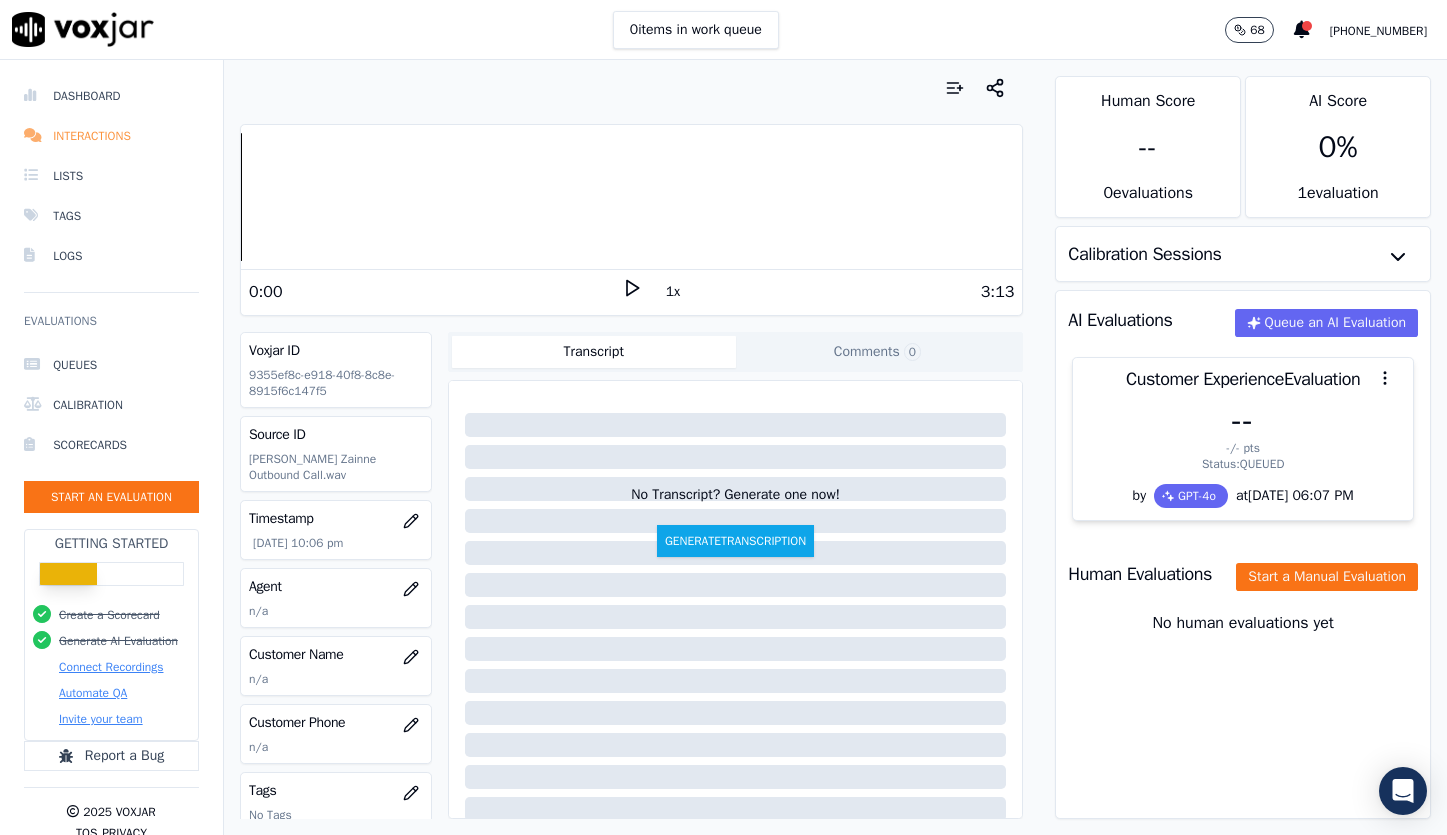 click on "Interactions" at bounding box center (111, 136) 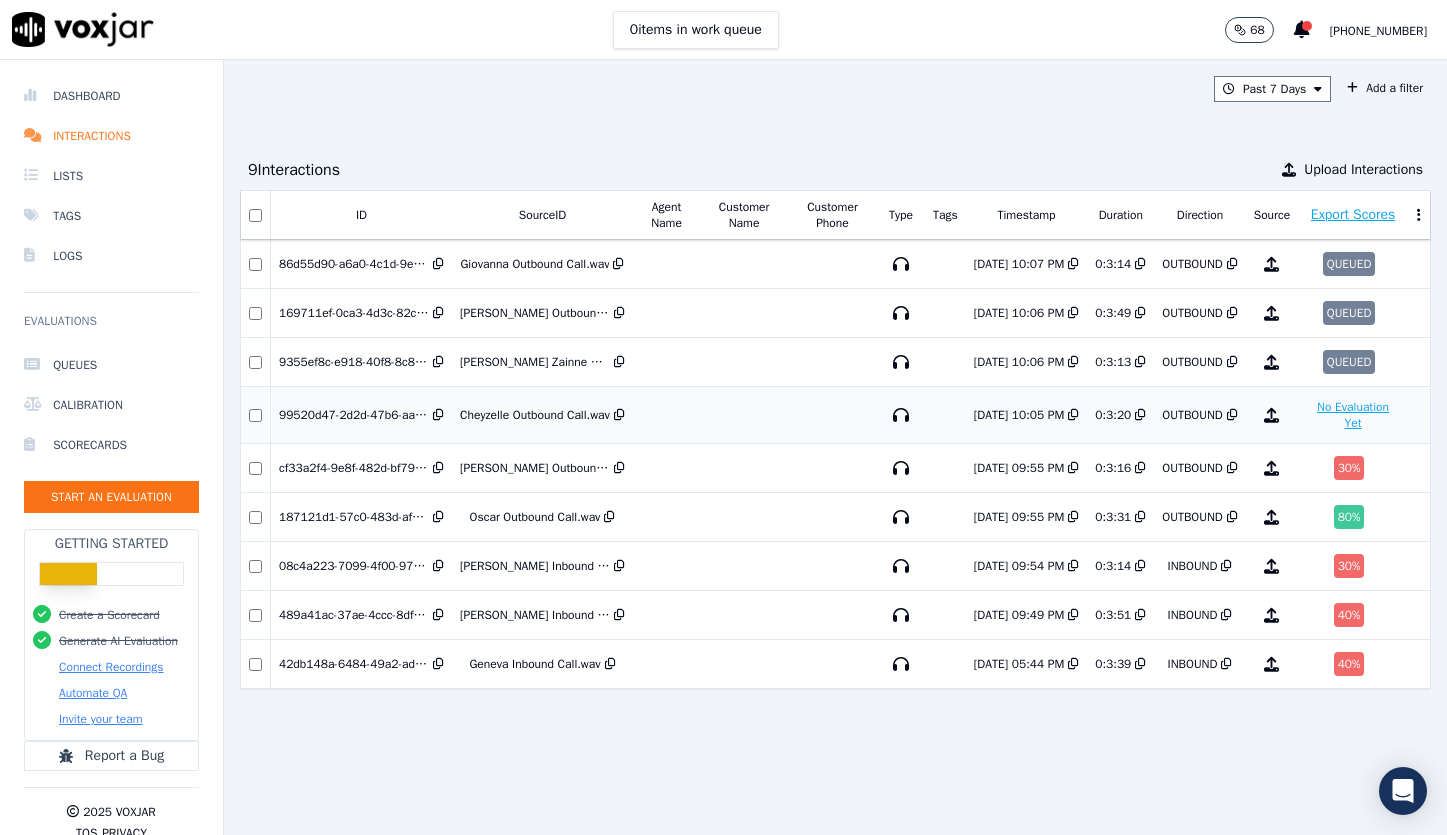 click on "No Evaluation Yet" at bounding box center [1353, 415] 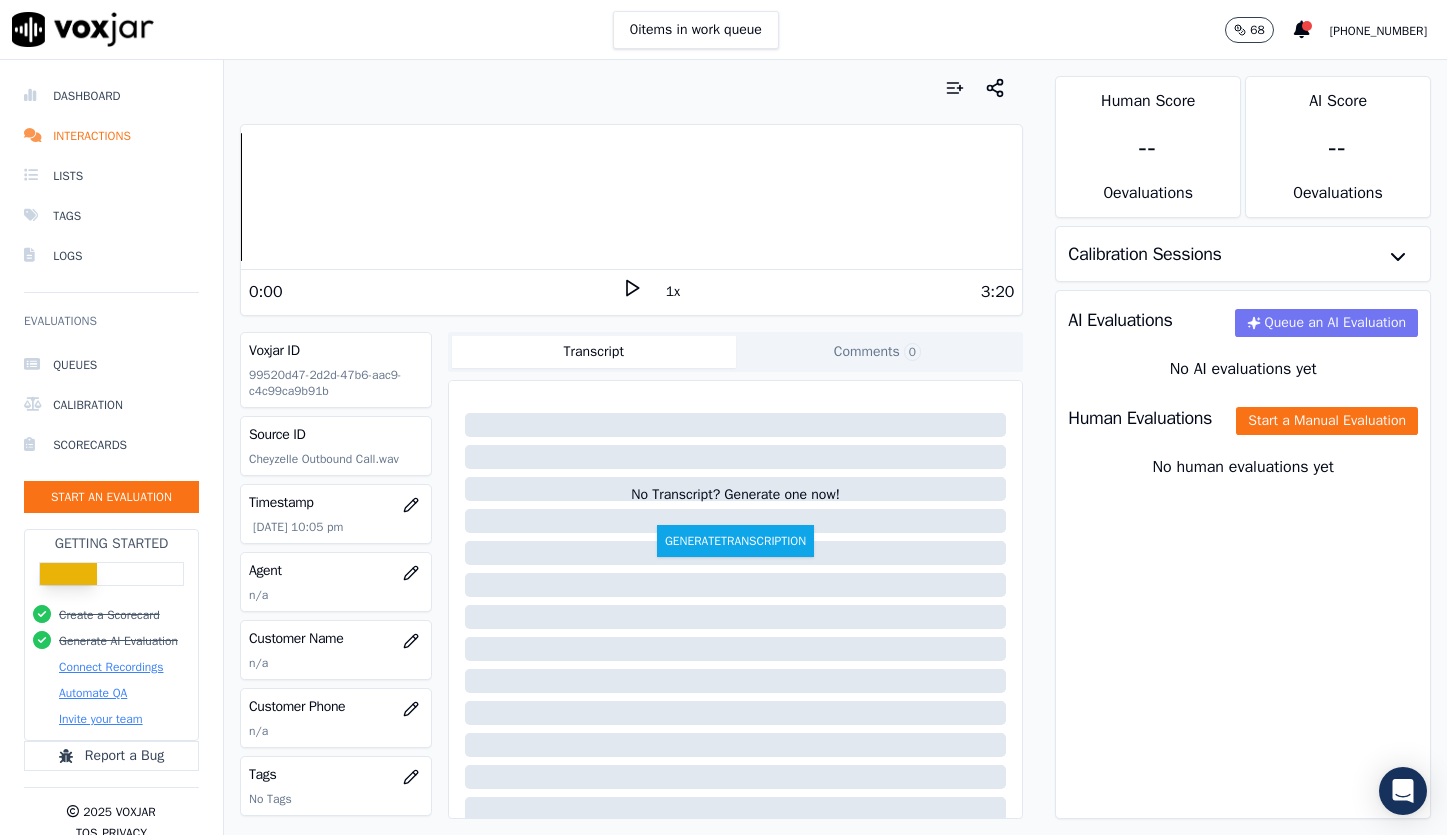 click on "Queue an AI Evaluation" 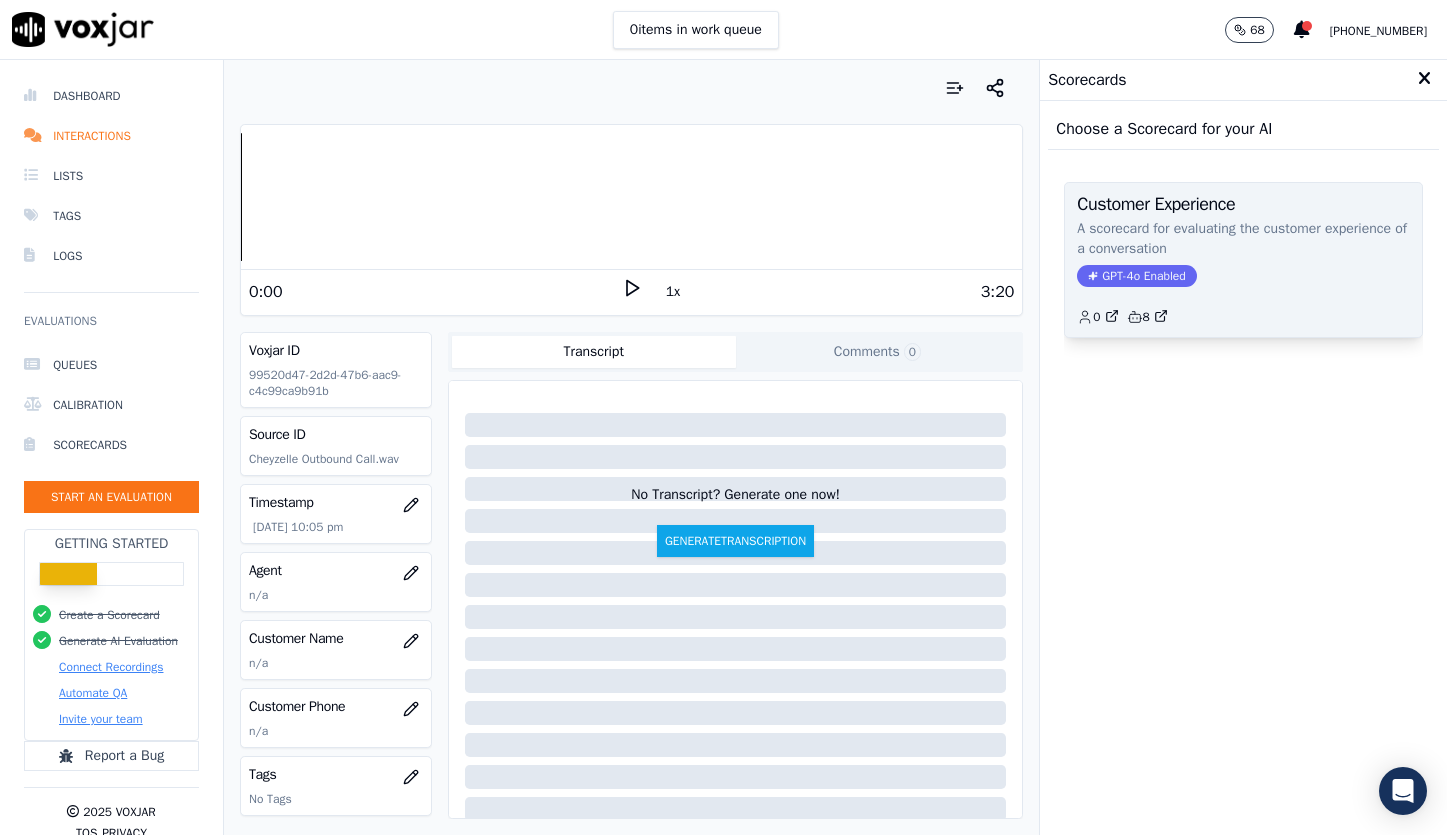 click on "GPT-4o Enabled" at bounding box center (1136, 276) 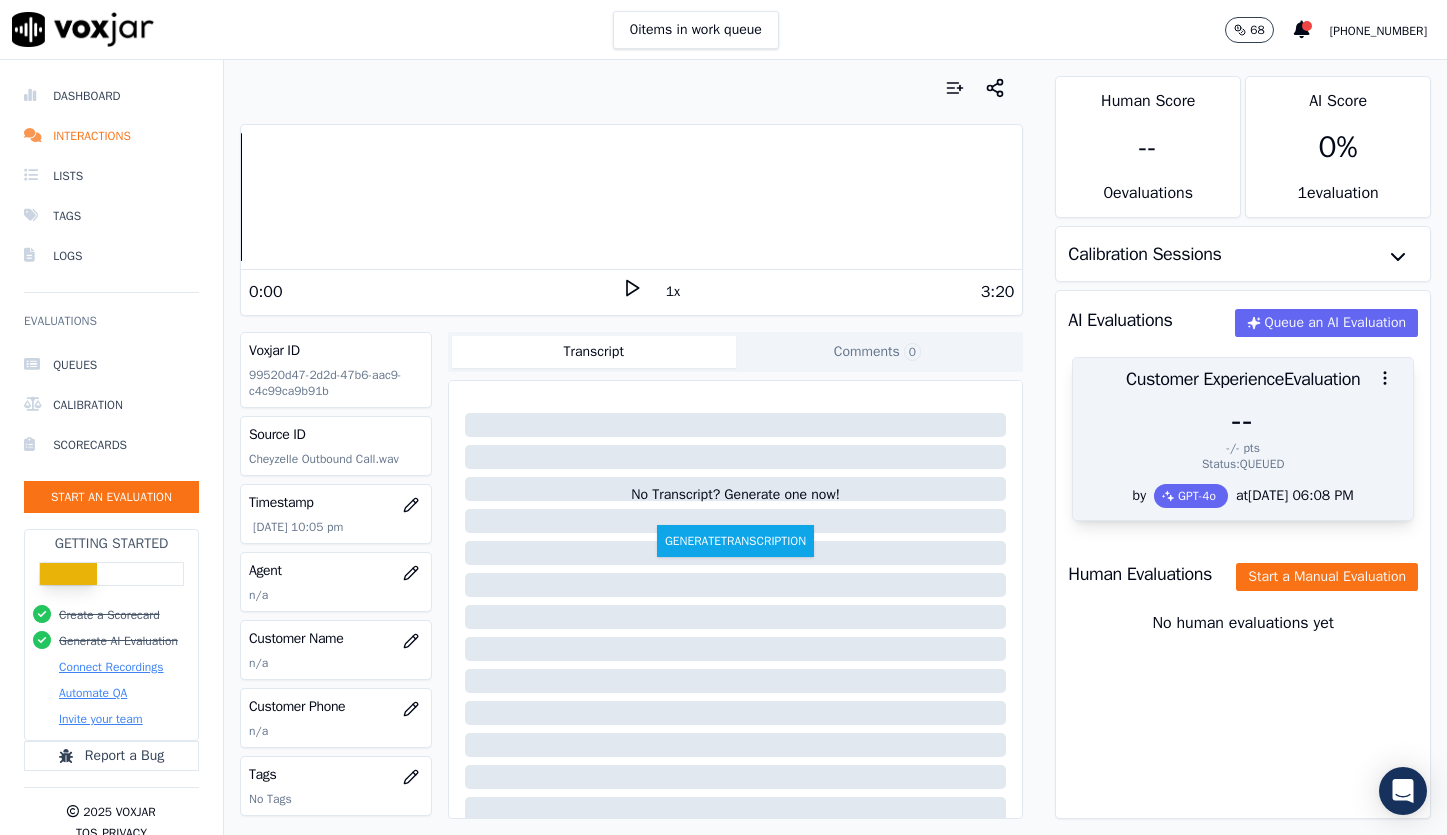 click on "-/- pts" at bounding box center (1243, 448) 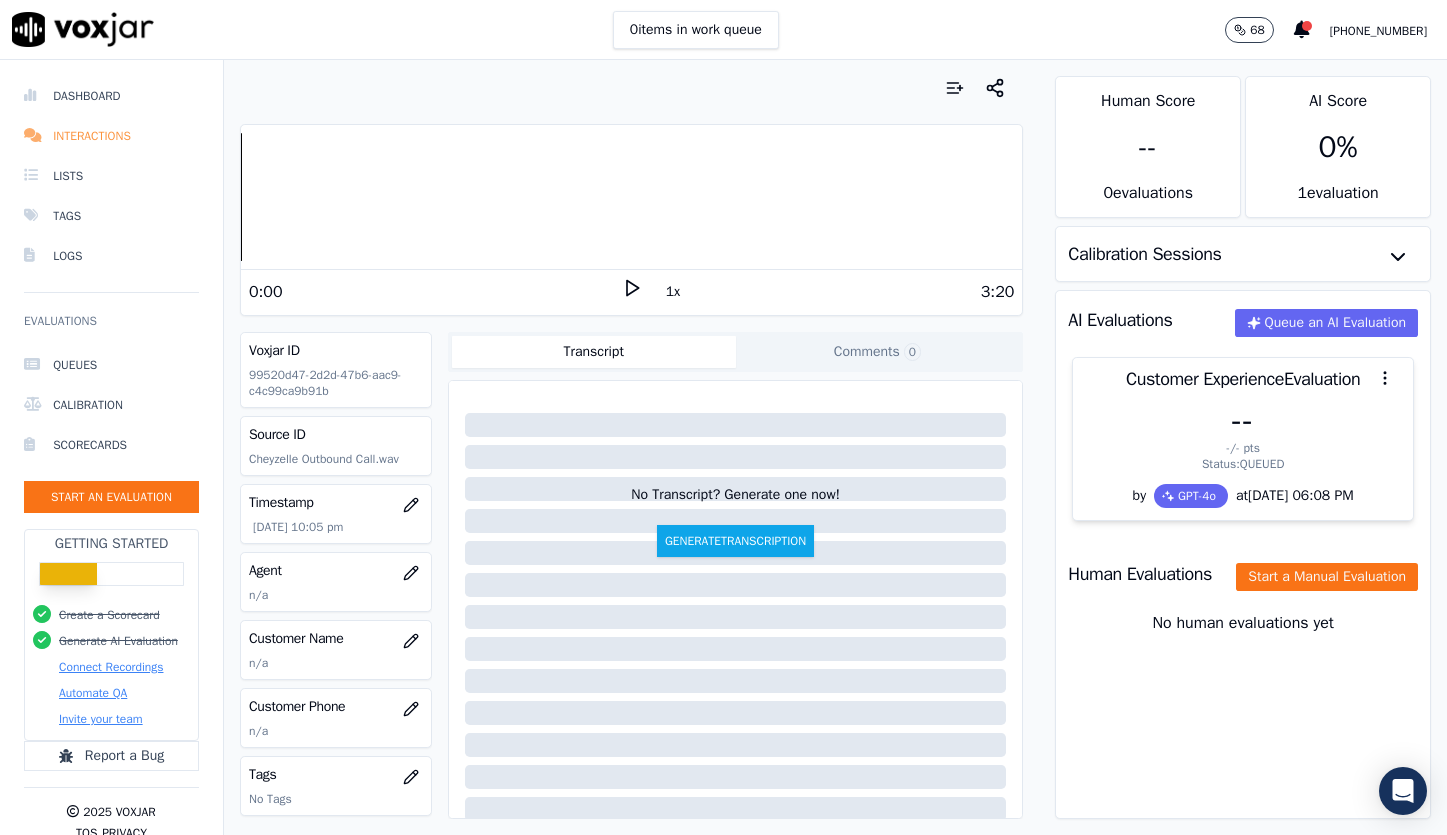 click on "Interactions" at bounding box center (111, 136) 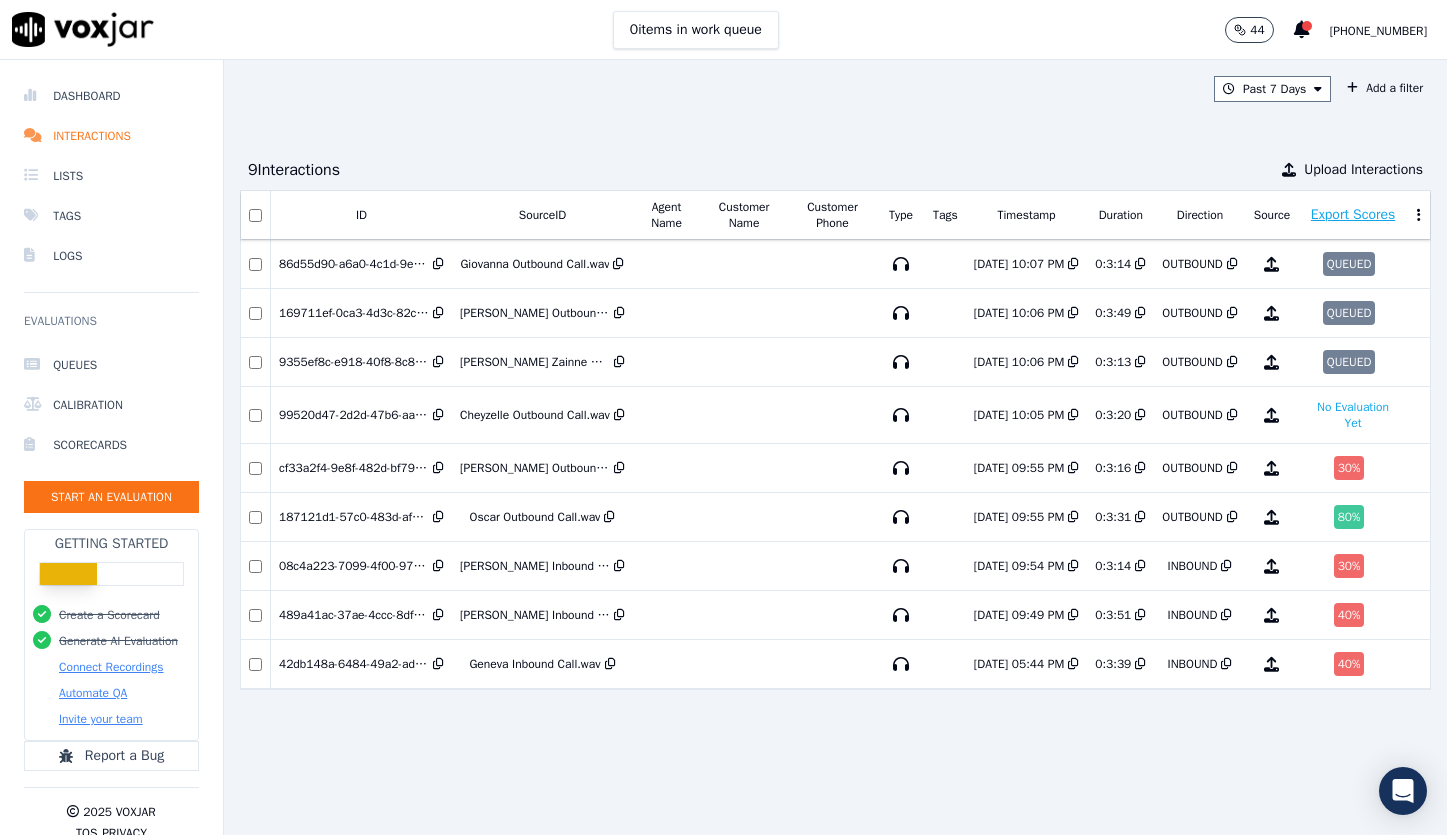 click on "Connect Recordings" at bounding box center (111, 667) 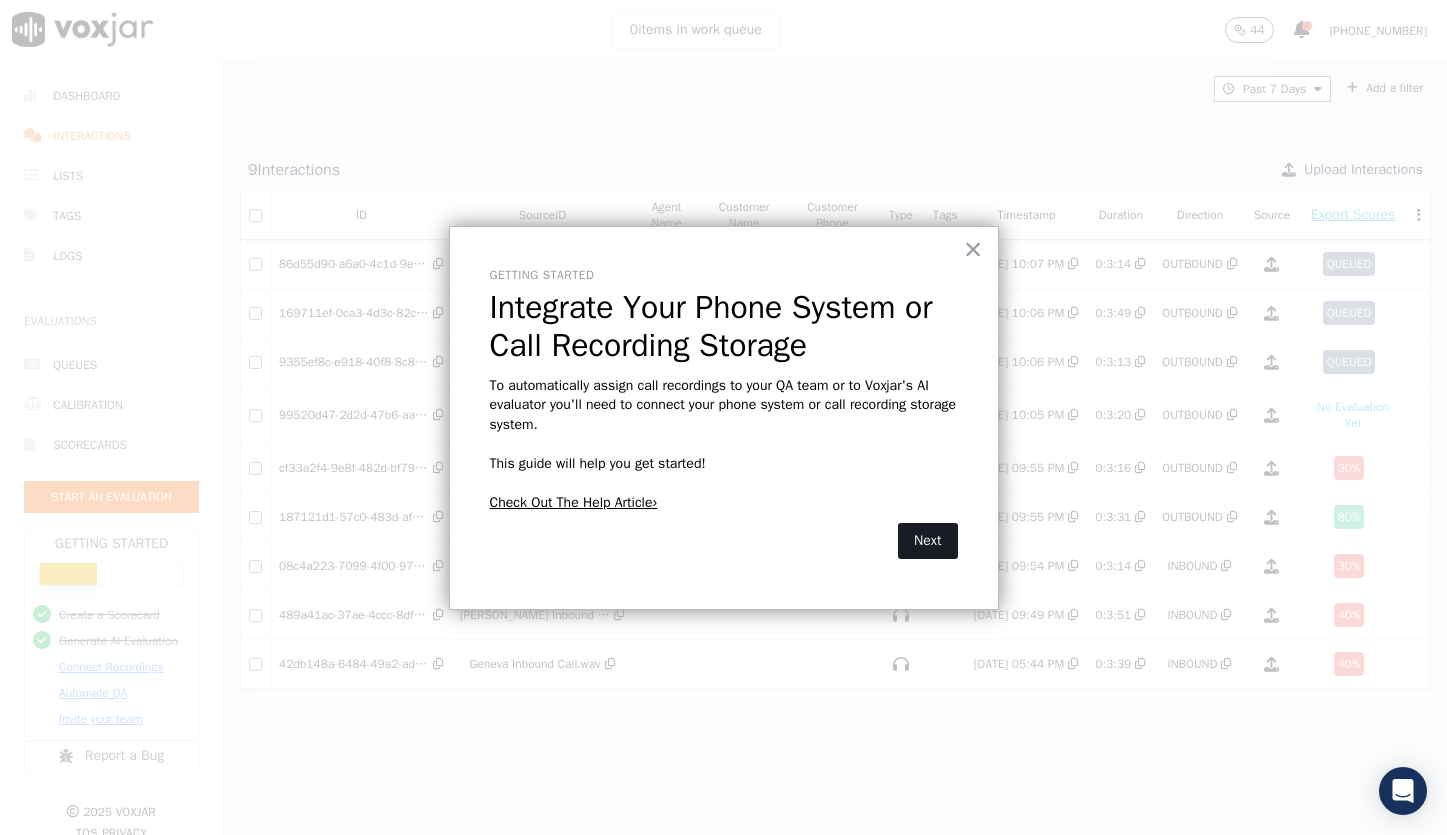 click on "Next" at bounding box center (927, 541) 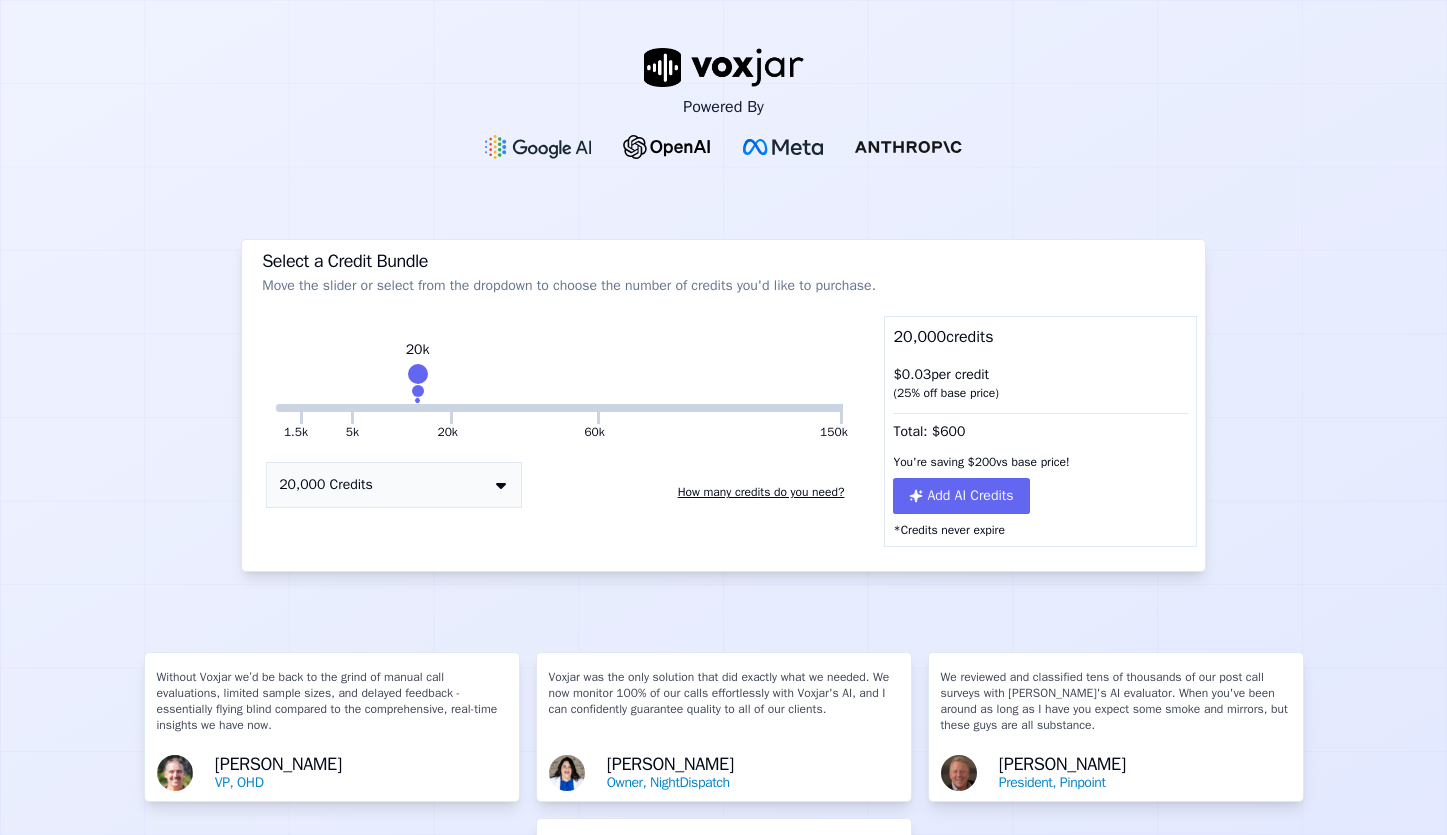 scroll, scrollTop: 0, scrollLeft: 0, axis: both 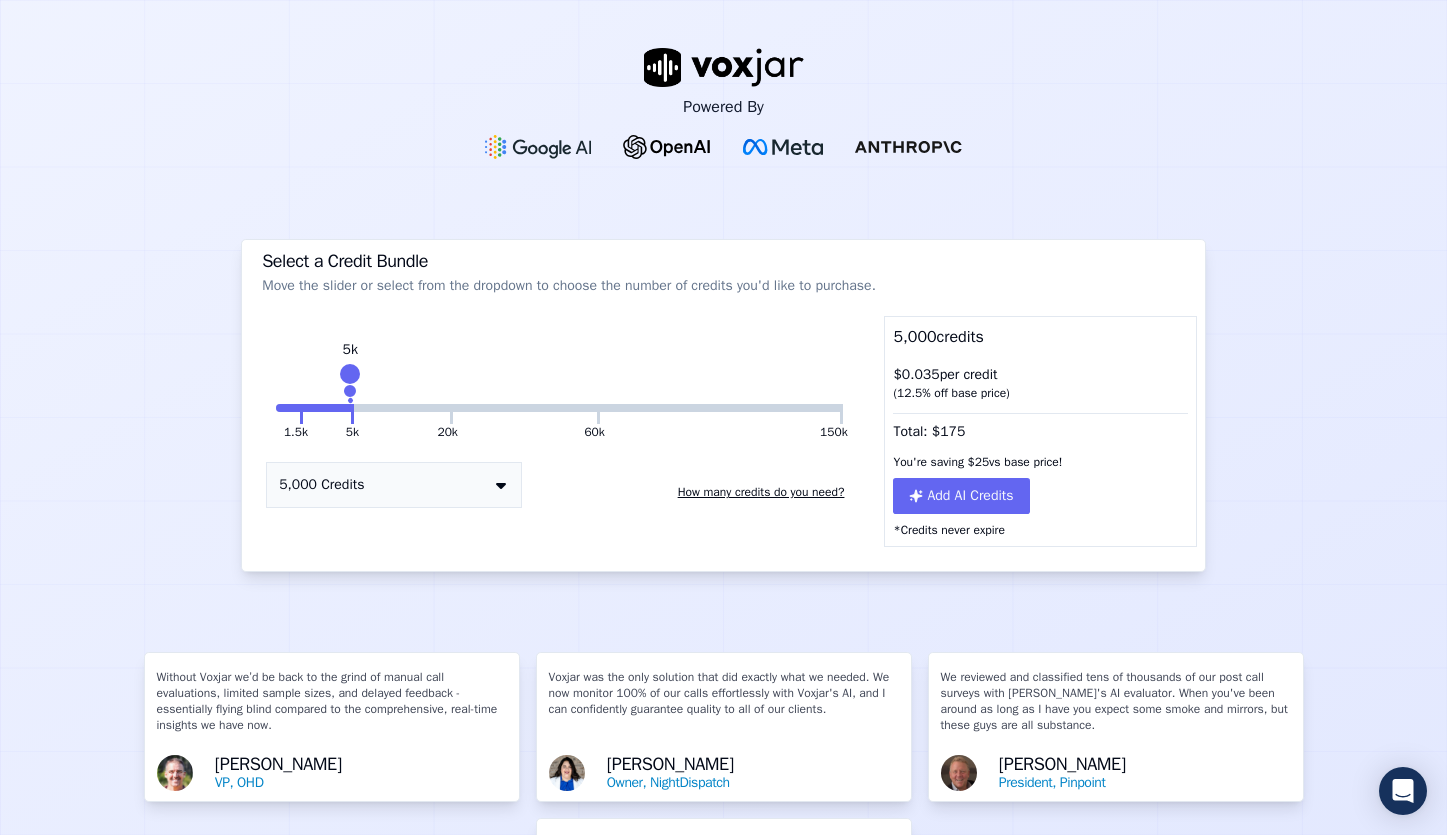 drag, startPoint x: 441, startPoint y: 370, endPoint x: 343, endPoint y: 474, distance: 142.89856 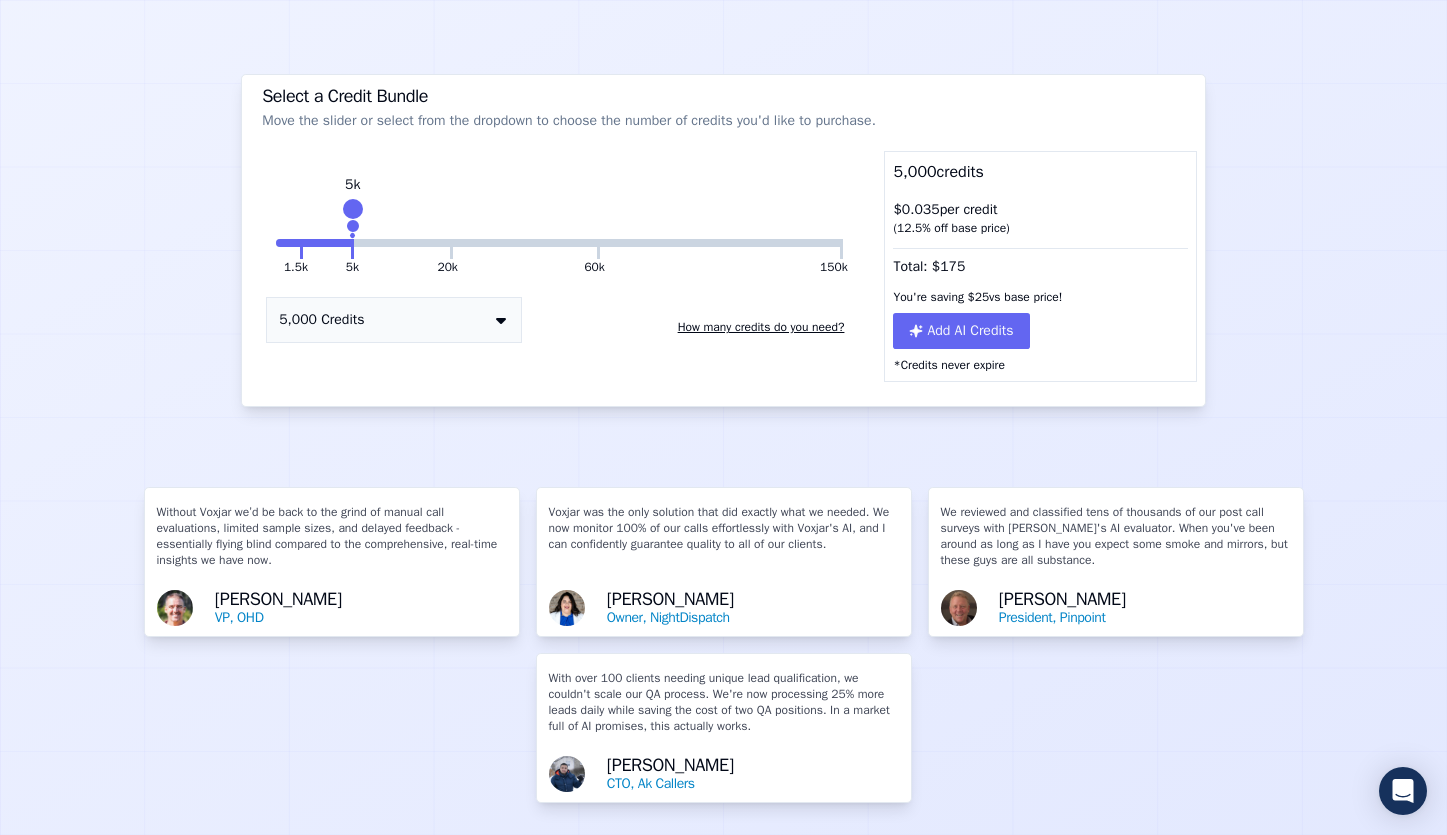 scroll, scrollTop: 195, scrollLeft: 0, axis: vertical 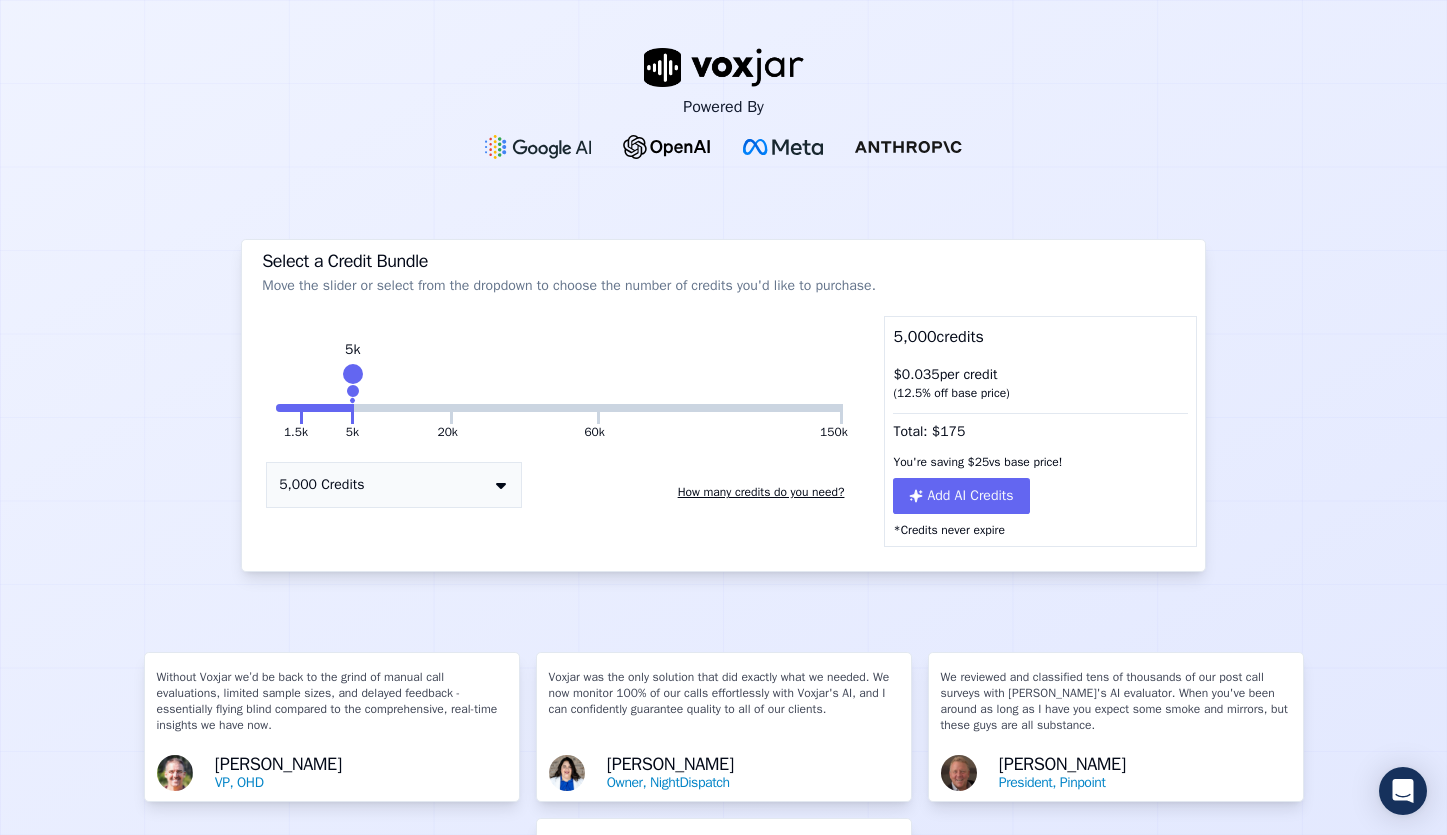 click on "Powered By" at bounding box center (723, 103) 